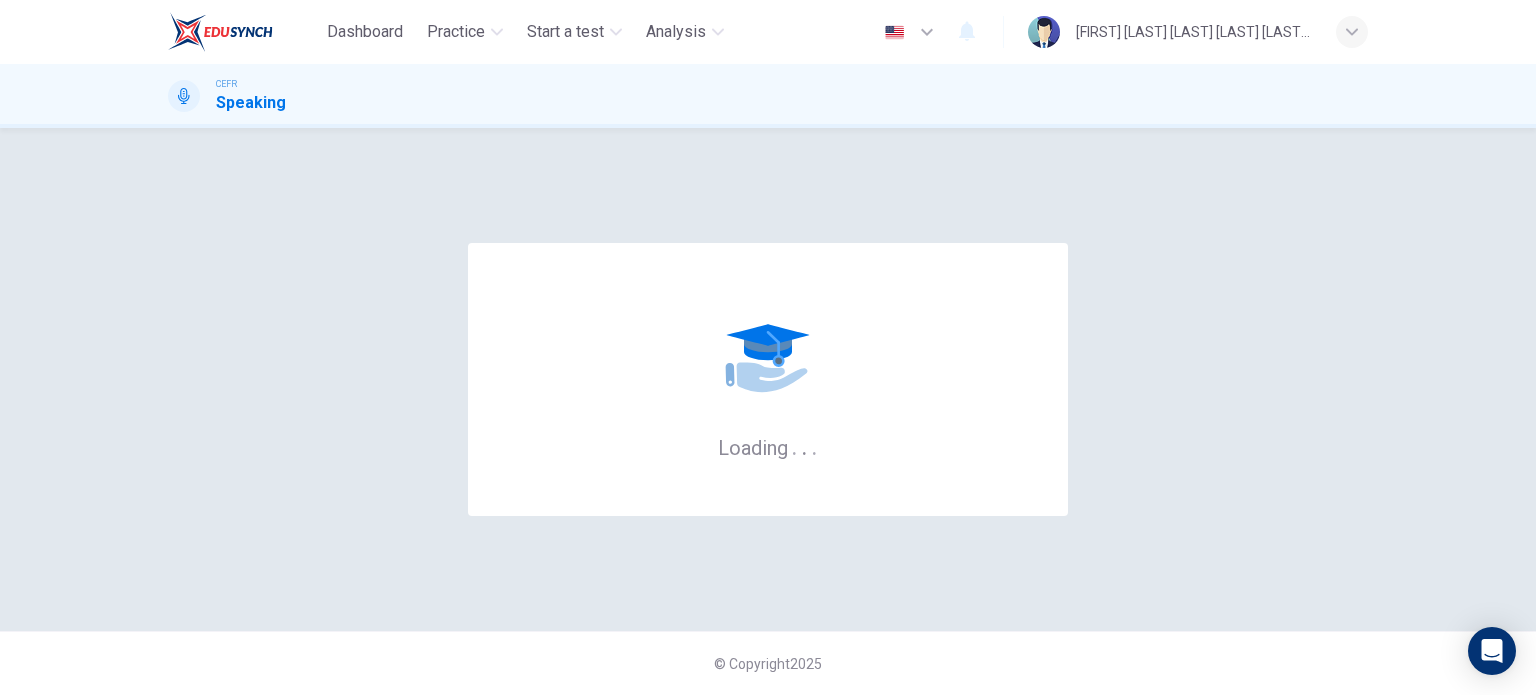 scroll, scrollTop: 0, scrollLeft: 0, axis: both 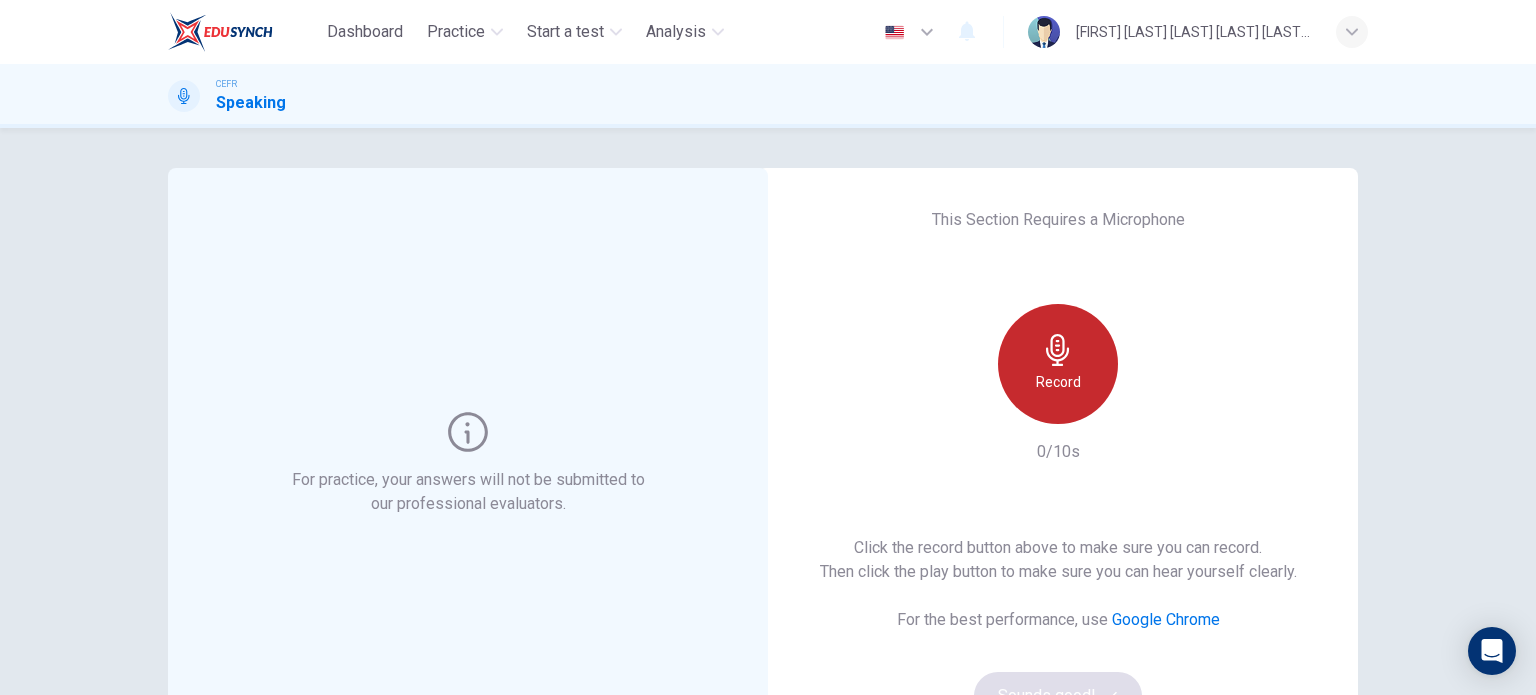 click on "Record" at bounding box center [1058, 364] 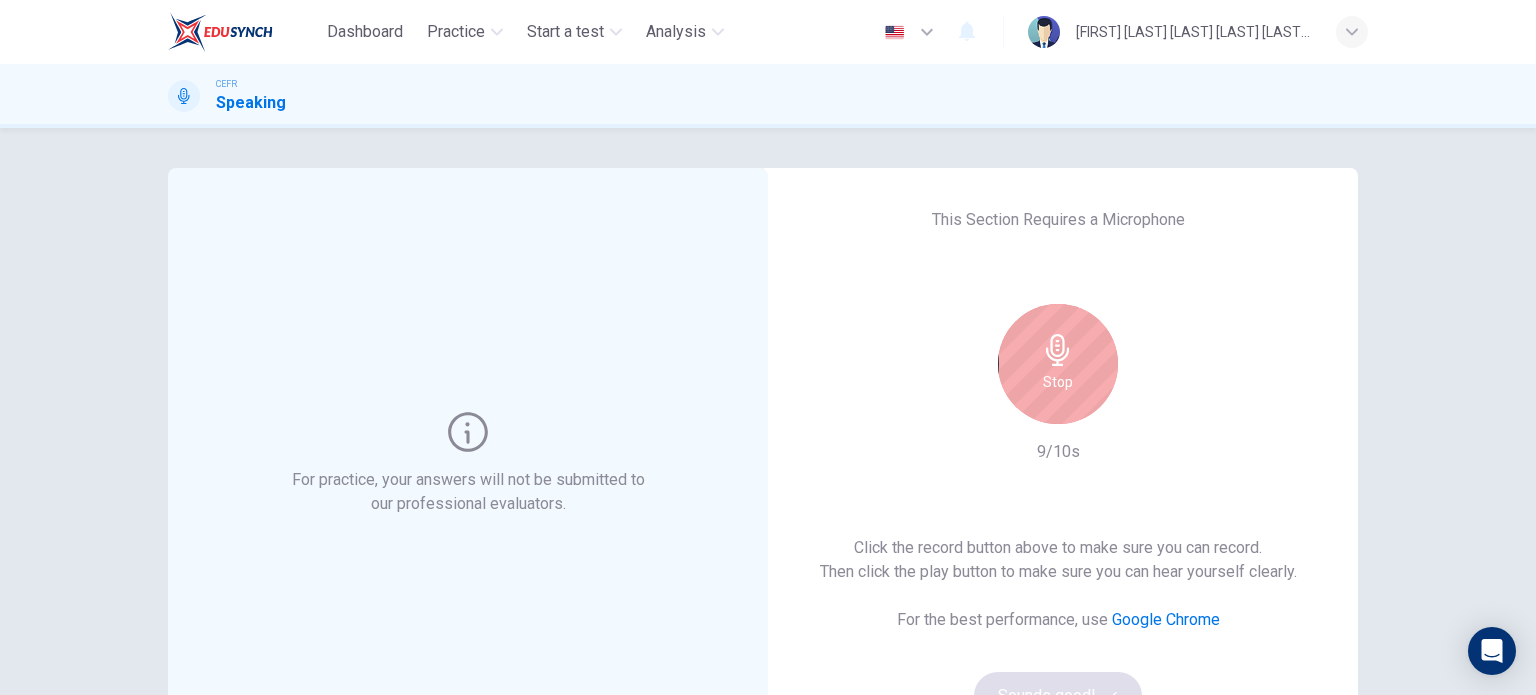 click on "Stop" at bounding box center (1058, 364) 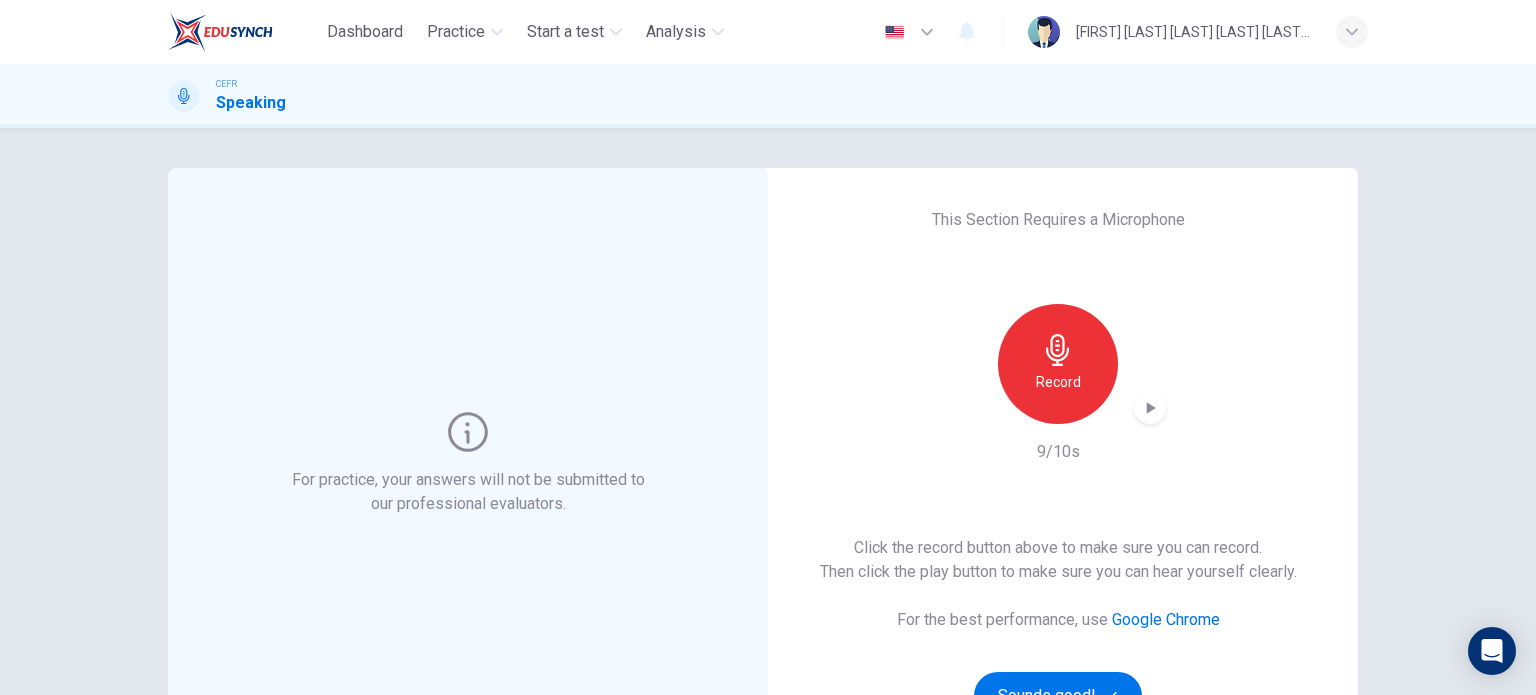type 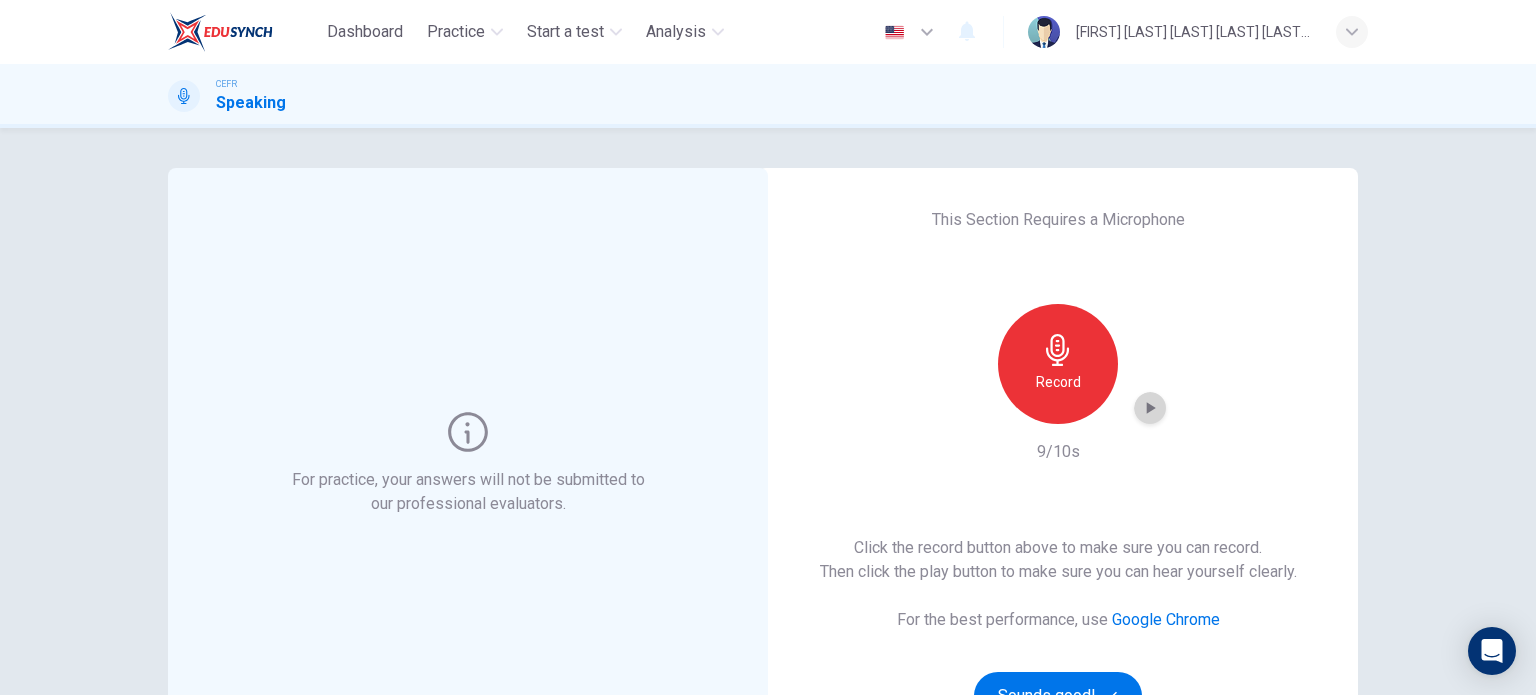 click at bounding box center (1150, 408) 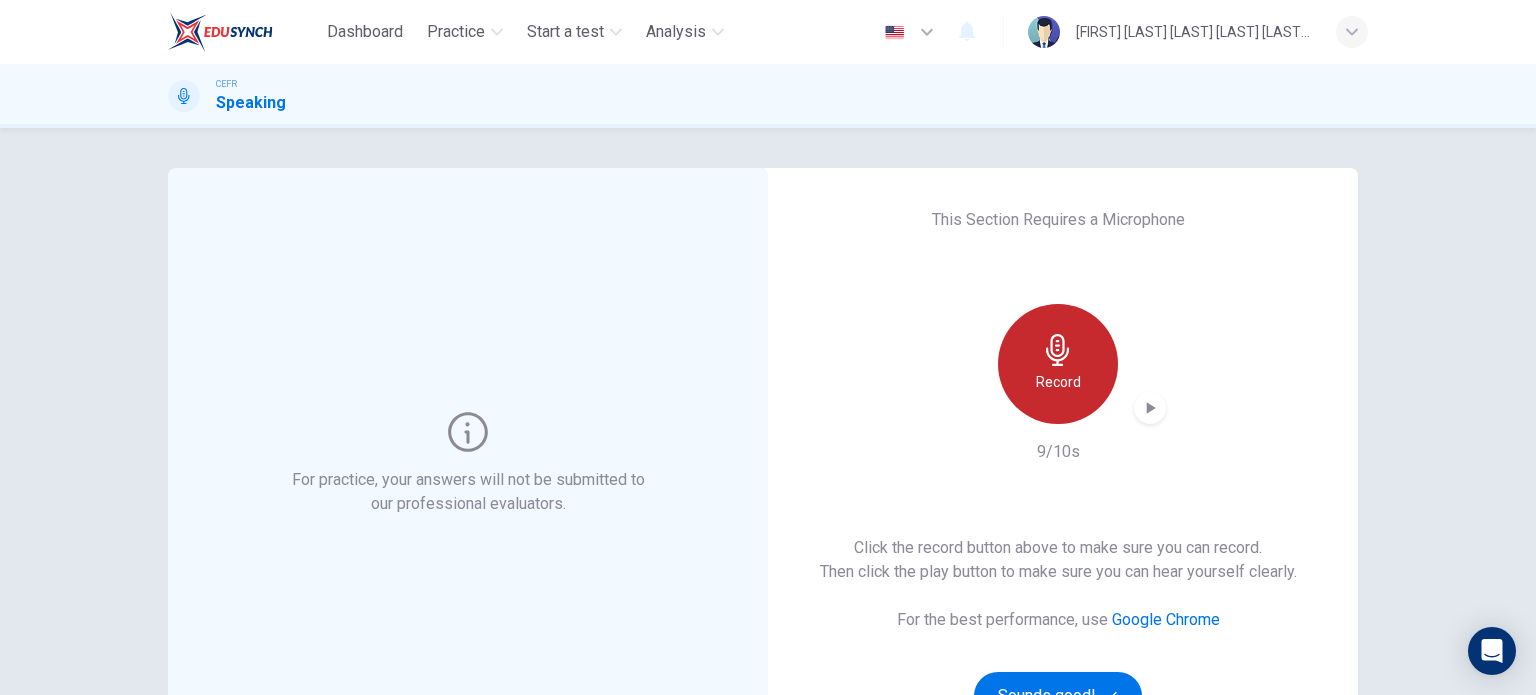 click on "Record" at bounding box center [1058, 382] 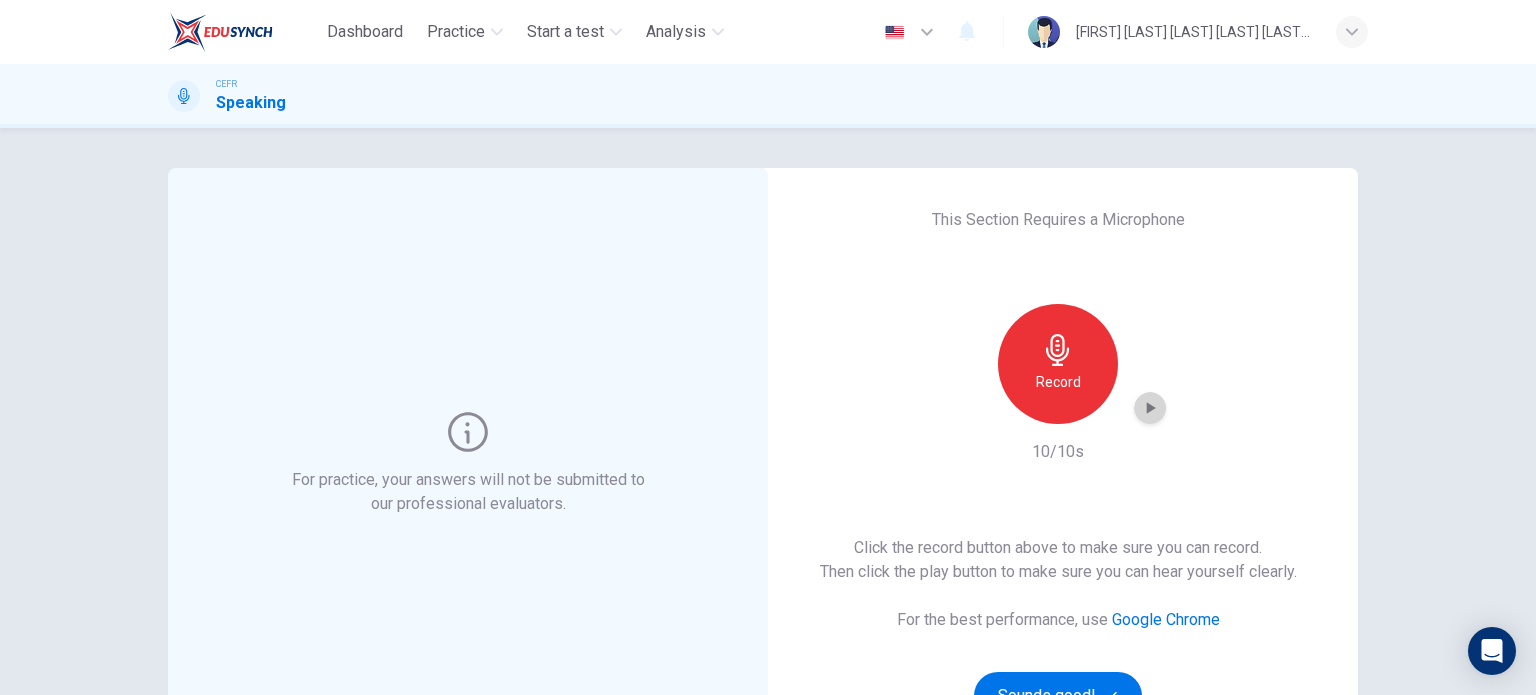 click at bounding box center (1150, 408) 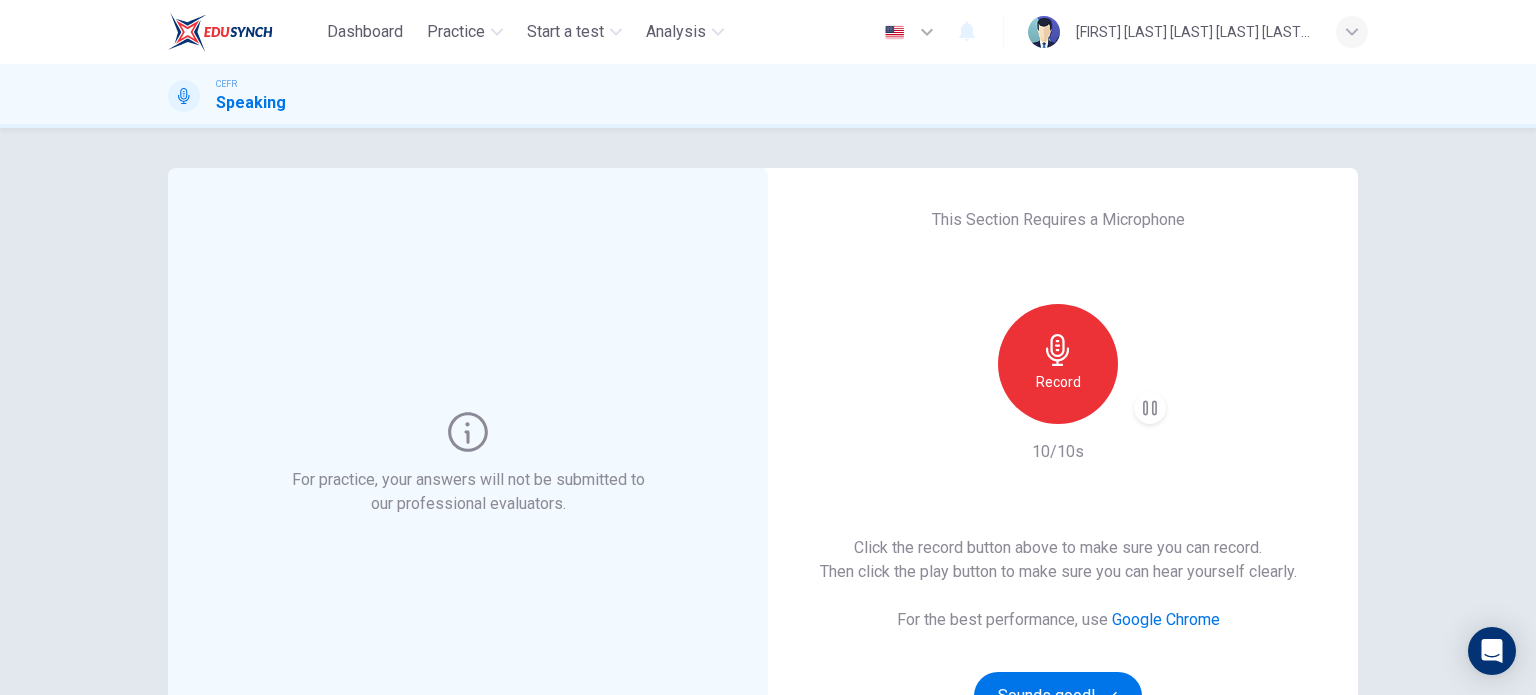 click at bounding box center (1150, 408) 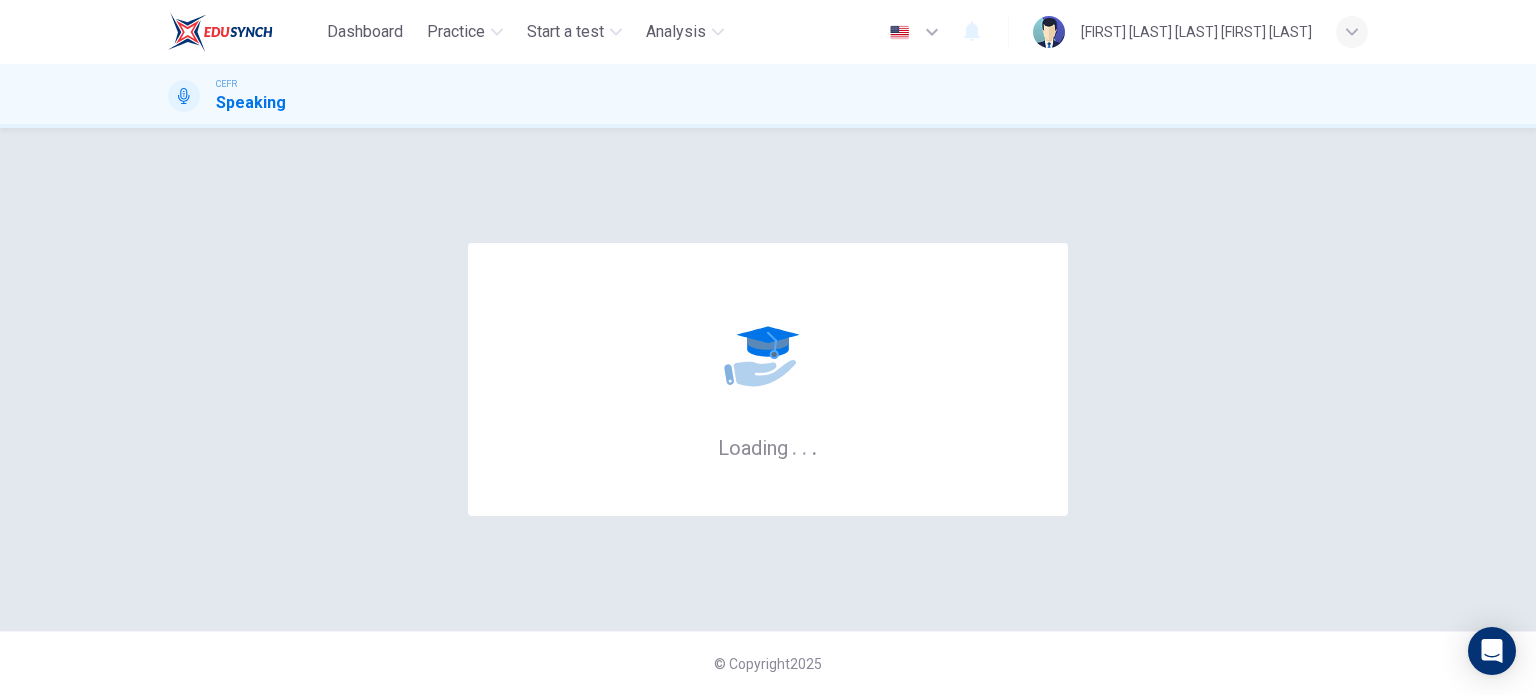 scroll, scrollTop: 0, scrollLeft: 0, axis: both 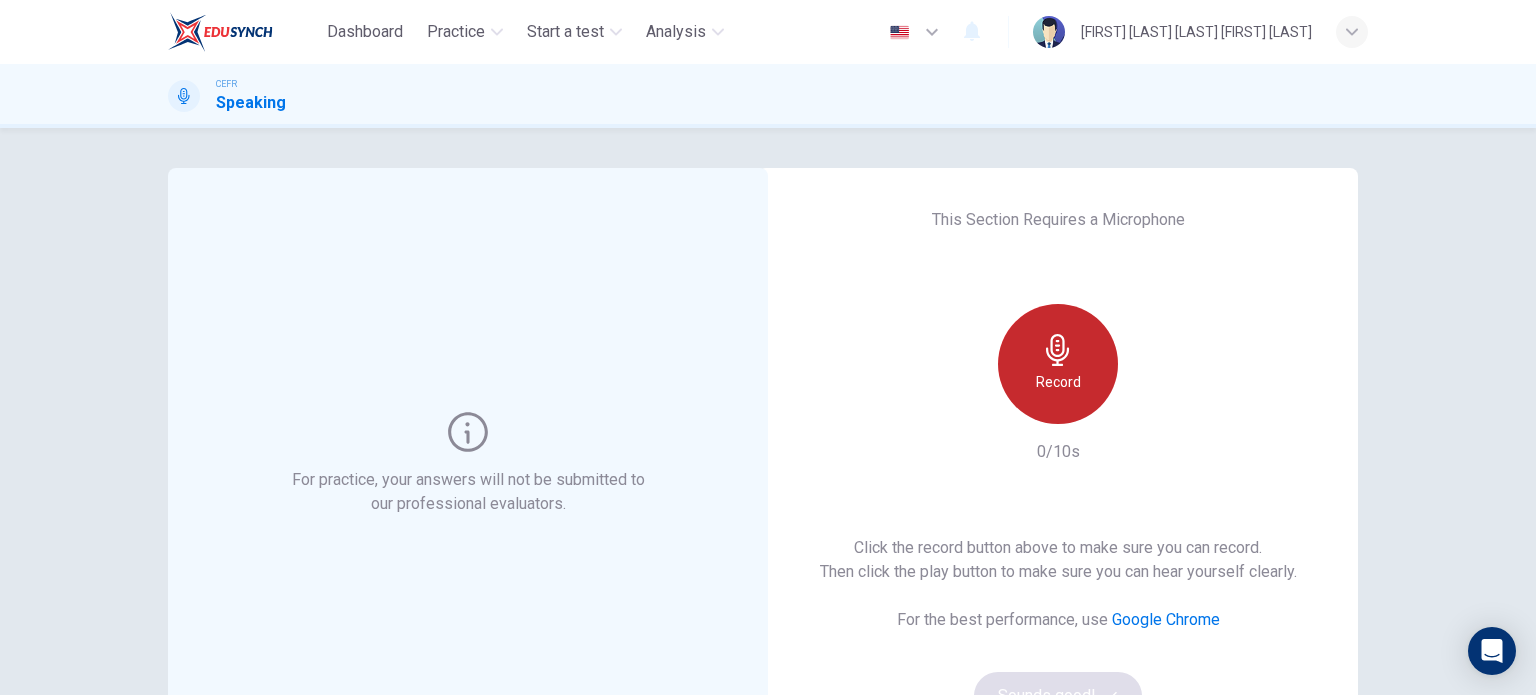 click on "Record" at bounding box center (1058, 382) 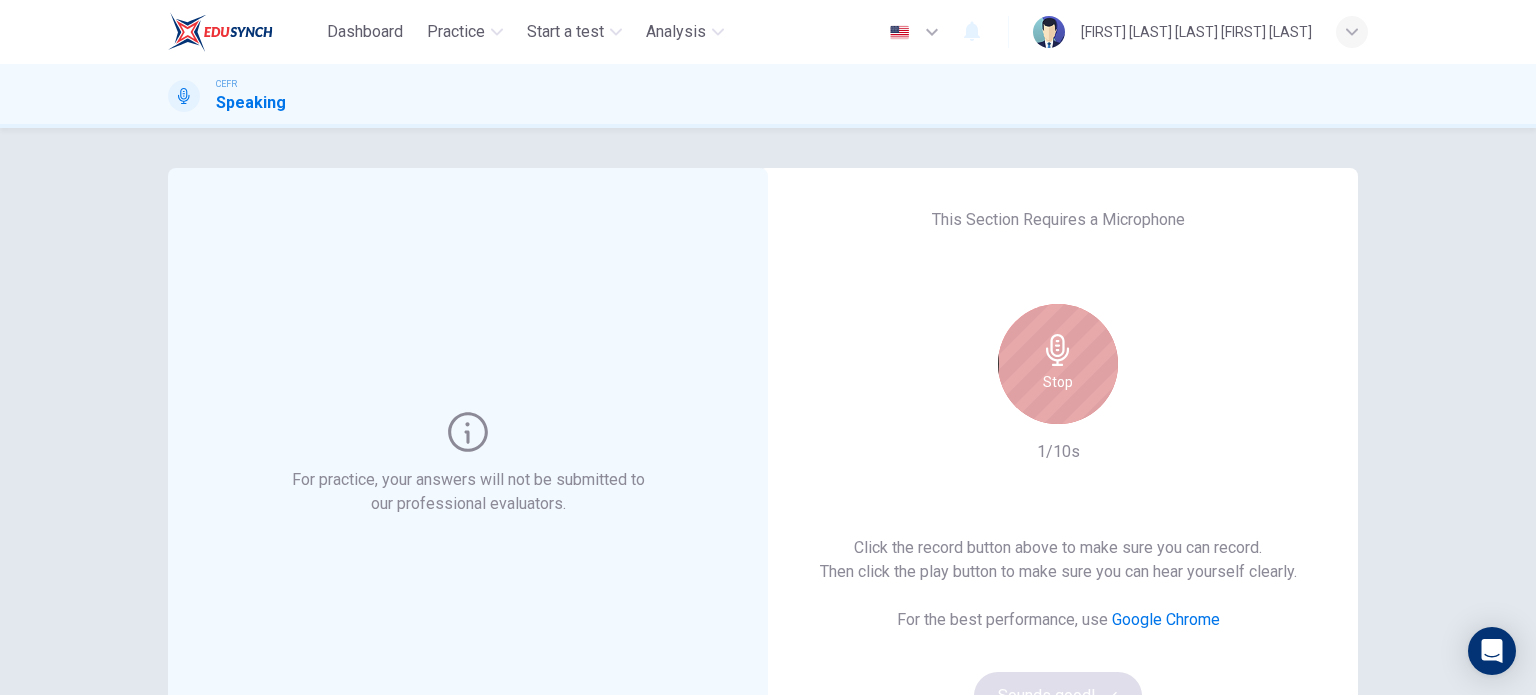 click on "Stop" at bounding box center [1058, 364] 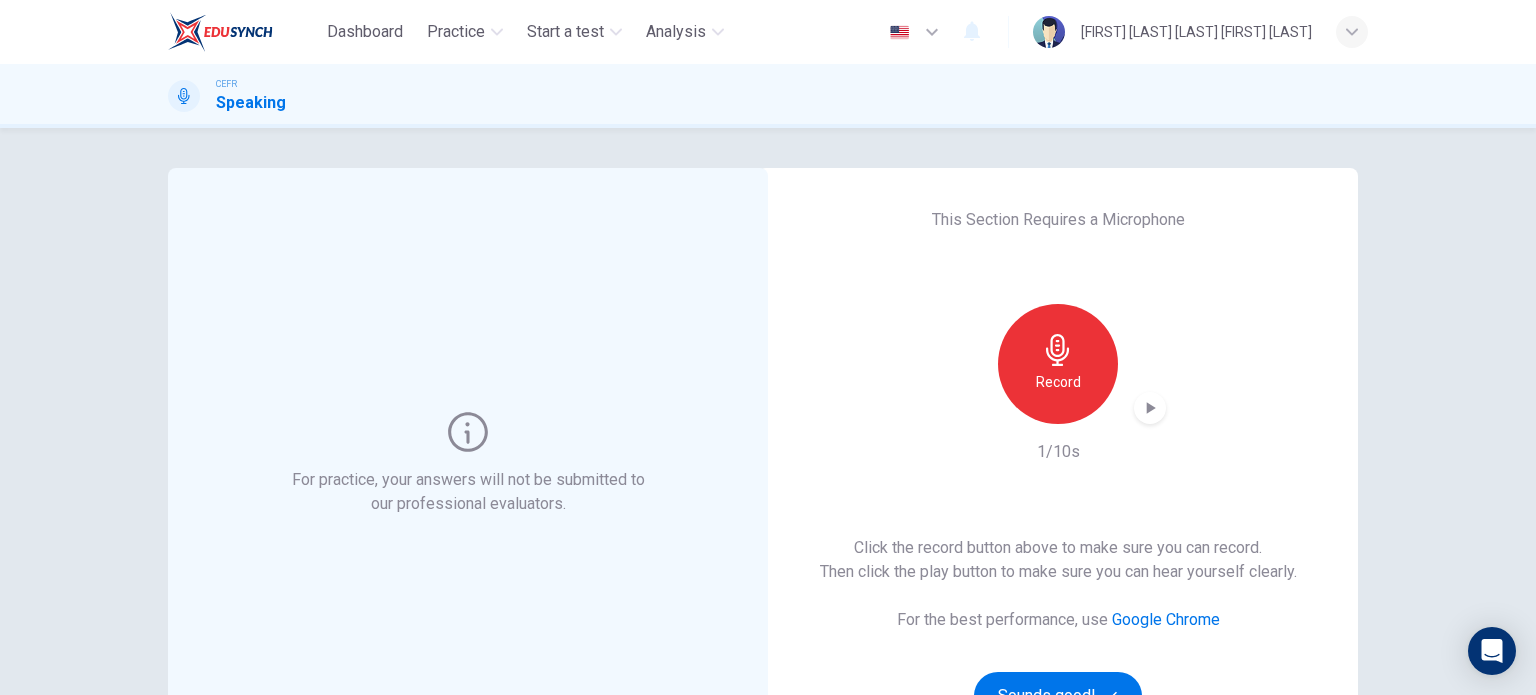 click on "Record" at bounding box center (1058, 382) 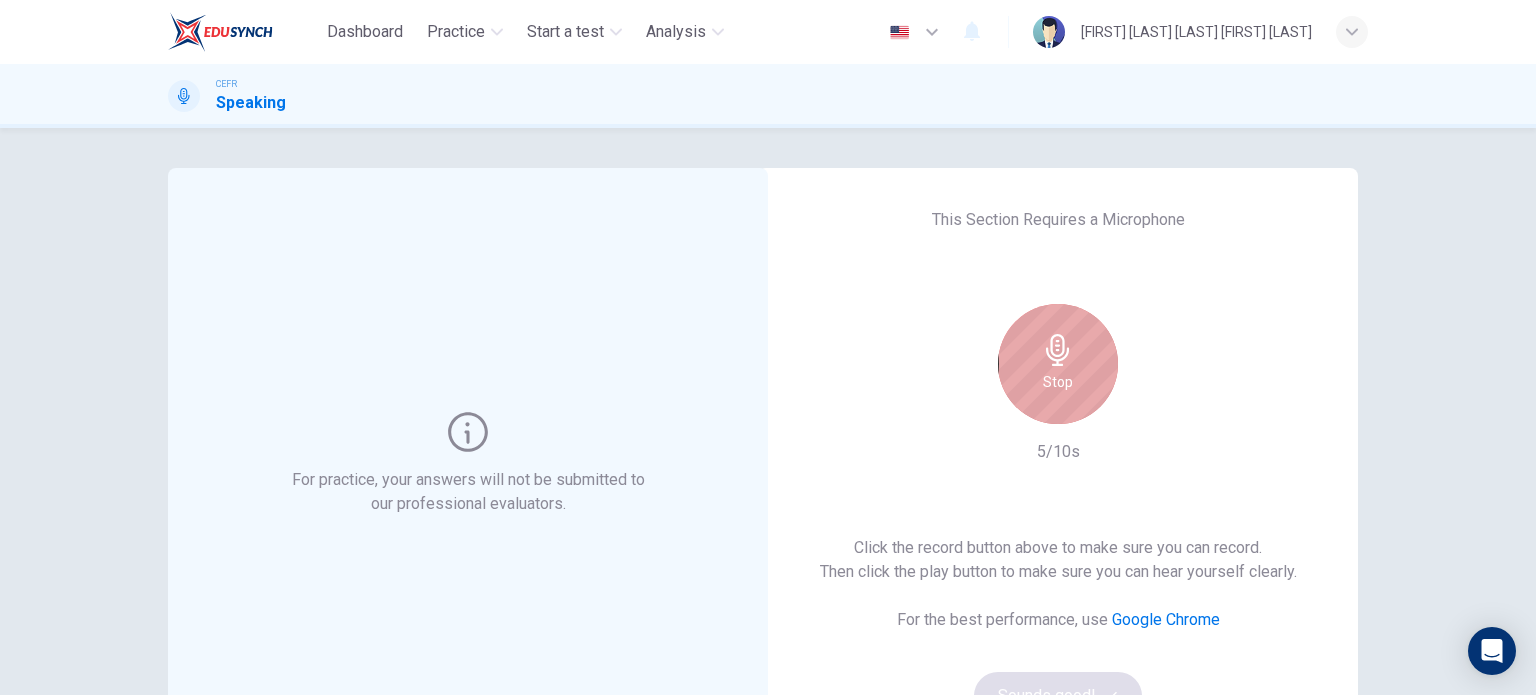 click on "Stop" at bounding box center [1058, 364] 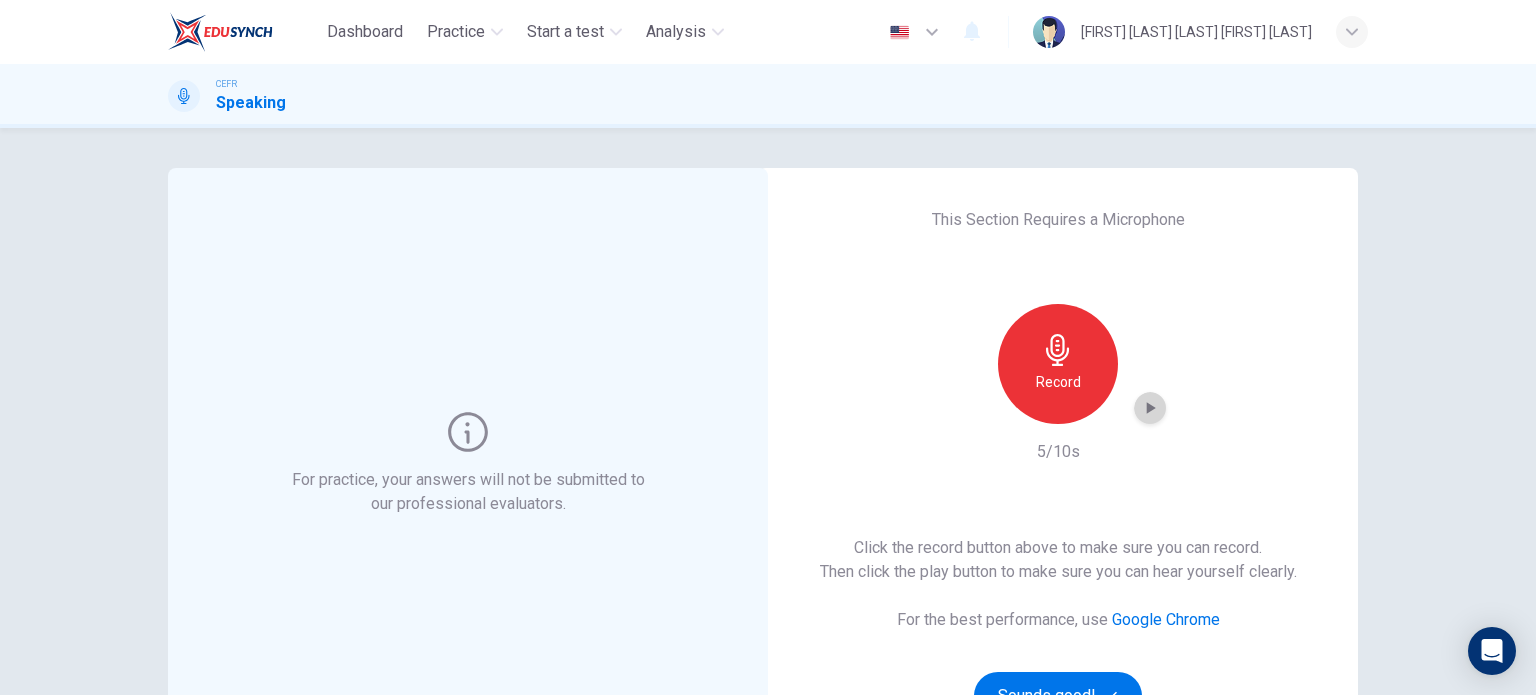 click at bounding box center [1150, 408] 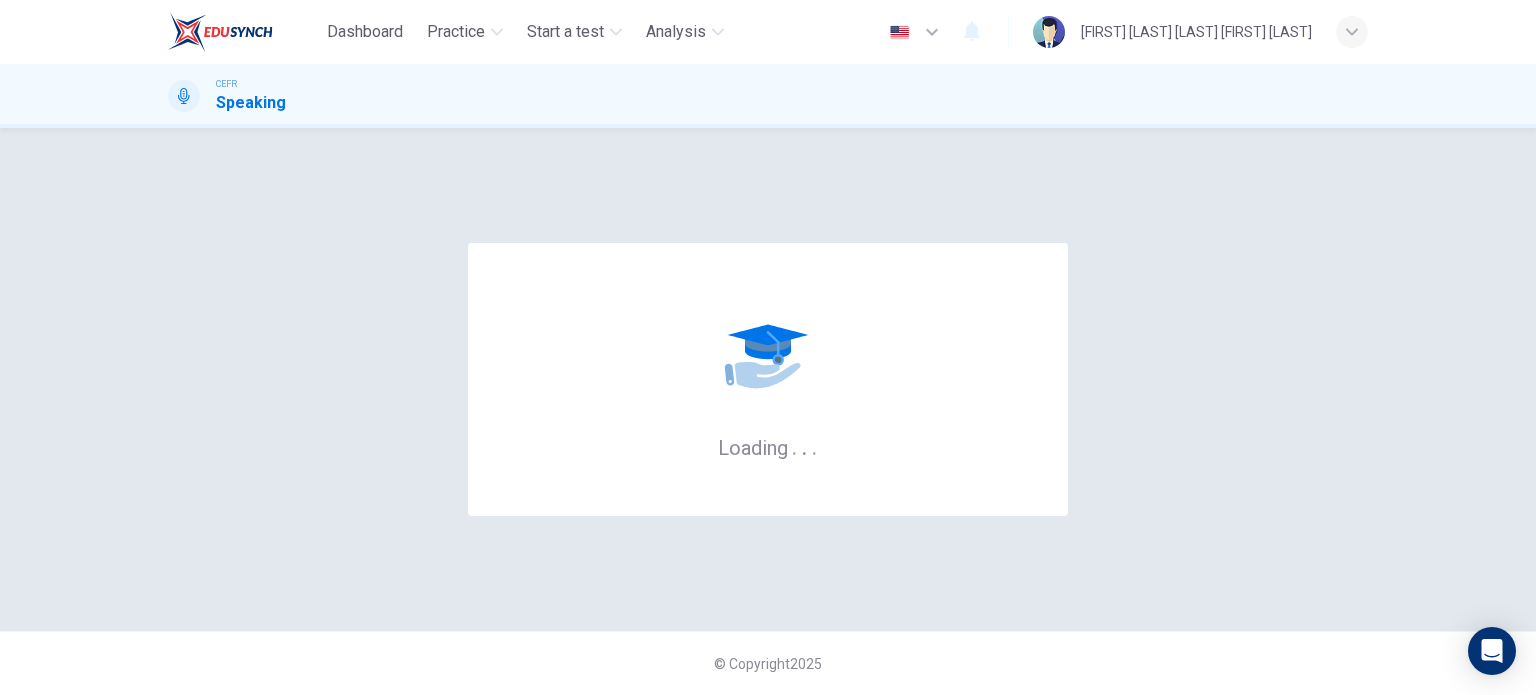 scroll, scrollTop: 0, scrollLeft: 0, axis: both 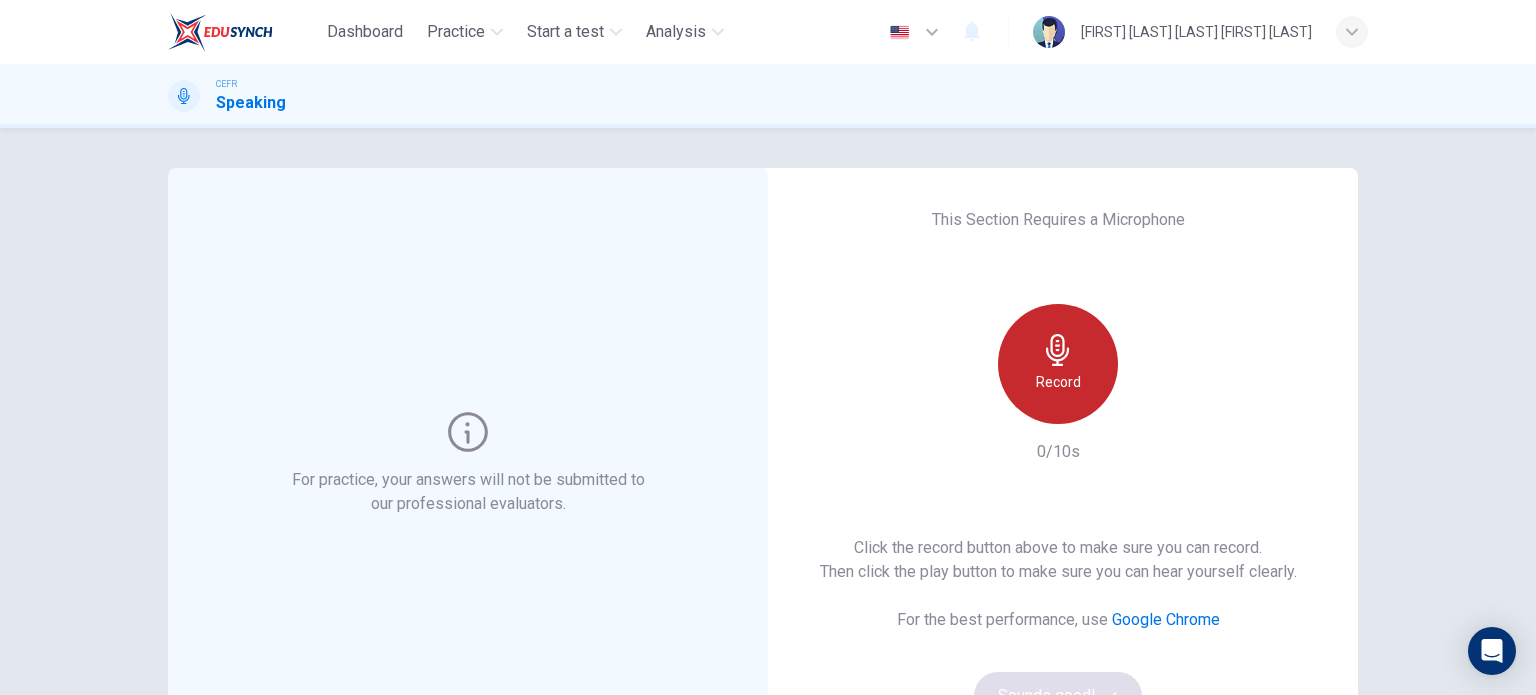 click at bounding box center (1058, 350) 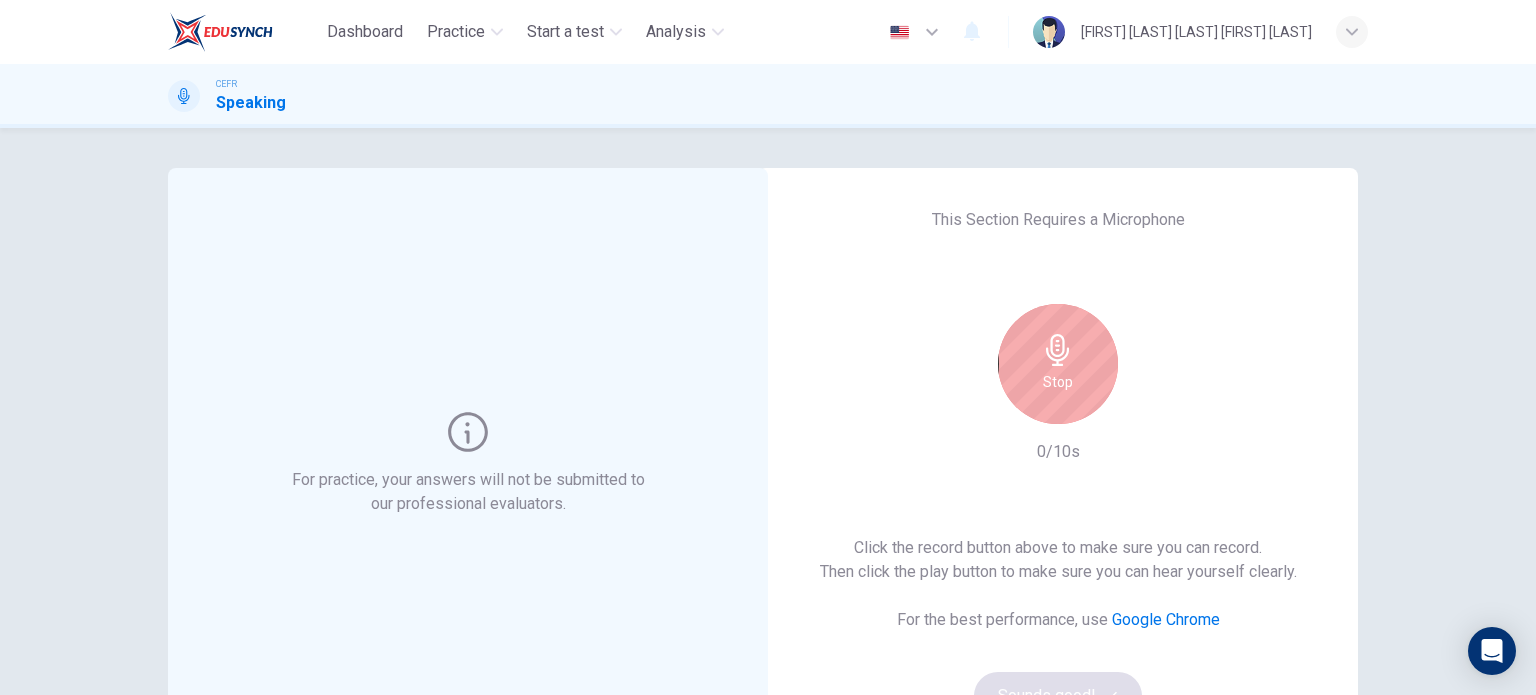 click at bounding box center (1058, 350) 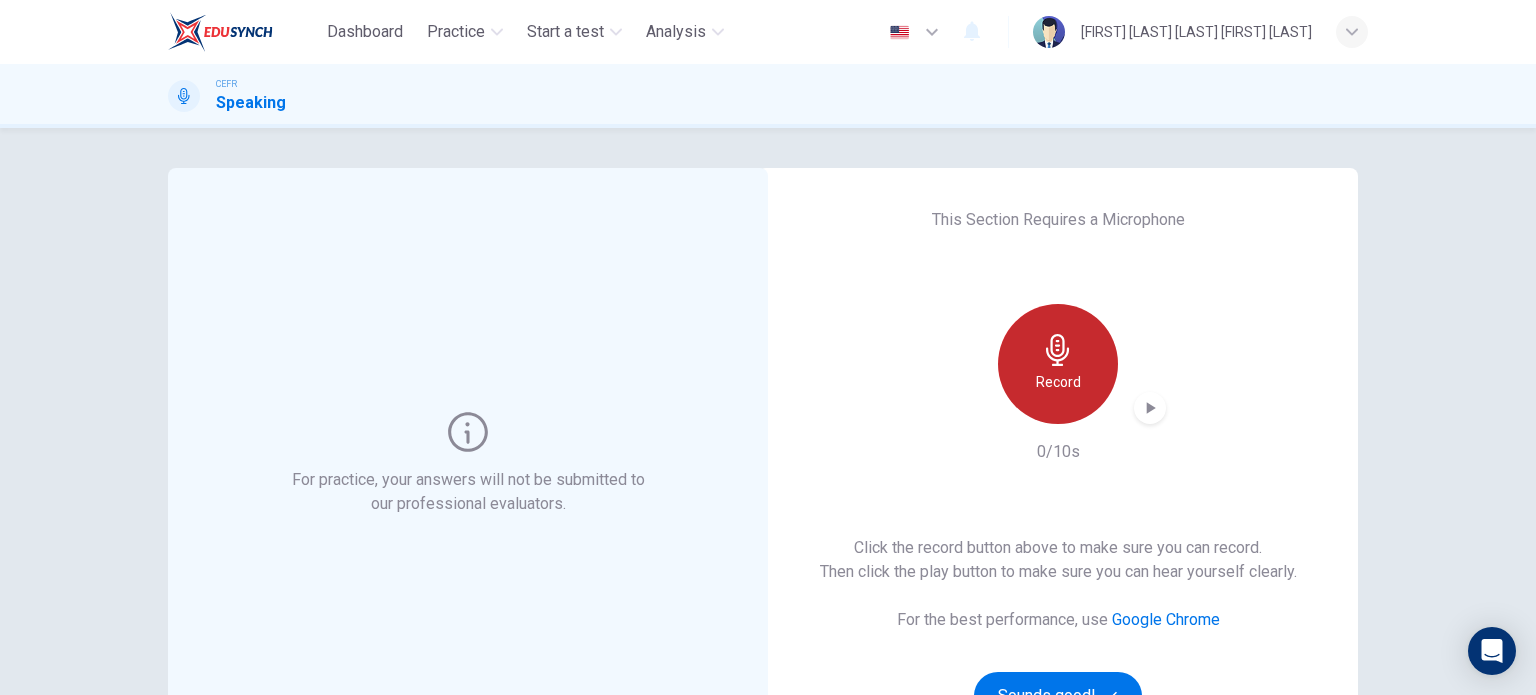 click at bounding box center (1058, 350) 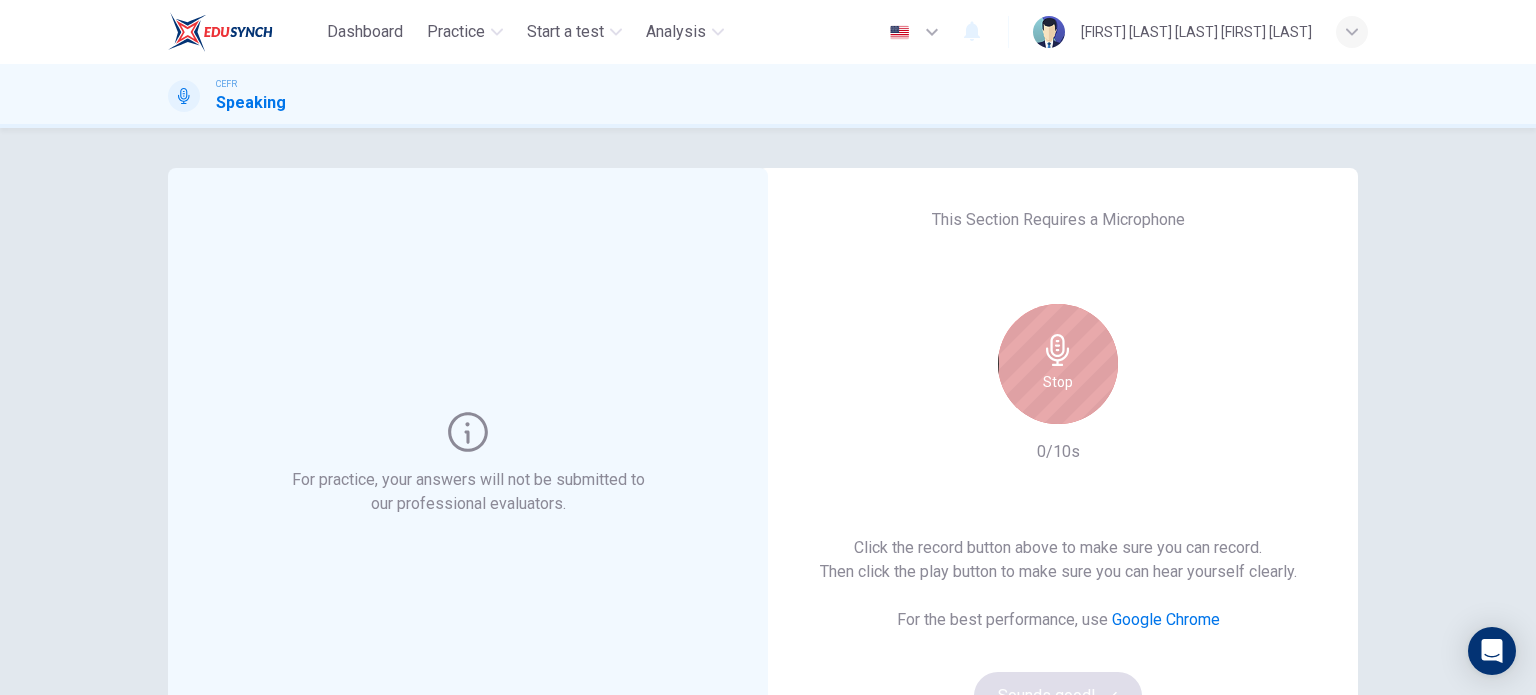 click at bounding box center (1058, 350) 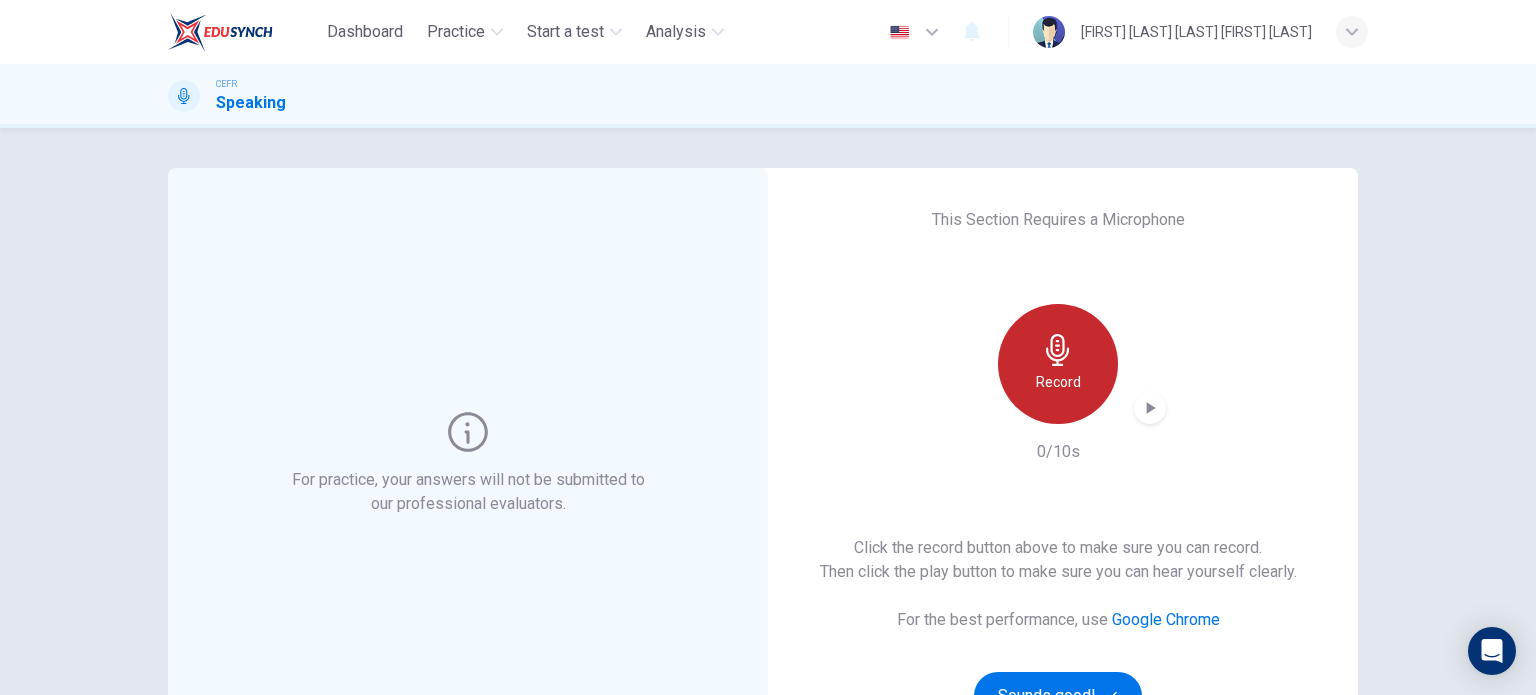 click at bounding box center (1058, 350) 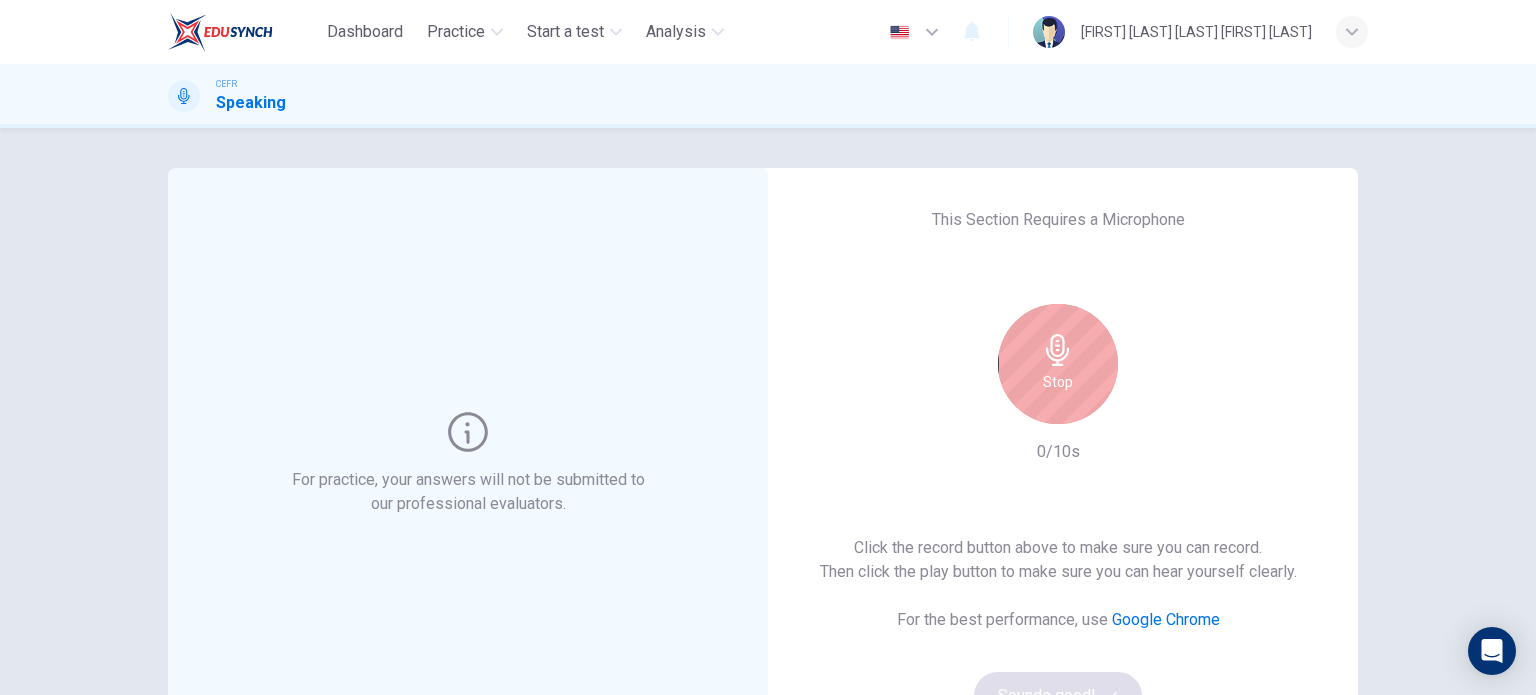 click at bounding box center [1058, 350] 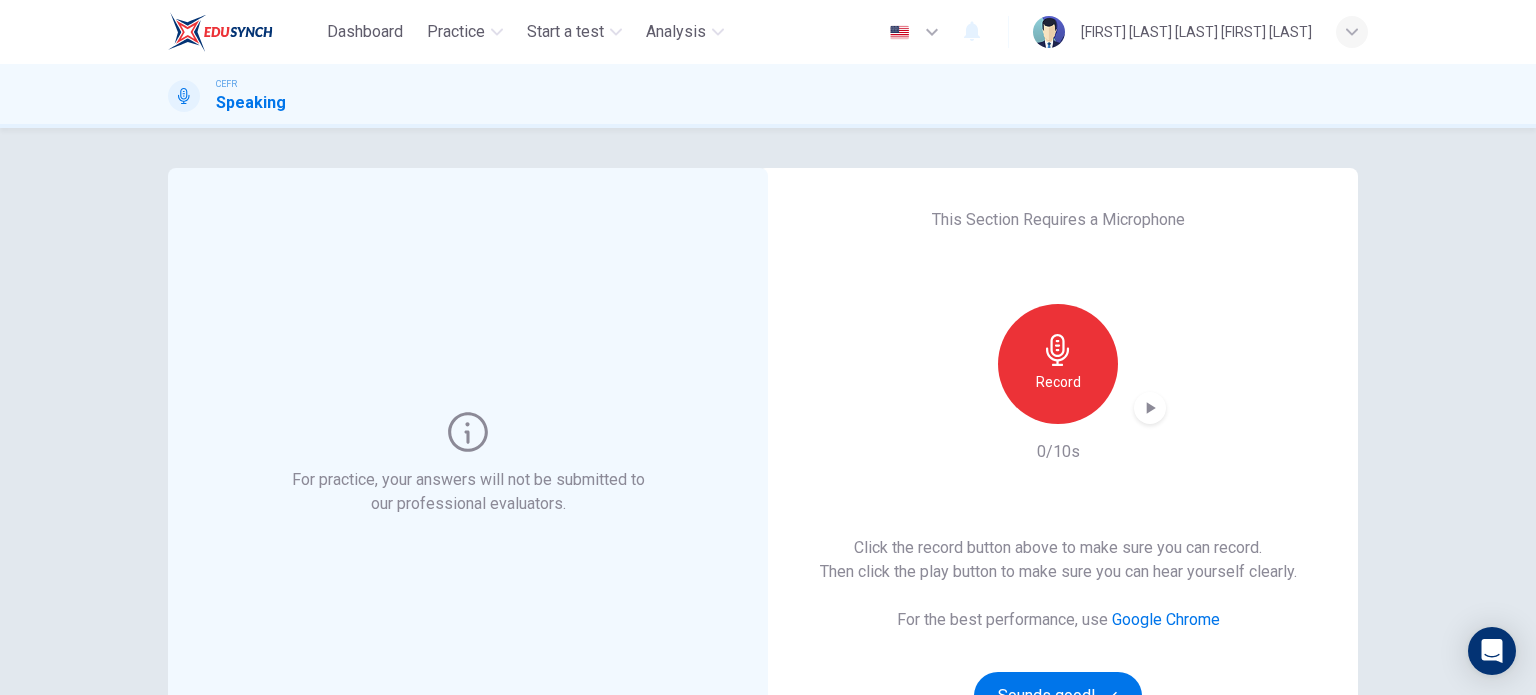 click at bounding box center [1058, 350] 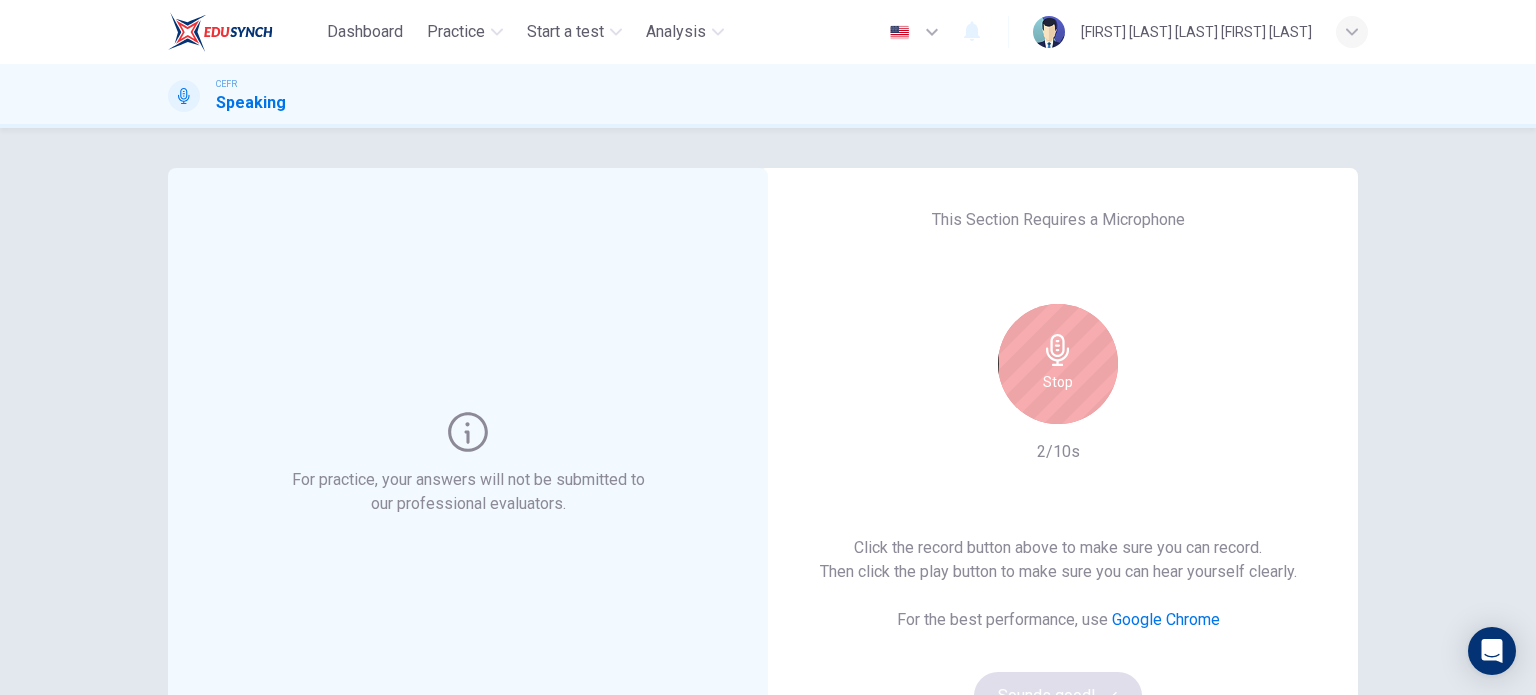 click at bounding box center (1058, 350) 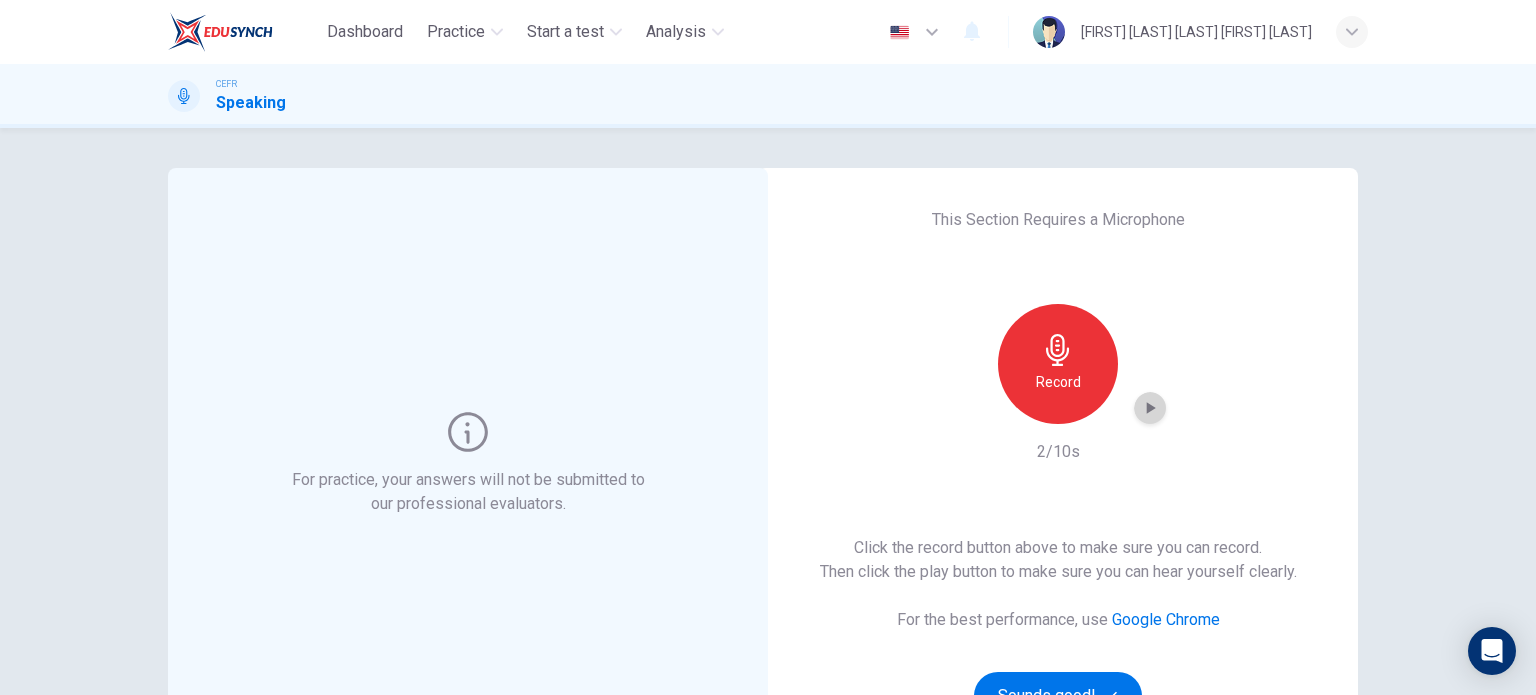 click at bounding box center (1150, 408) 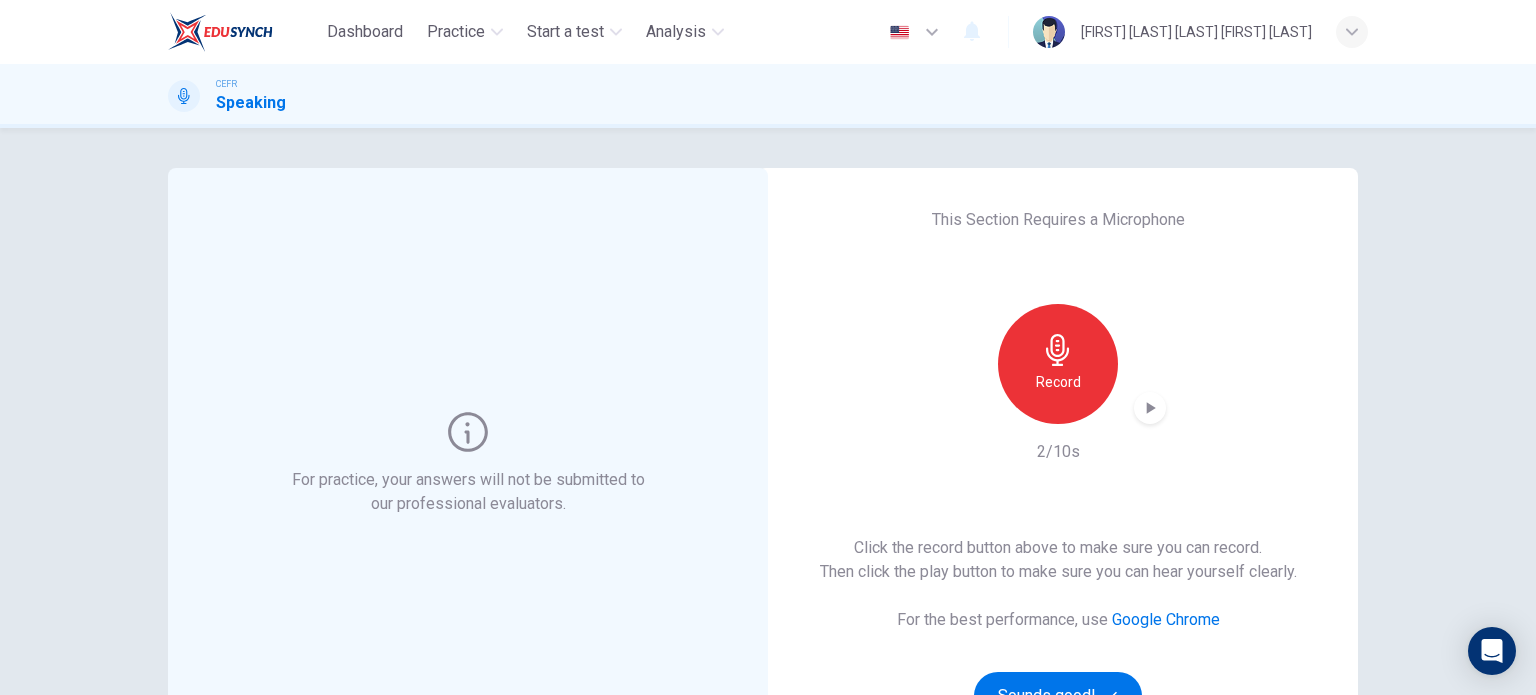 click at bounding box center [1150, 408] 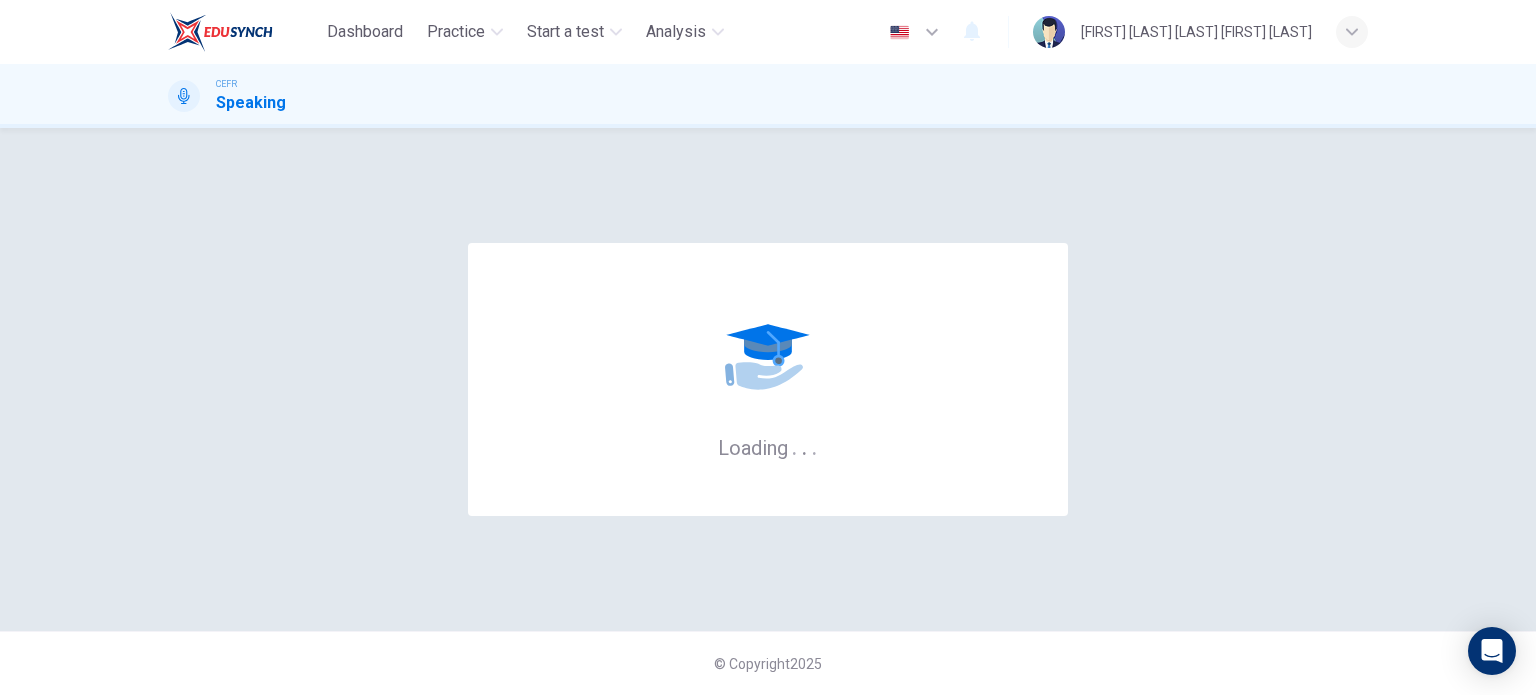 scroll, scrollTop: 0, scrollLeft: 0, axis: both 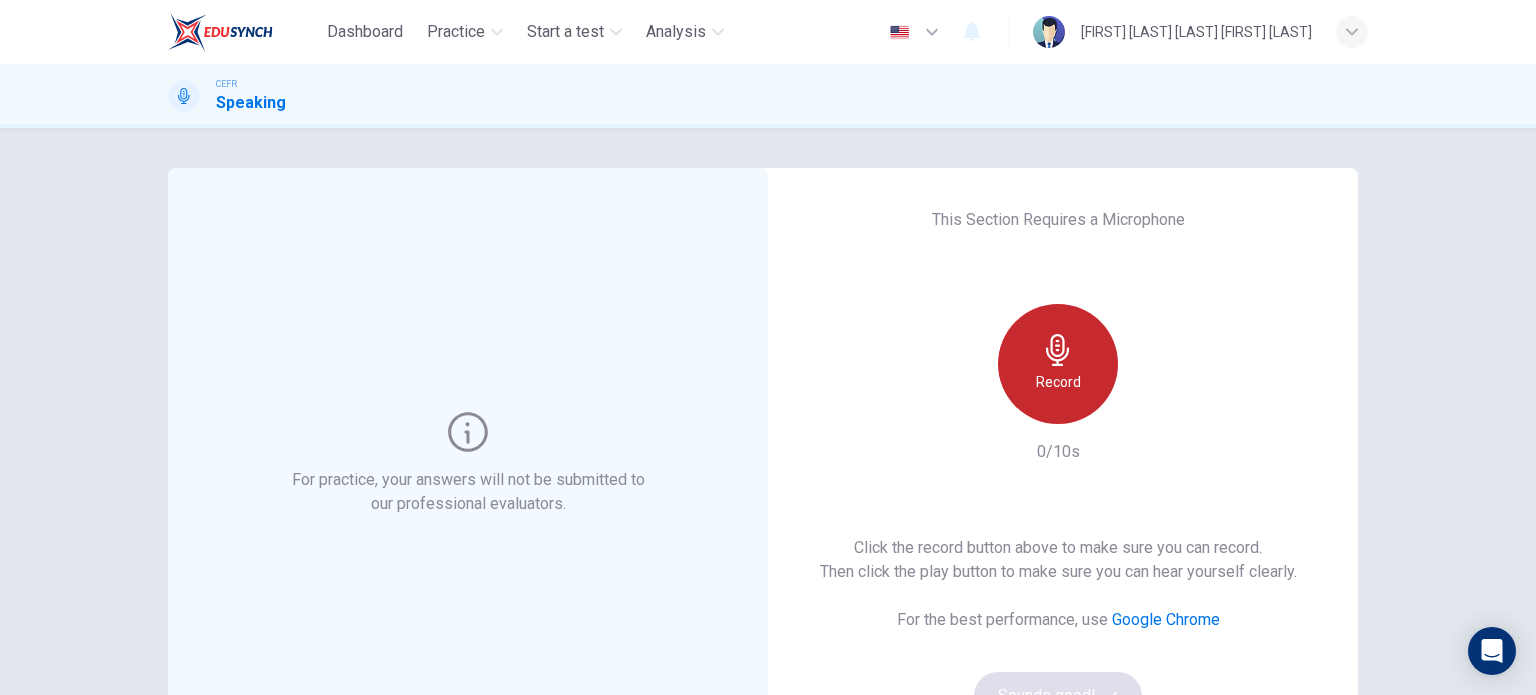 click on "Record" at bounding box center (1058, 364) 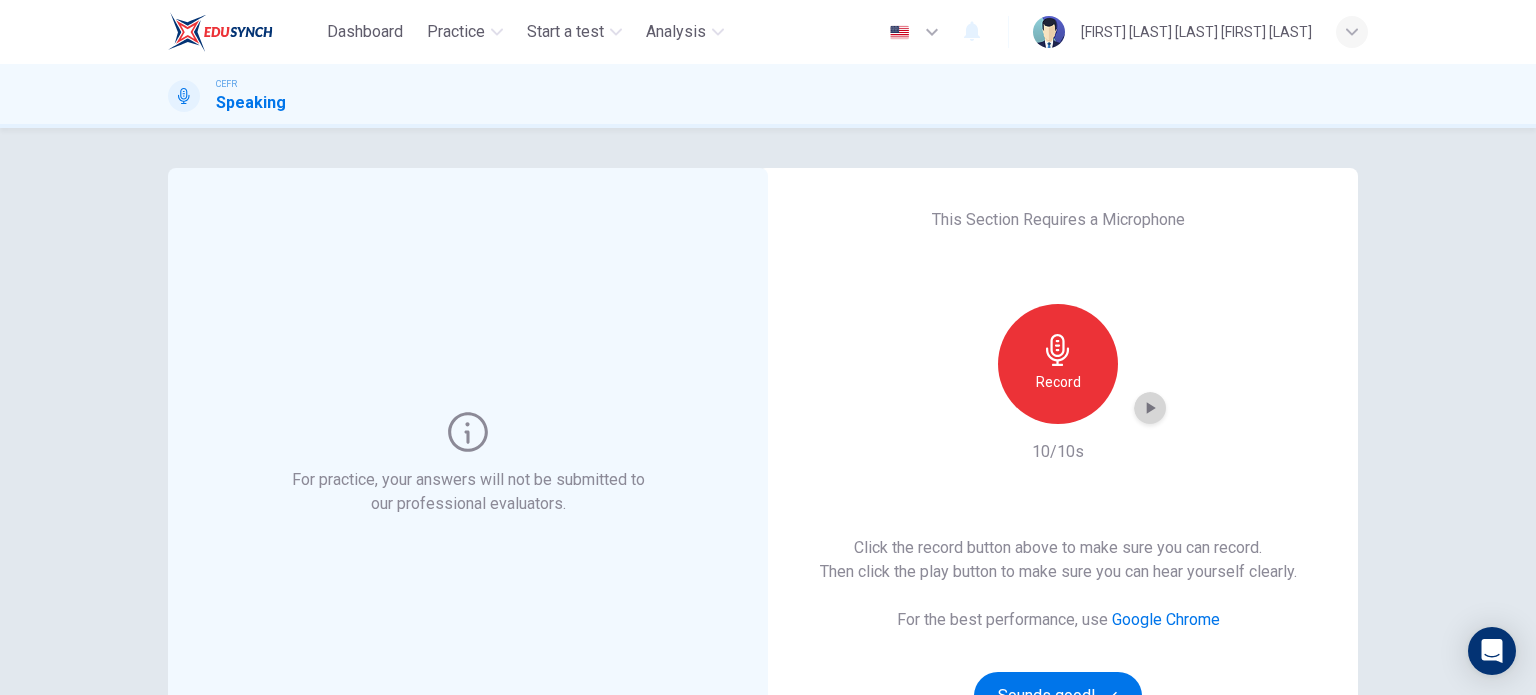 click at bounding box center (1150, 408) 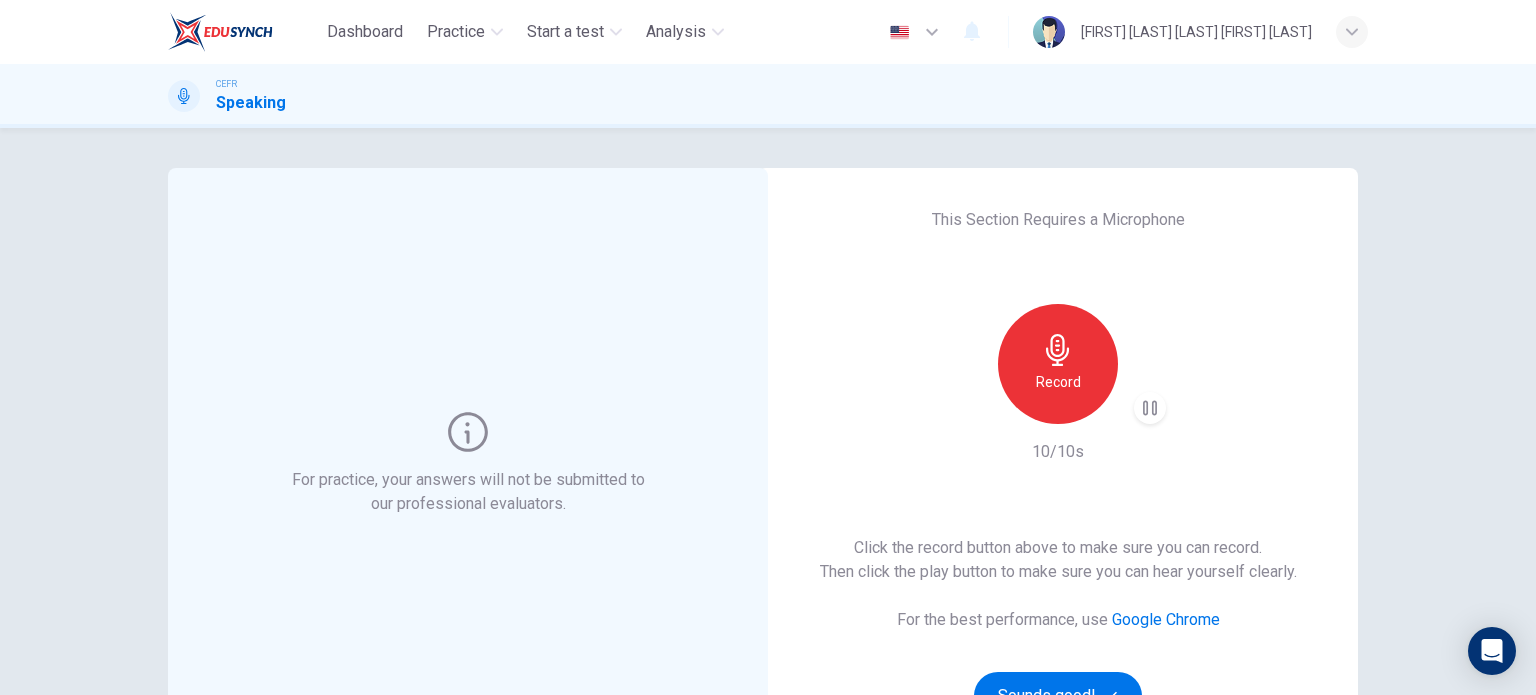type 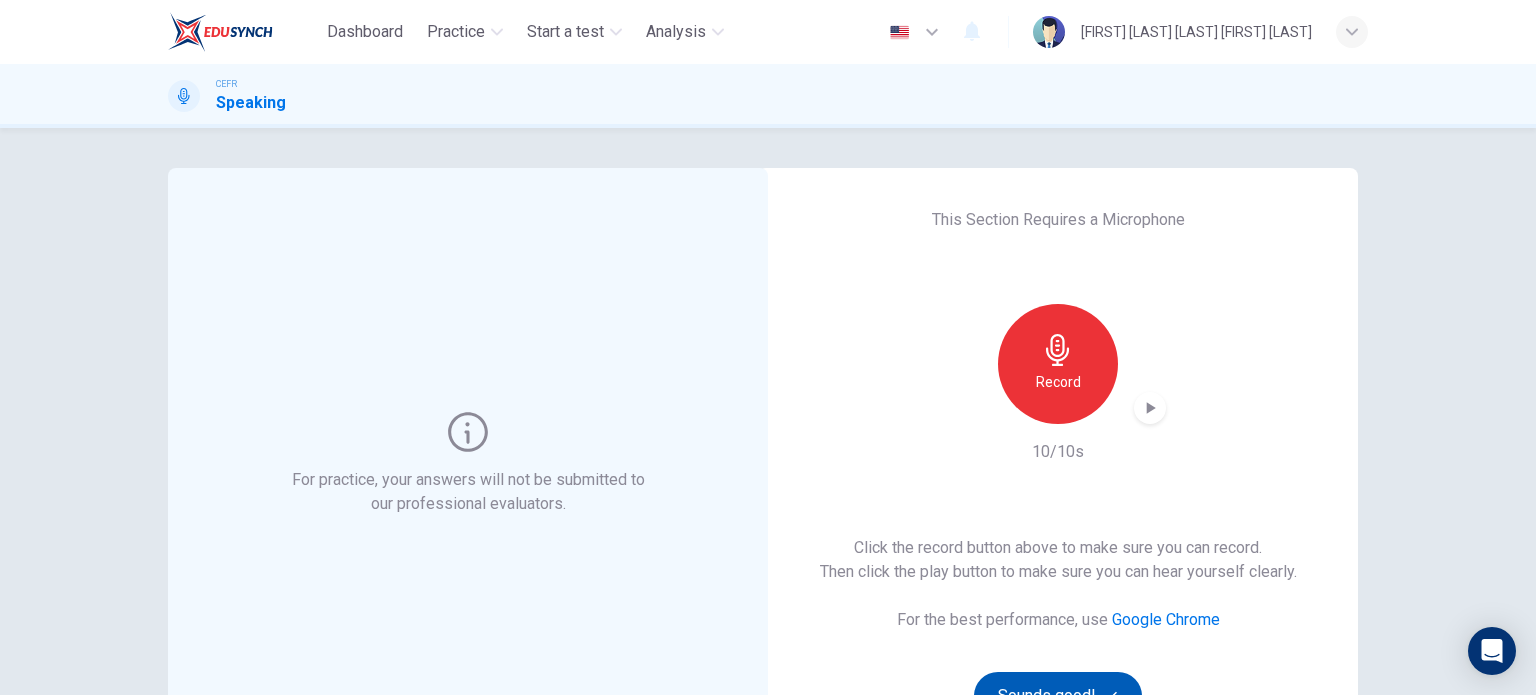 click on "Sounds good!" at bounding box center (1058, 696) 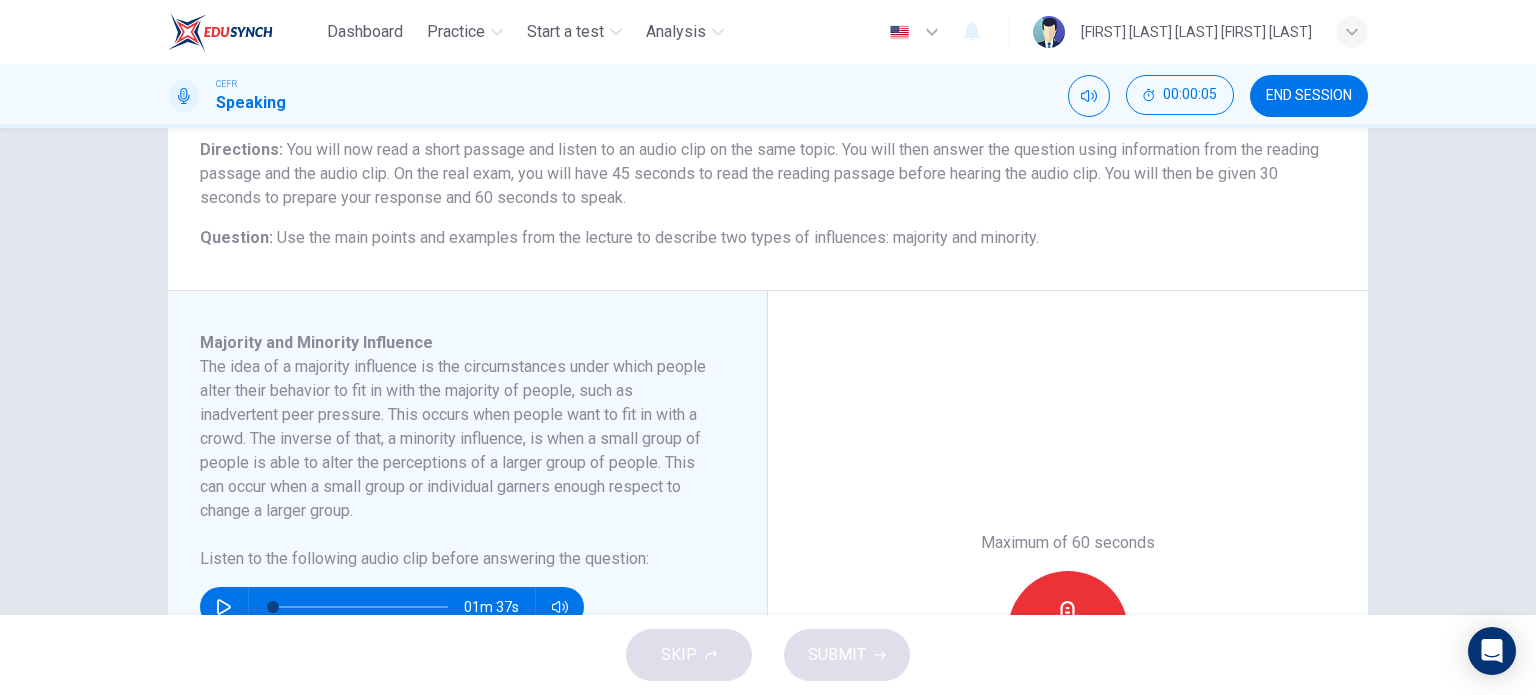 scroll, scrollTop: 200, scrollLeft: 0, axis: vertical 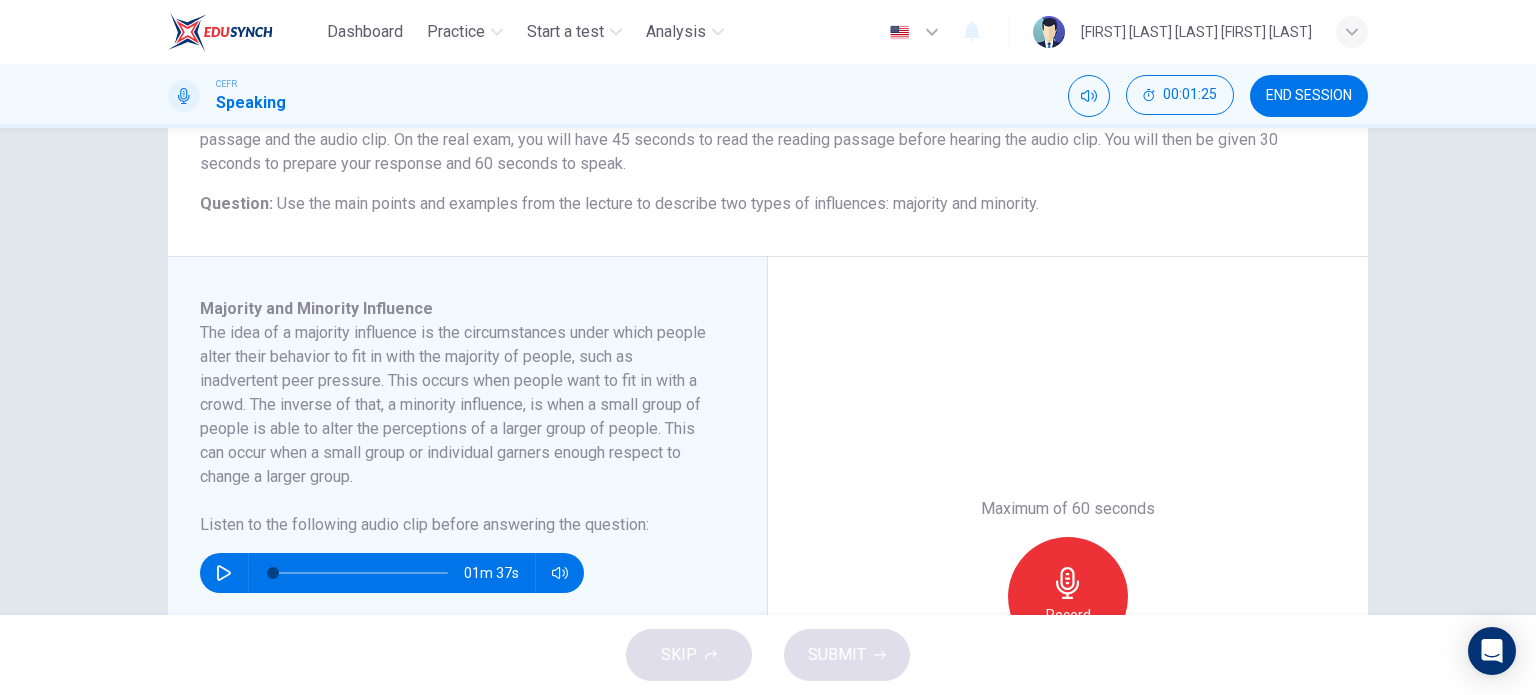 click at bounding box center [224, 573] 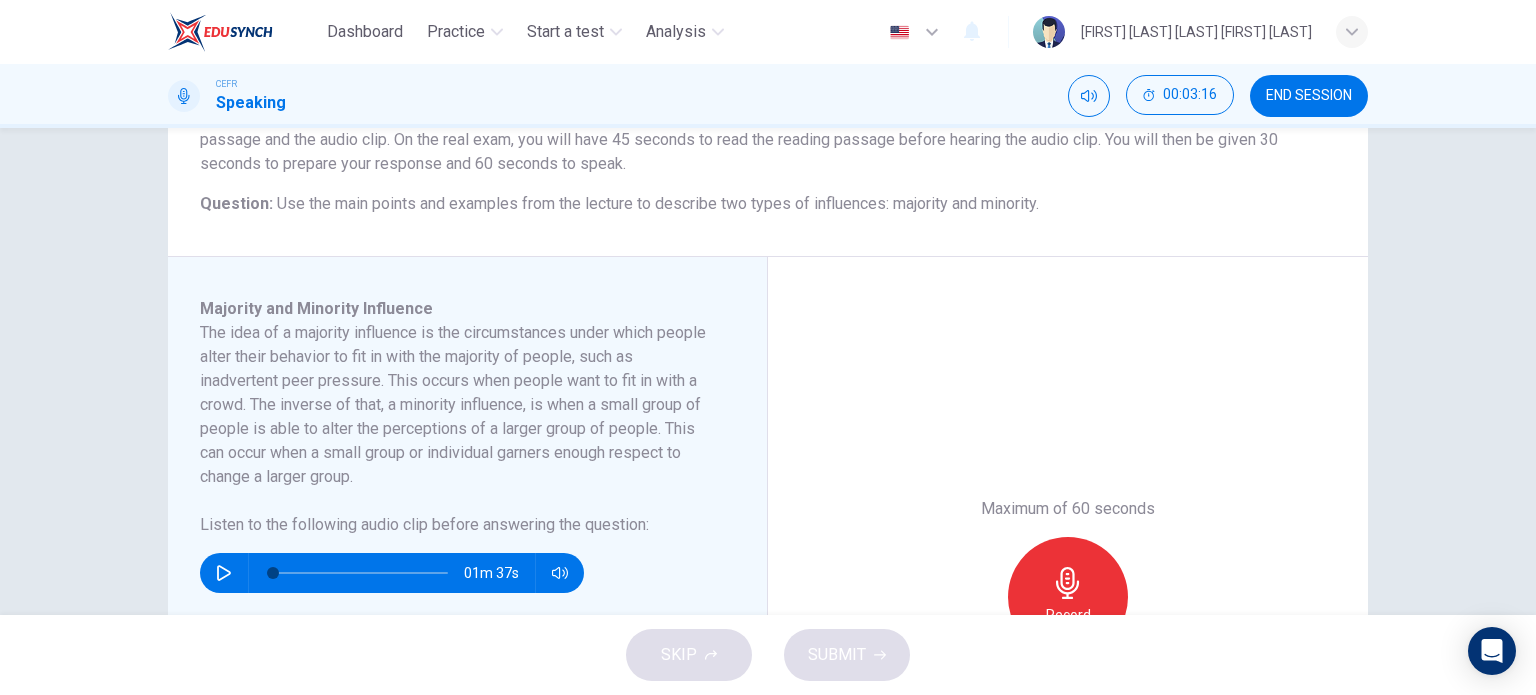 scroll, scrollTop: 300, scrollLeft: 0, axis: vertical 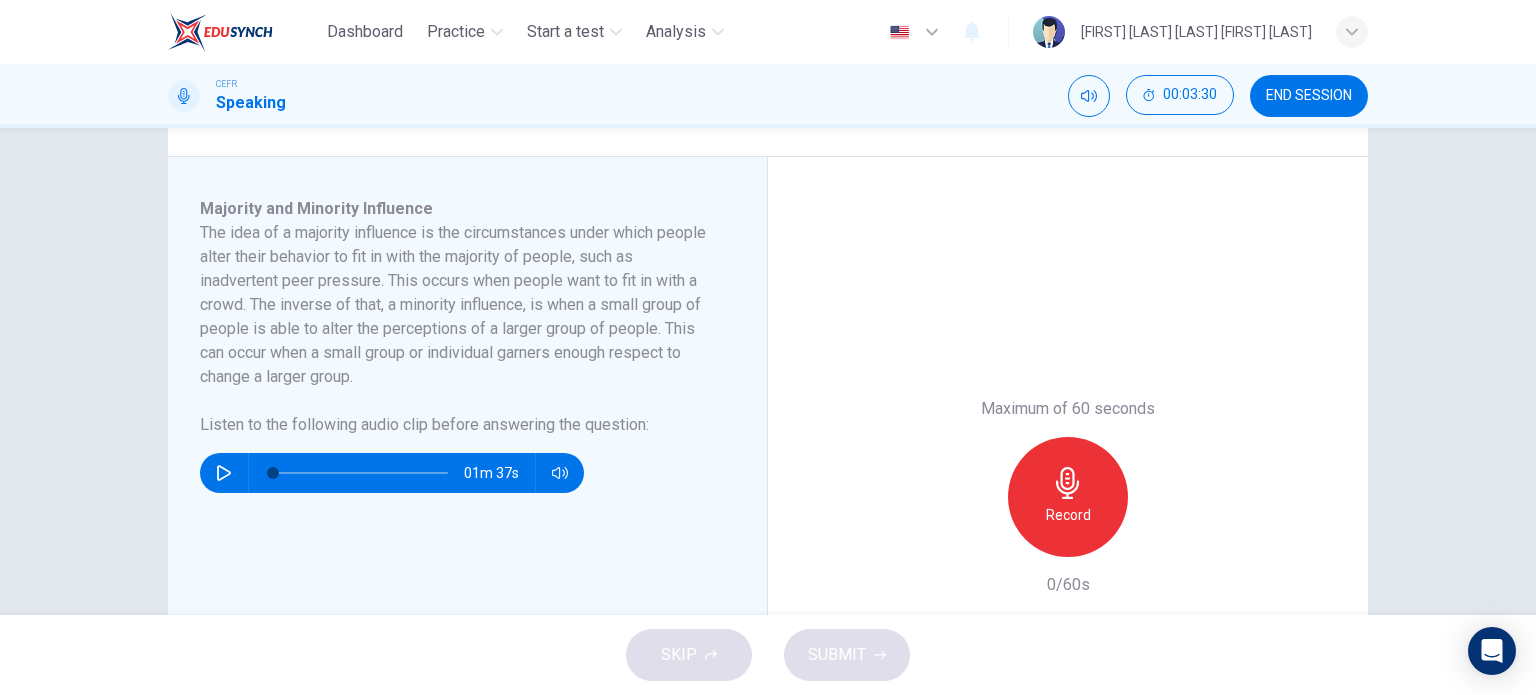 click on "Record" at bounding box center (1068, 497) 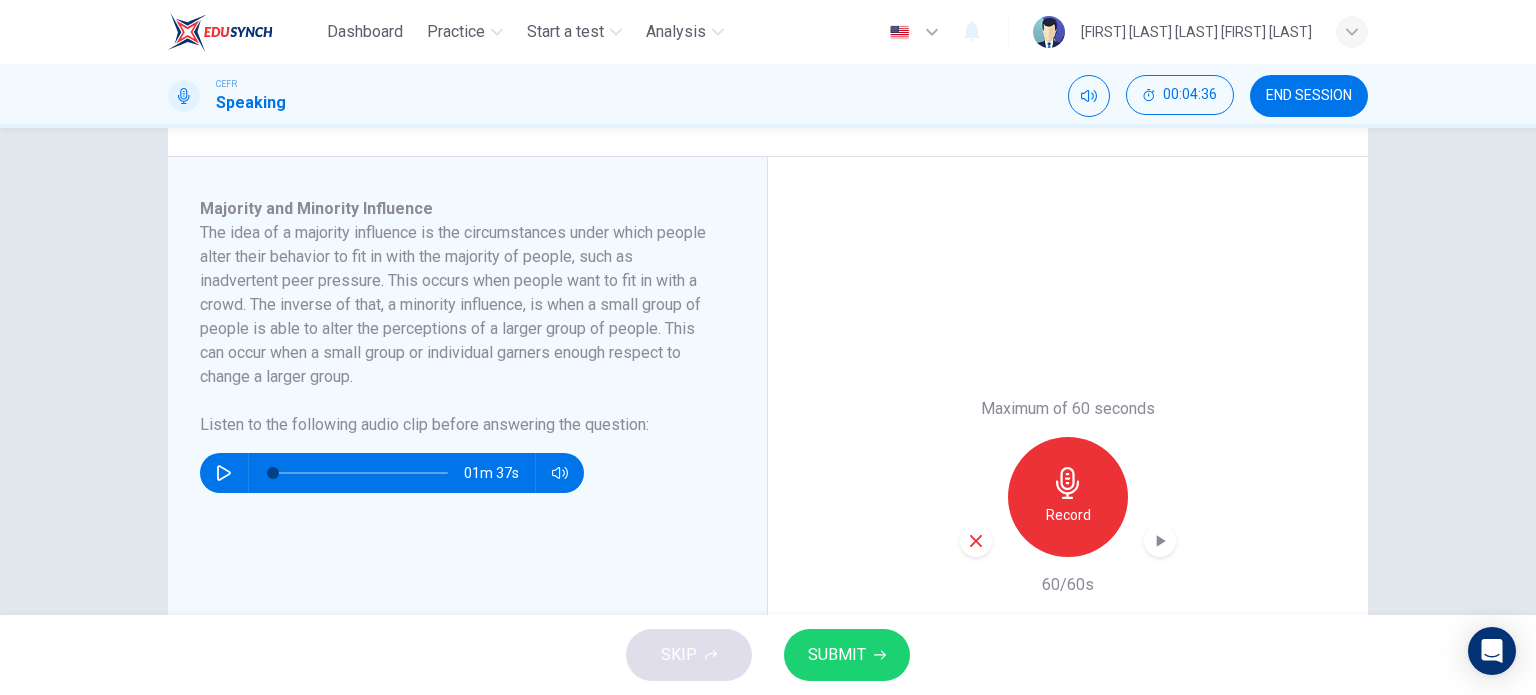 drag, startPoint x: 872, startPoint y: 651, endPoint x: 930, endPoint y: 471, distance: 189.11372 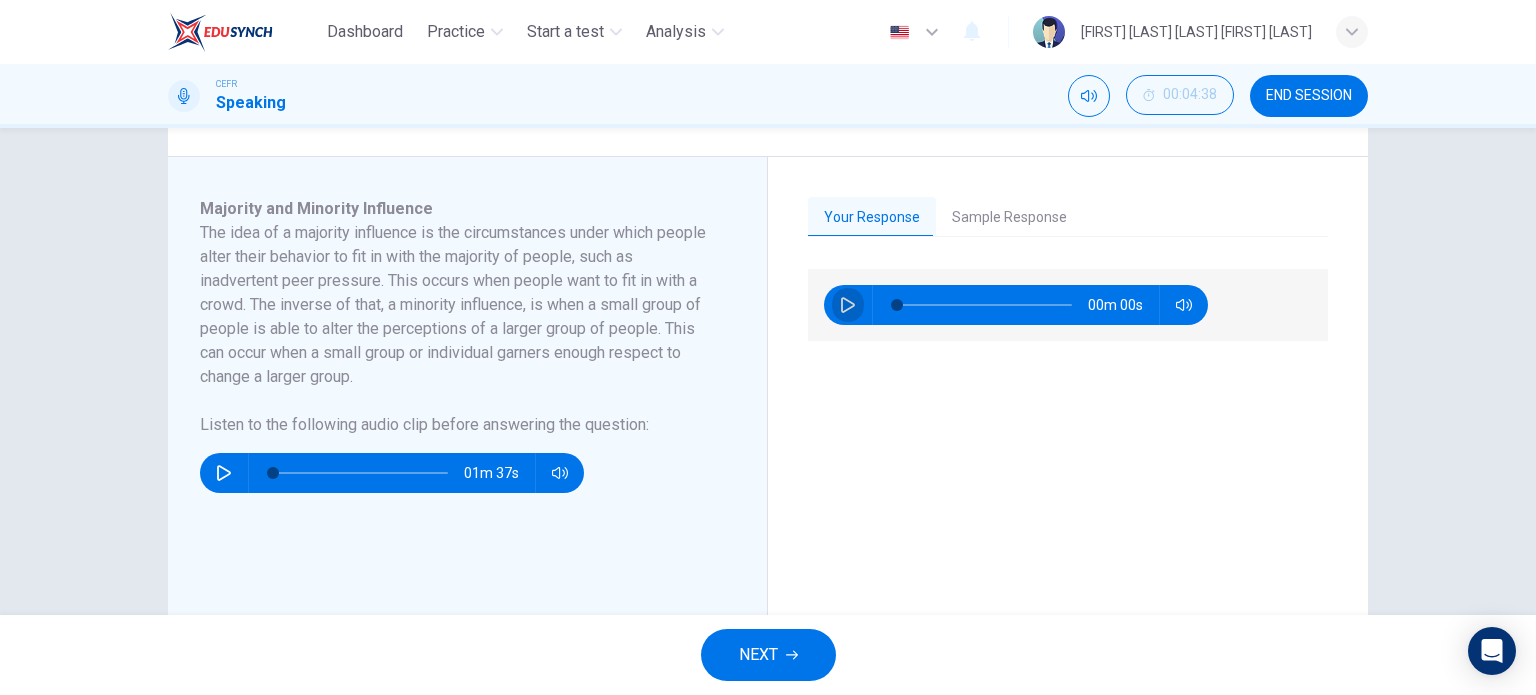 click at bounding box center (848, 305) 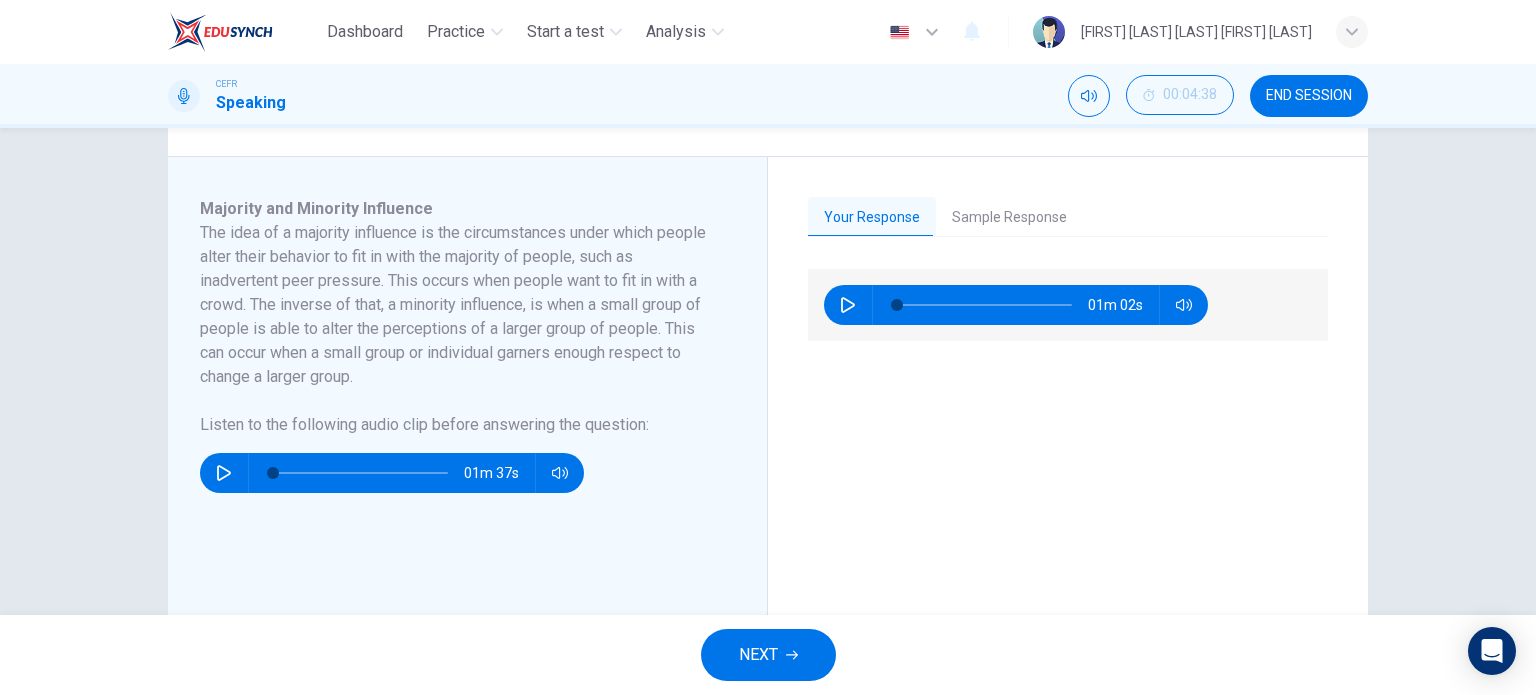 click on "Sample Response" at bounding box center (1009, 218) 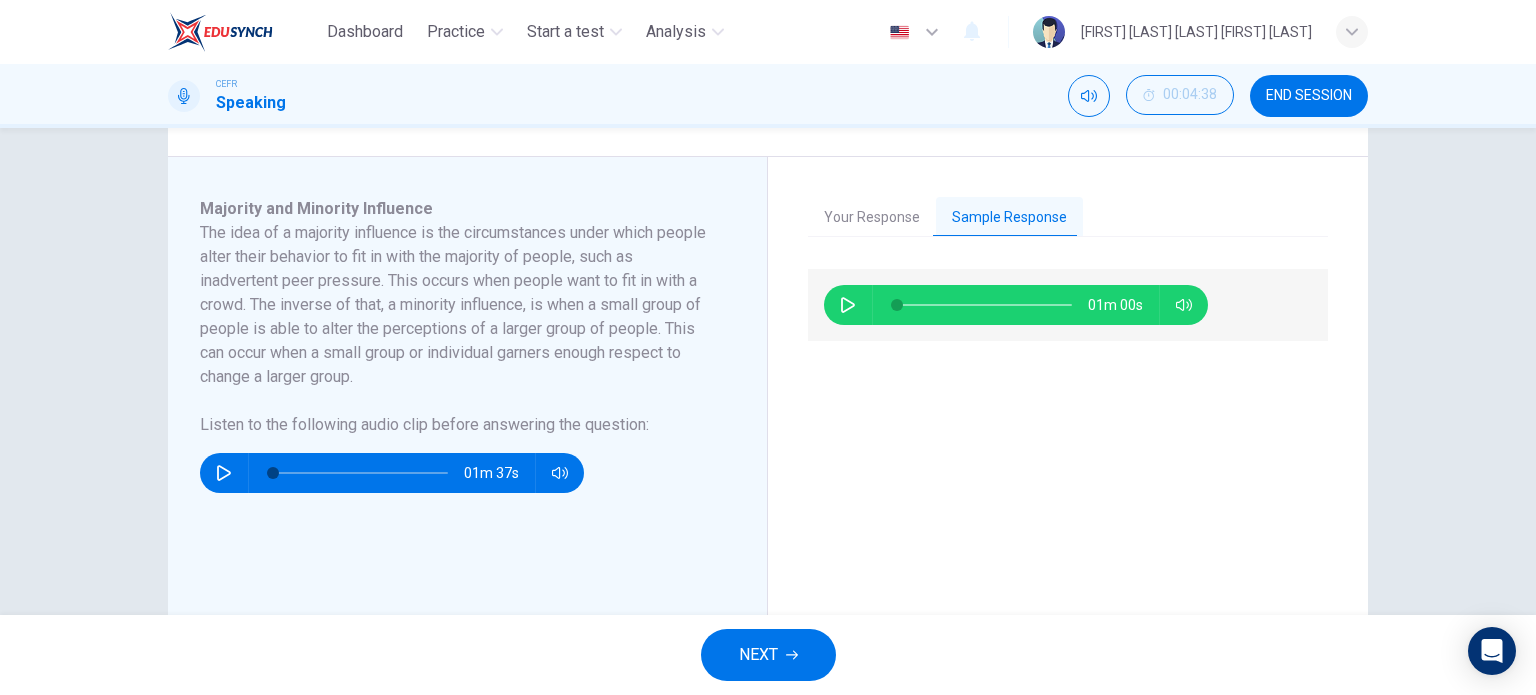 click at bounding box center (848, 305) 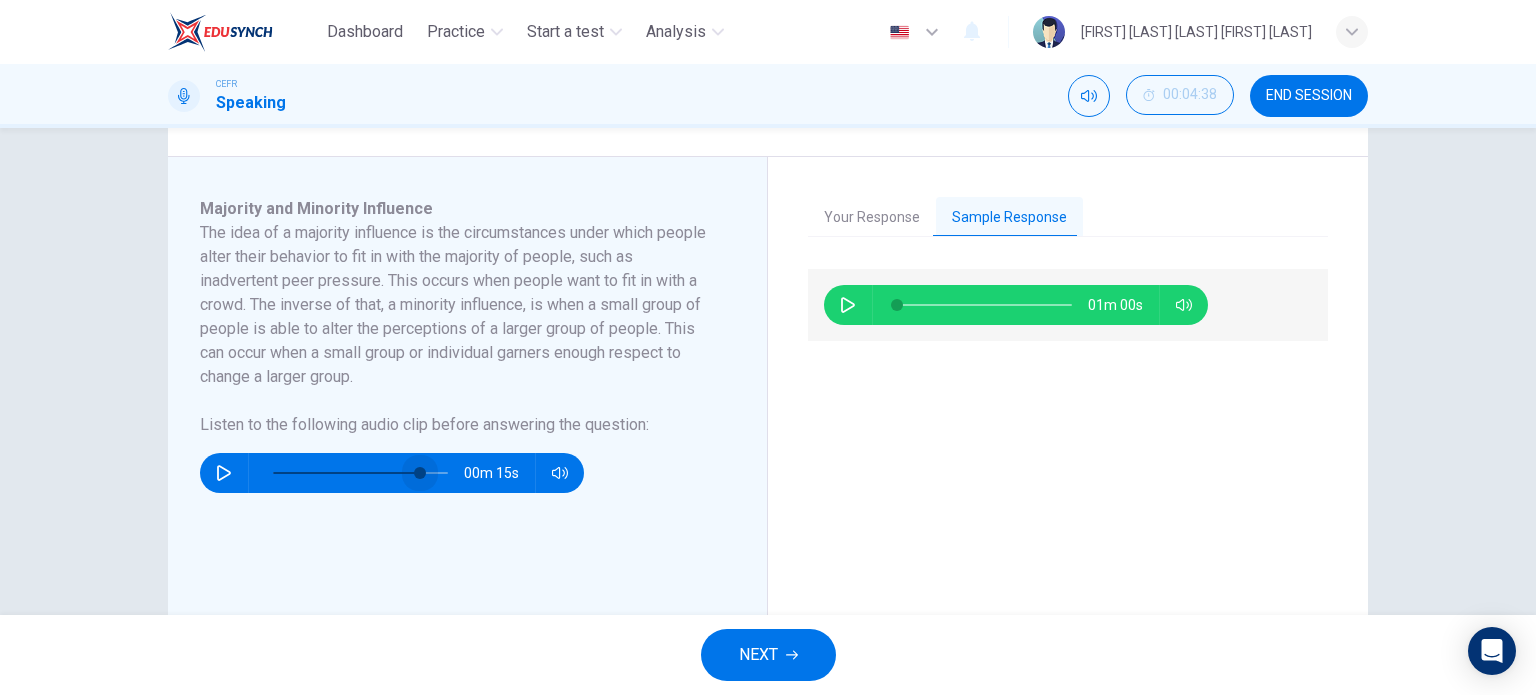 click at bounding box center (360, 473) 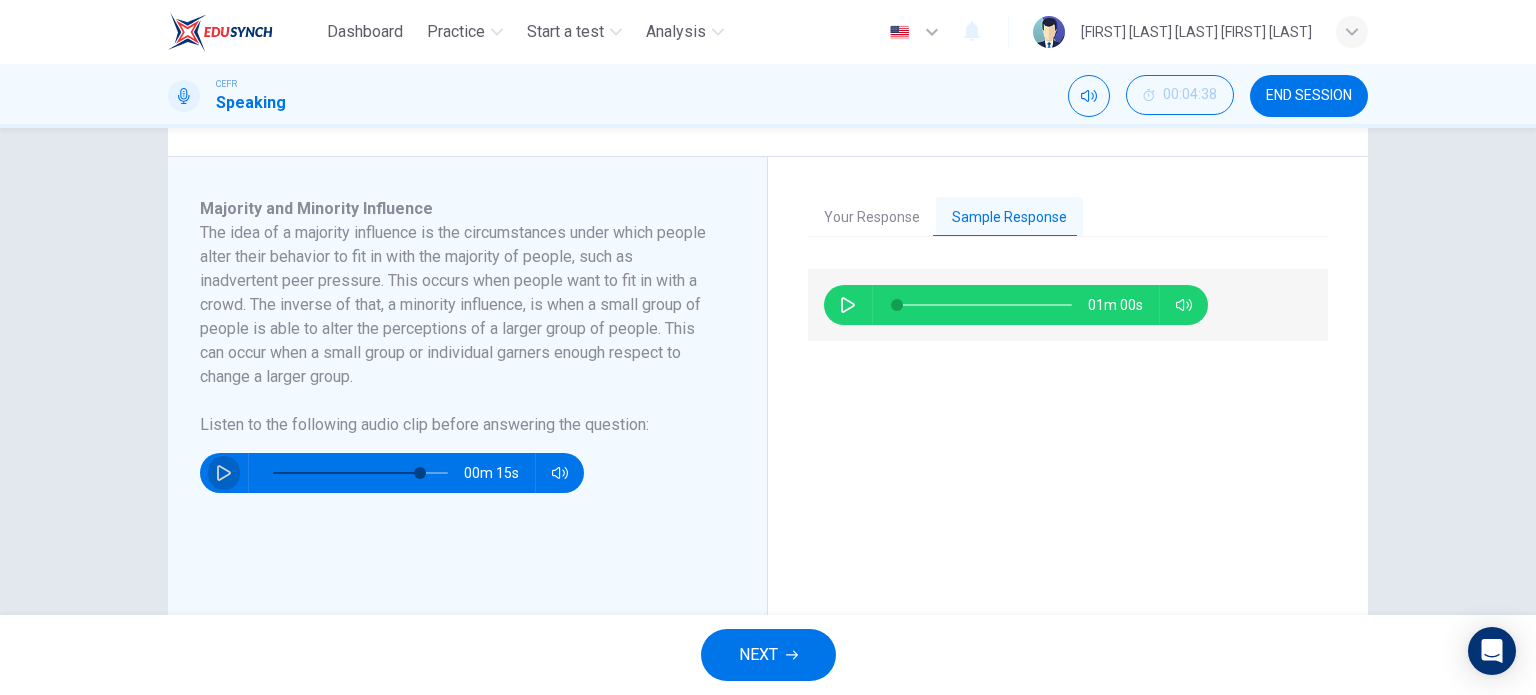click at bounding box center [224, 473] 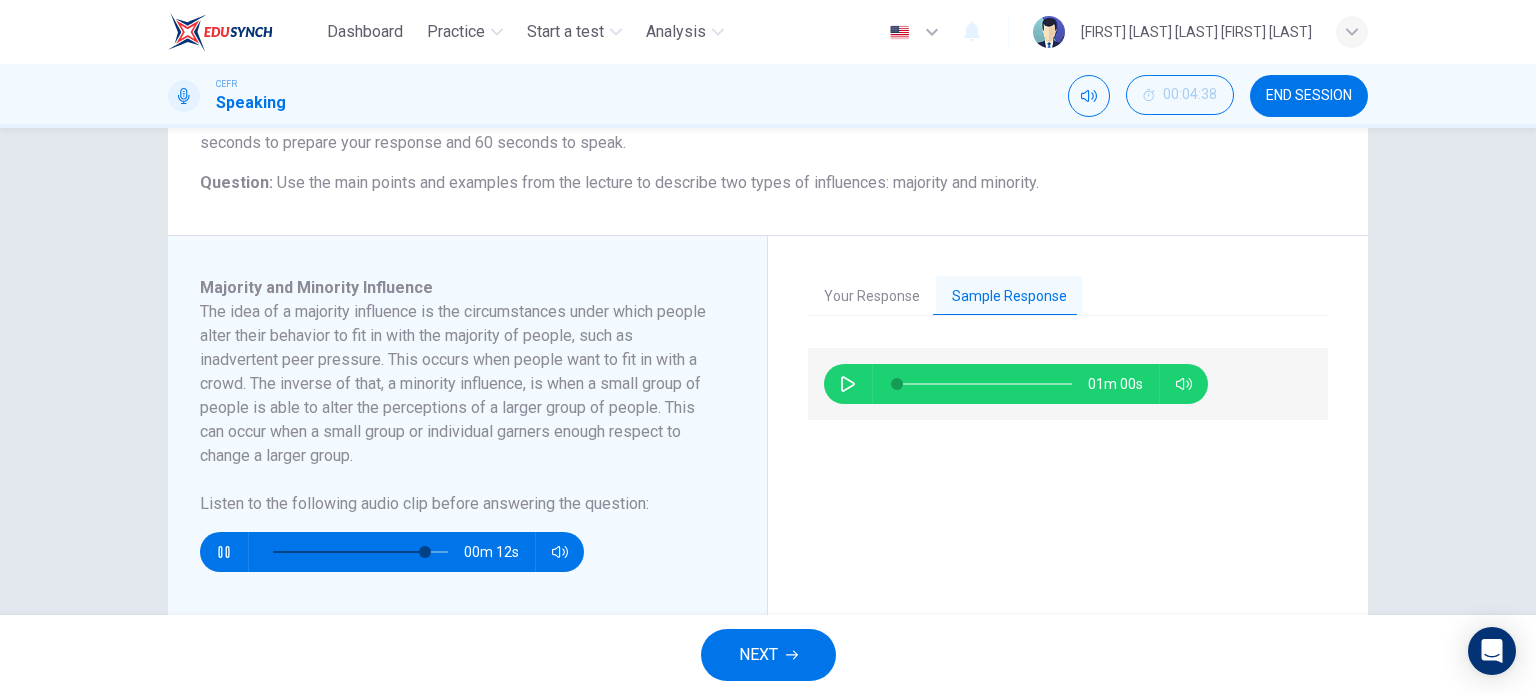 scroll, scrollTop: 200, scrollLeft: 0, axis: vertical 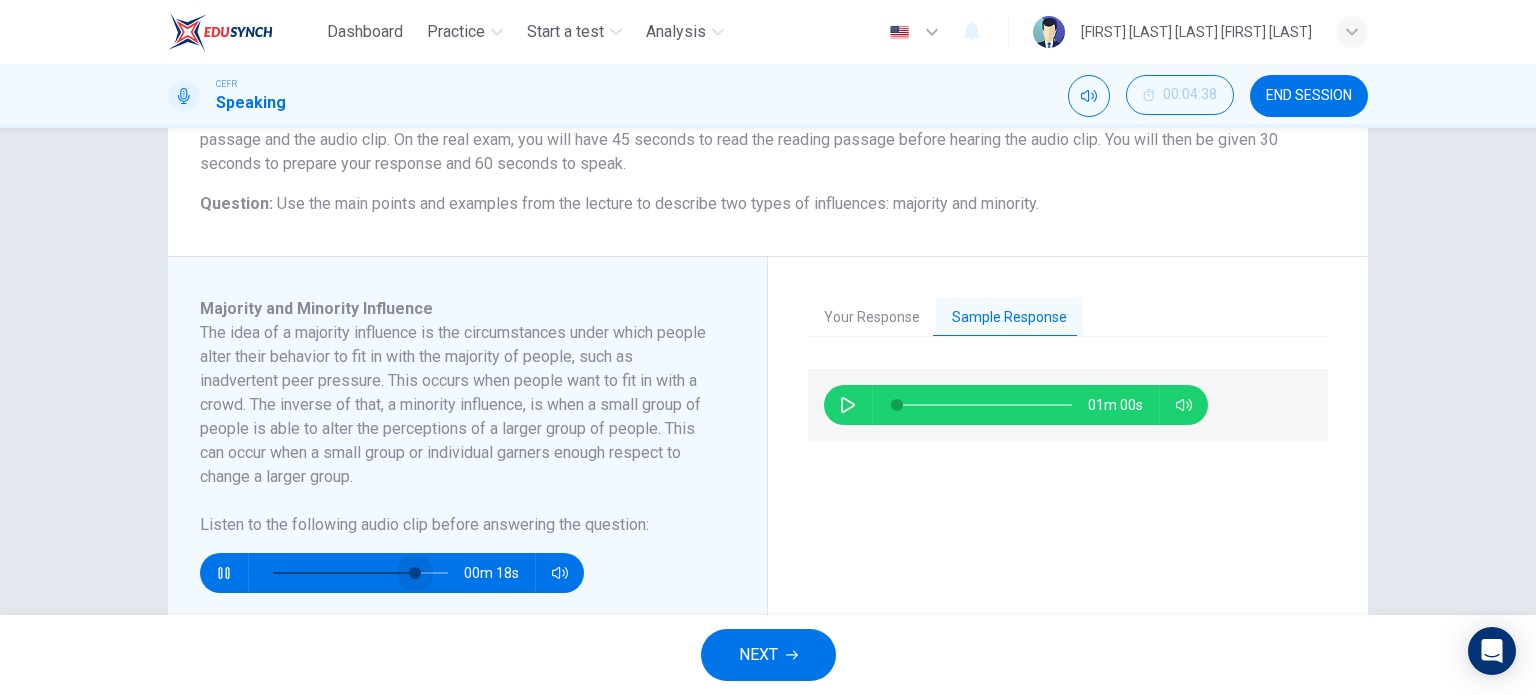 click at bounding box center [415, 573] 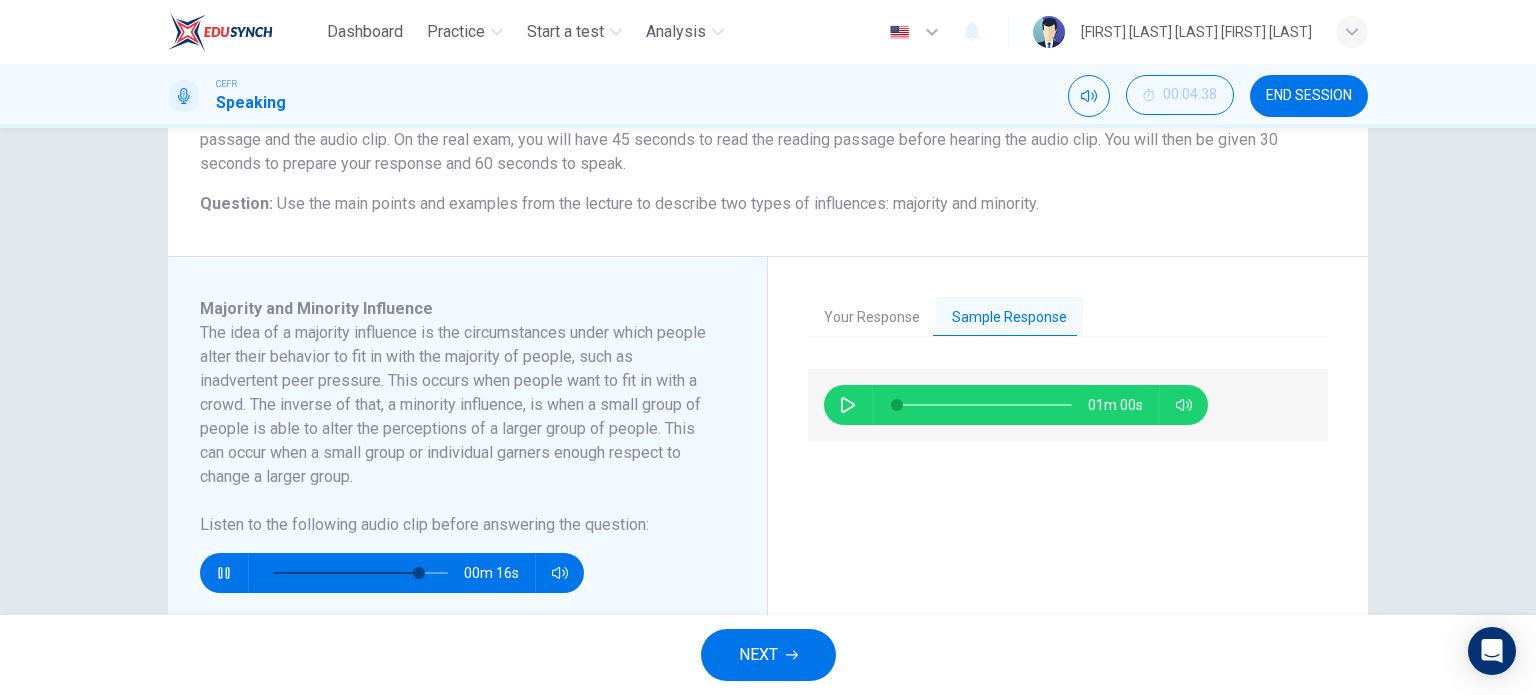 click on "NEXT" at bounding box center (768, 655) 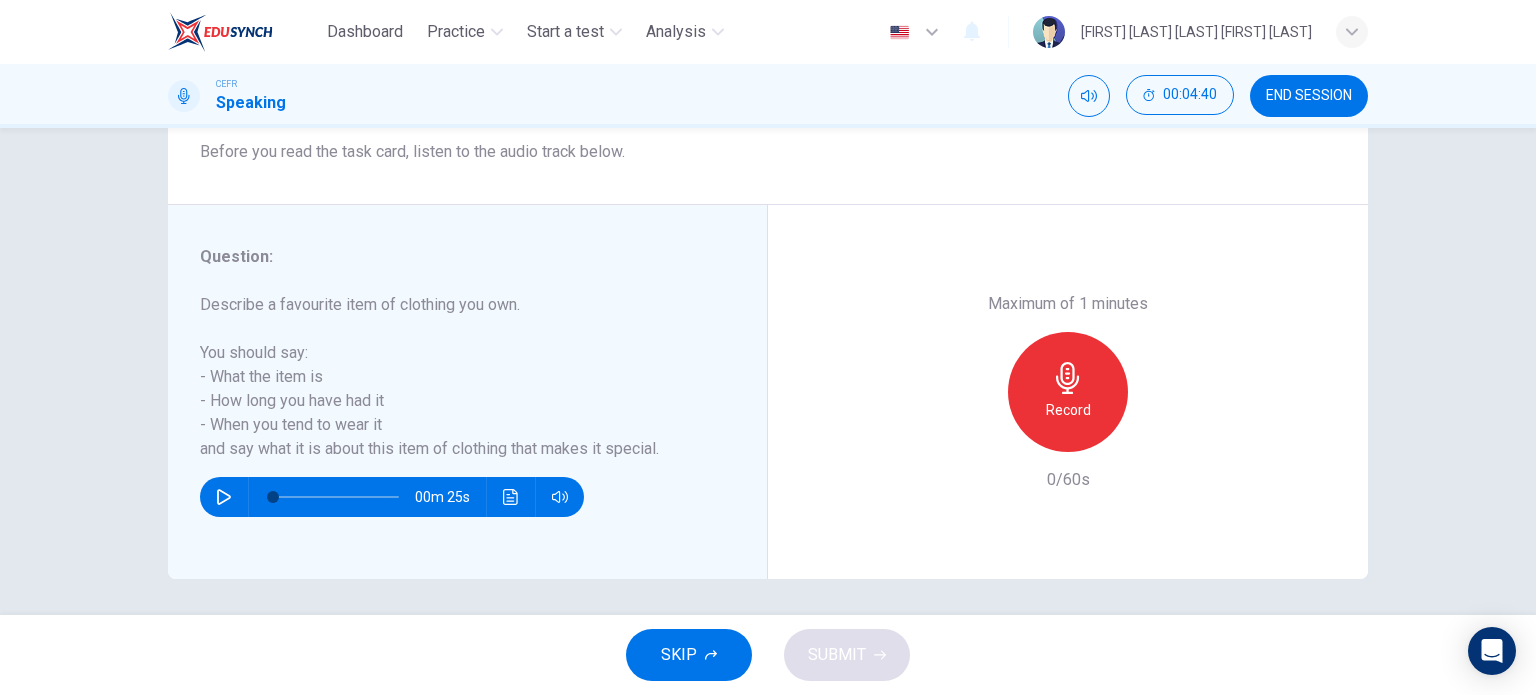scroll, scrollTop: 288, scrollLeft: 0, axis: vertical 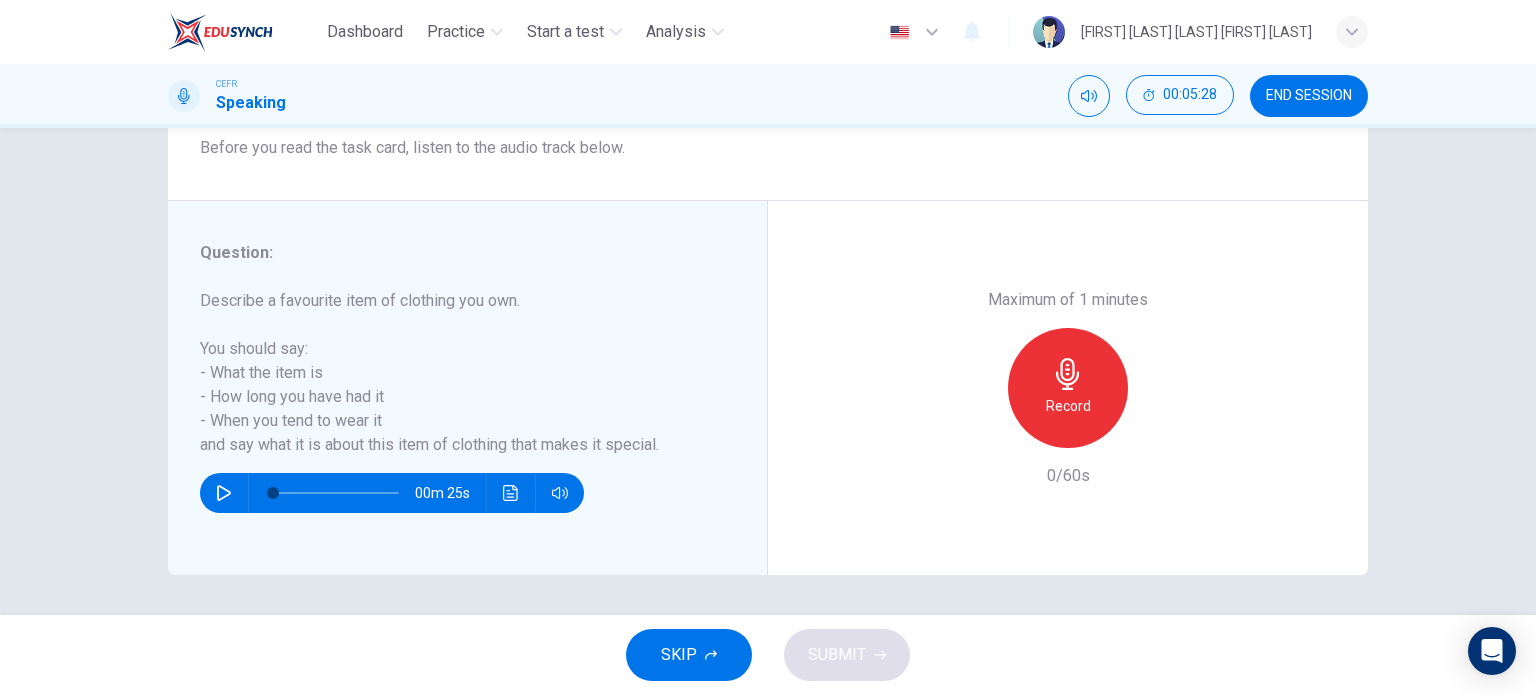 click at bounding box center [1068, 374] 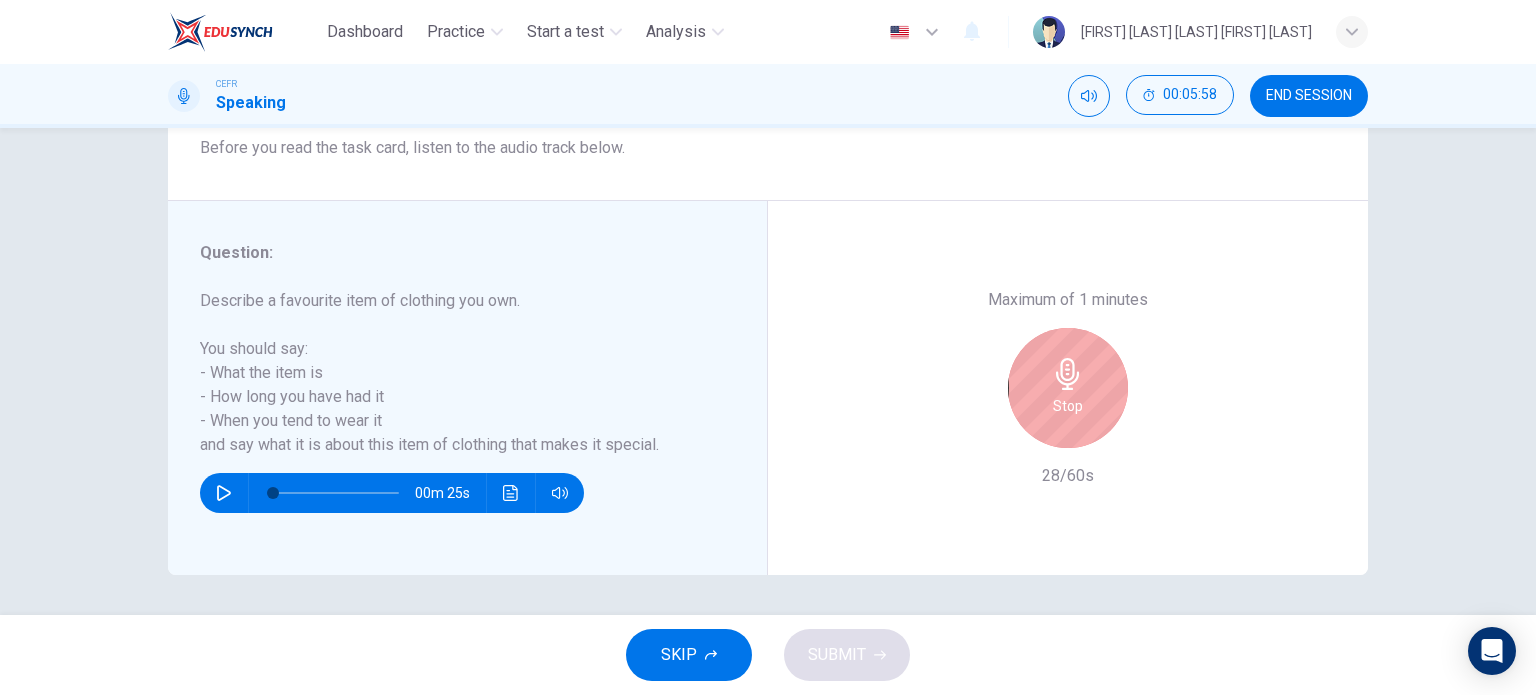 click on "Stop" at bounding box center [1068, 406] 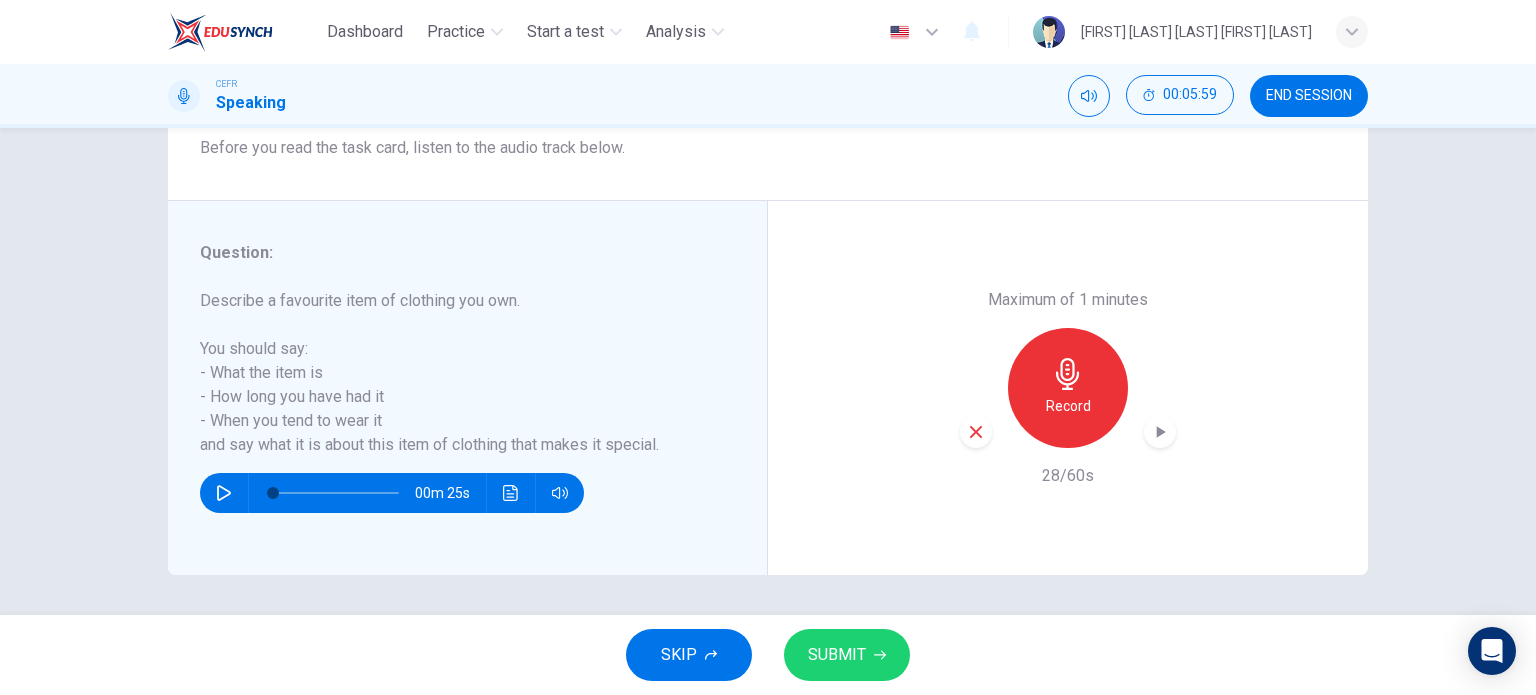 click at bounding box center [976, 432] 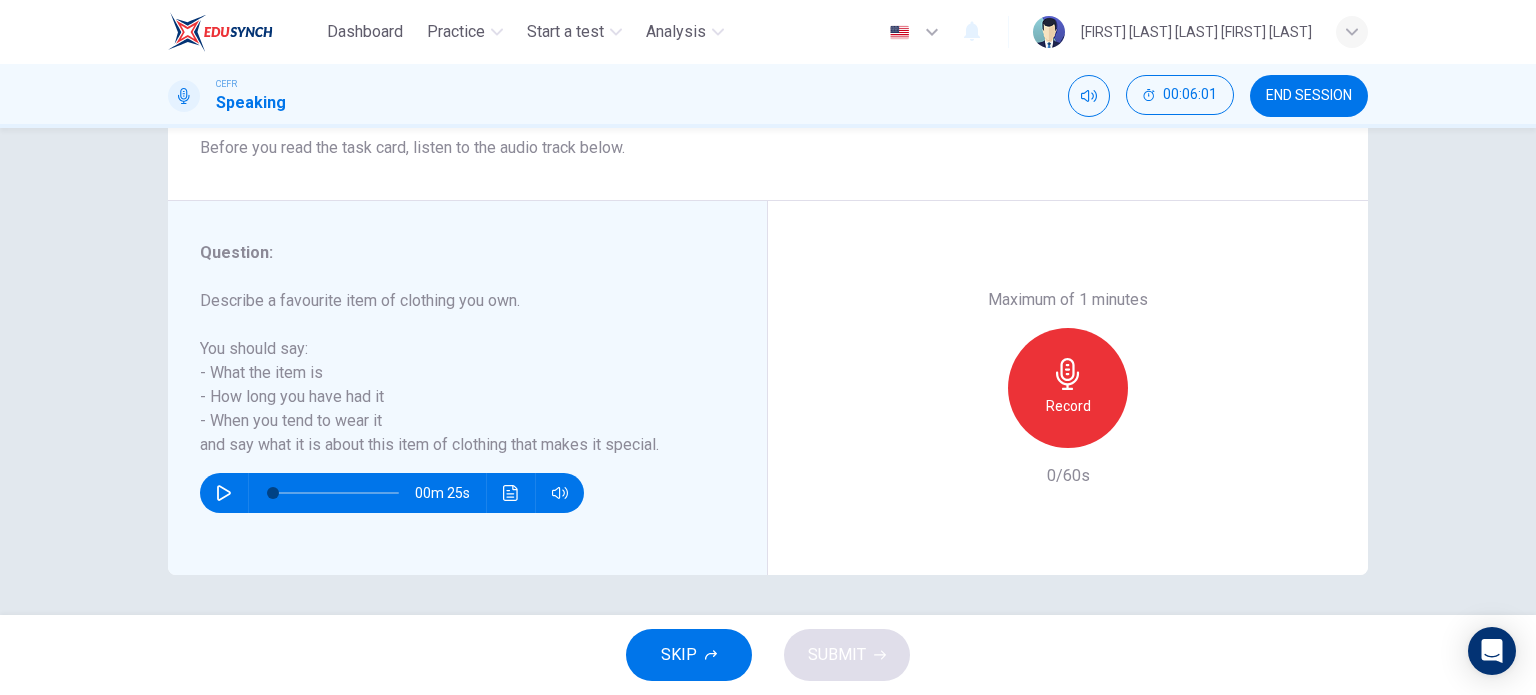 click on "Record" at bounding box center [1068, 406] 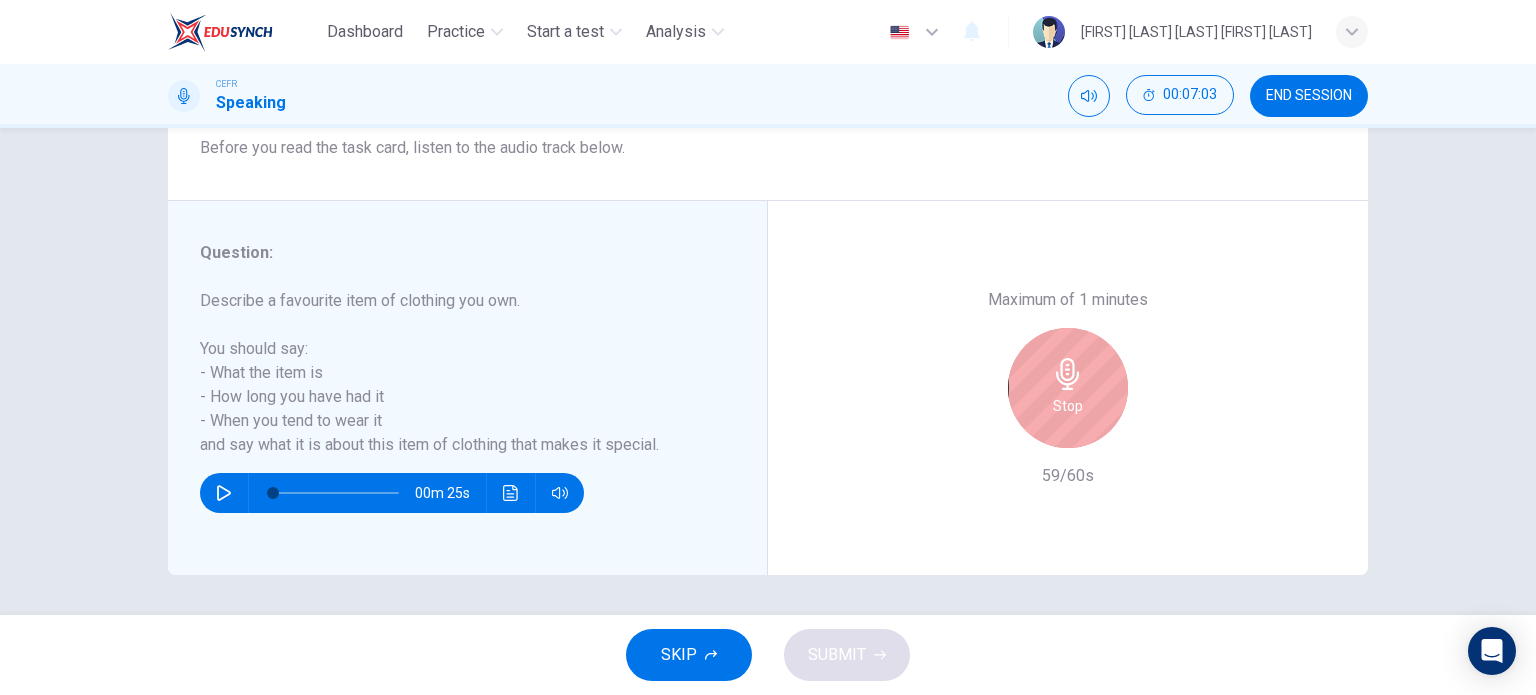 click on "Stop" at bounding box center [1068, 406] 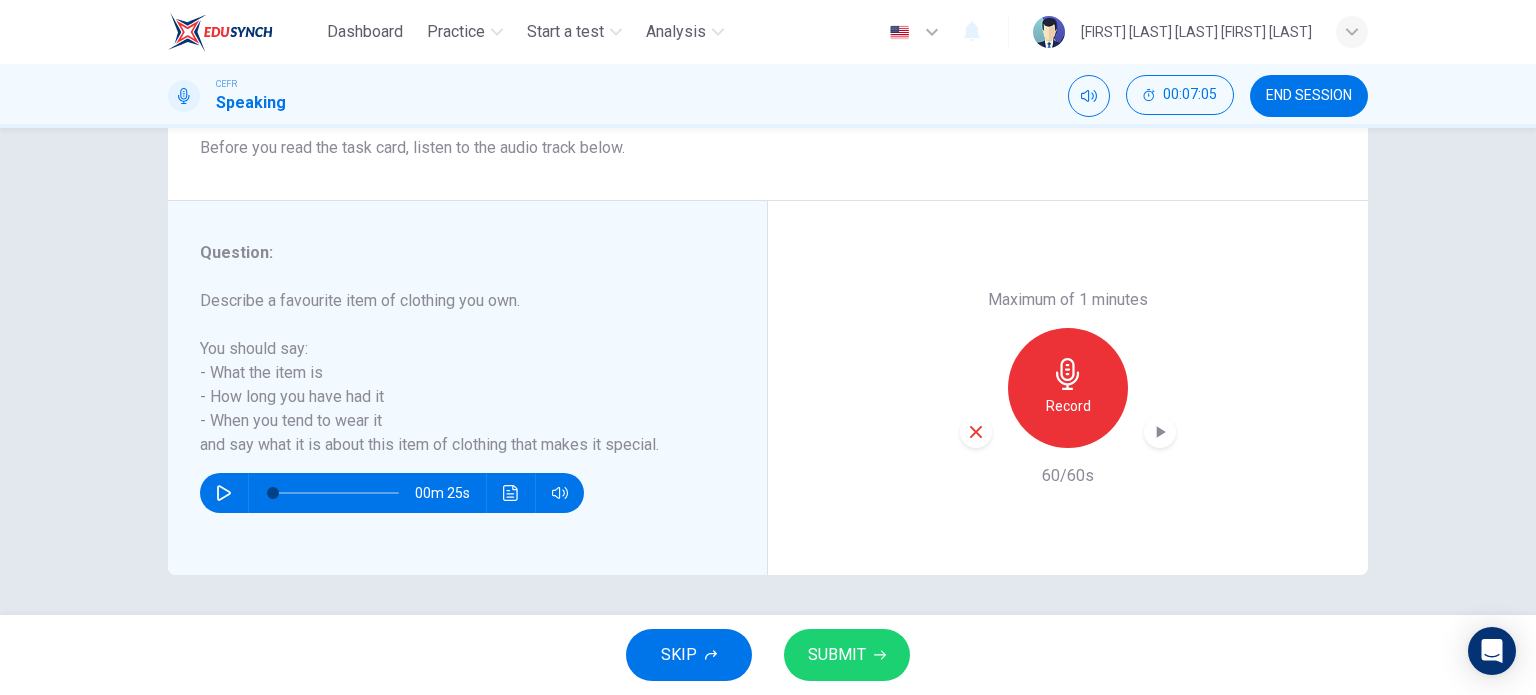 click at bounding box center [1160, 432] 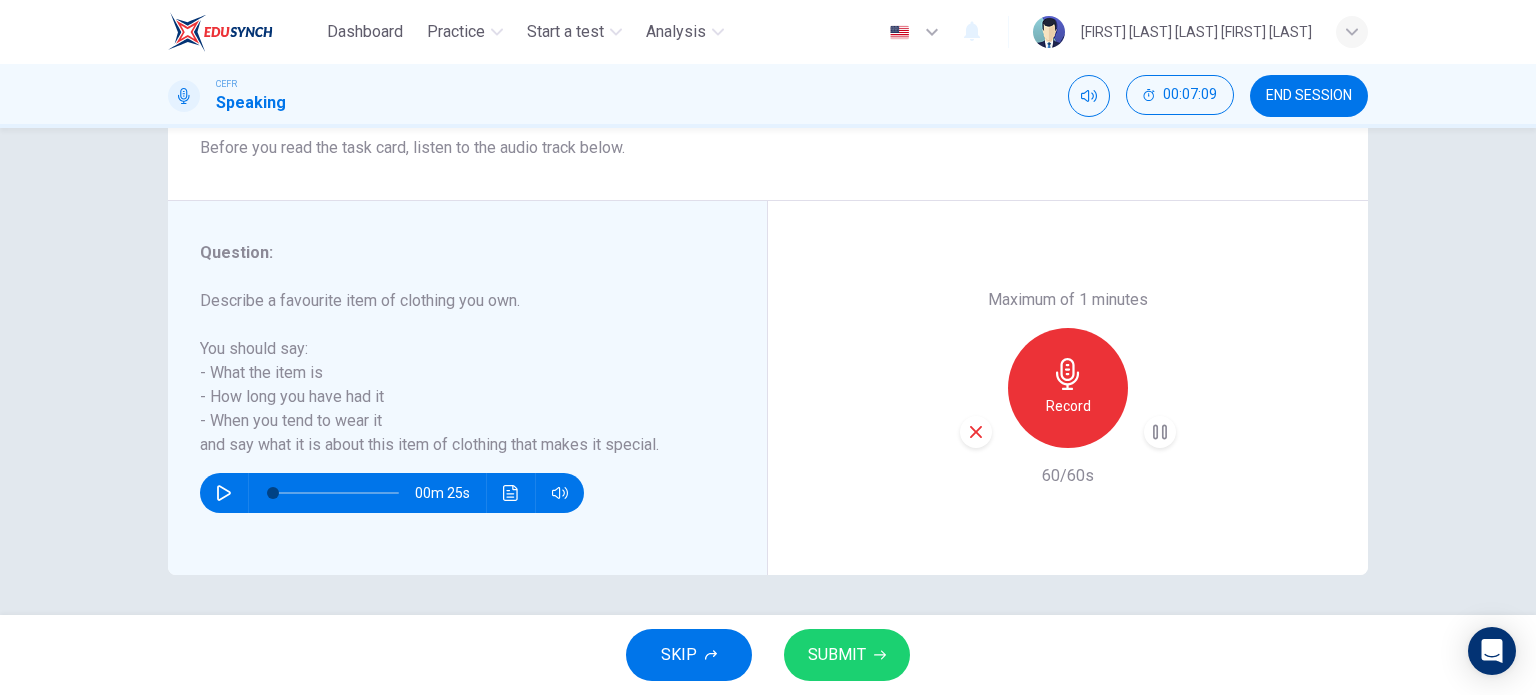click at bounding box center [1160, 432] 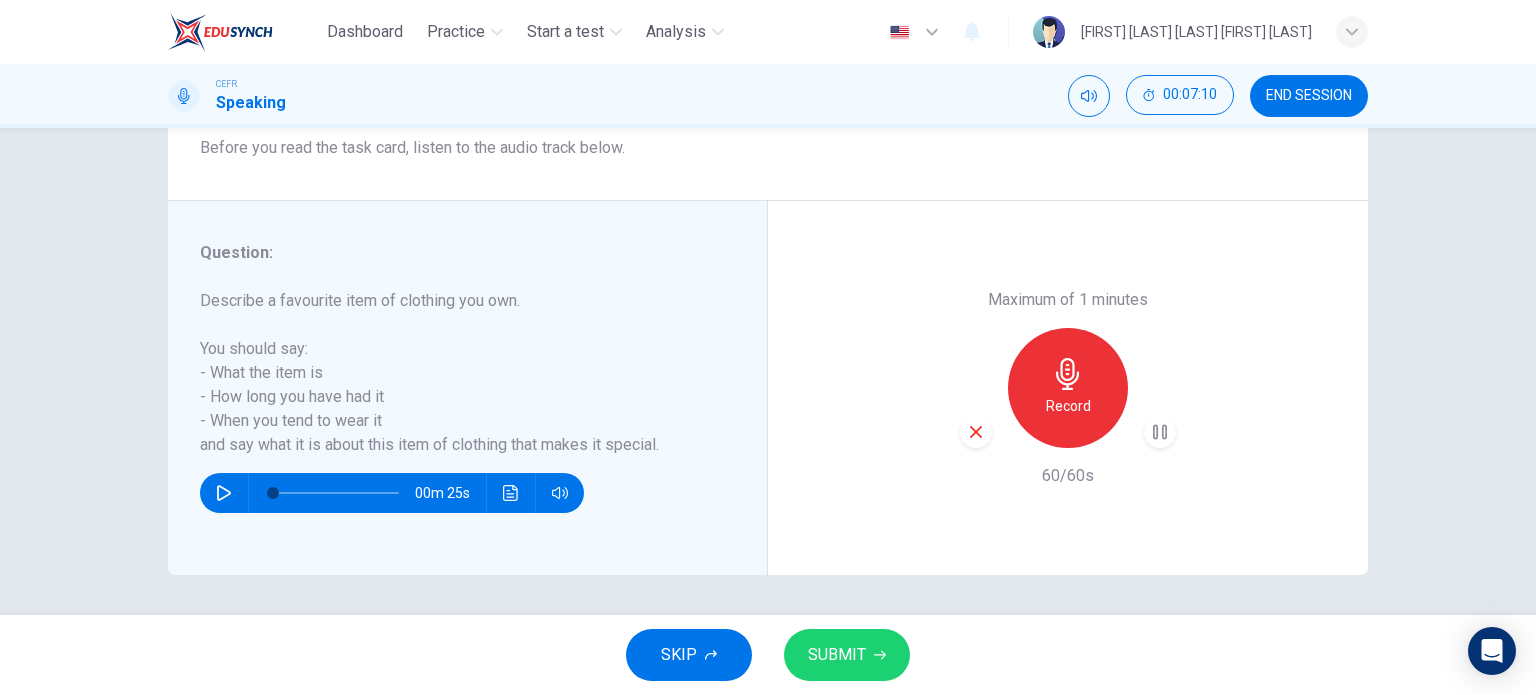 click at bounding box center (1160, 432) 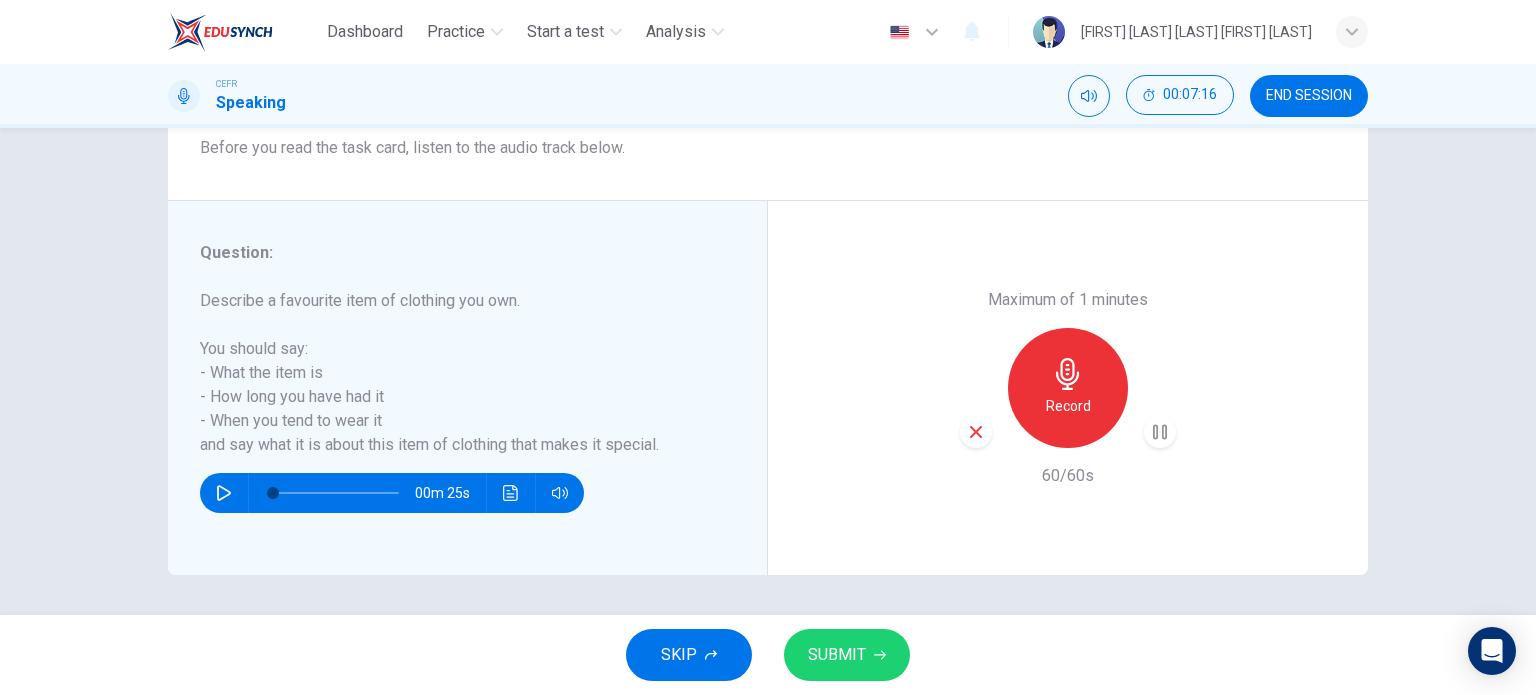click on "SUBMIT" at bounding box center (837, 655) 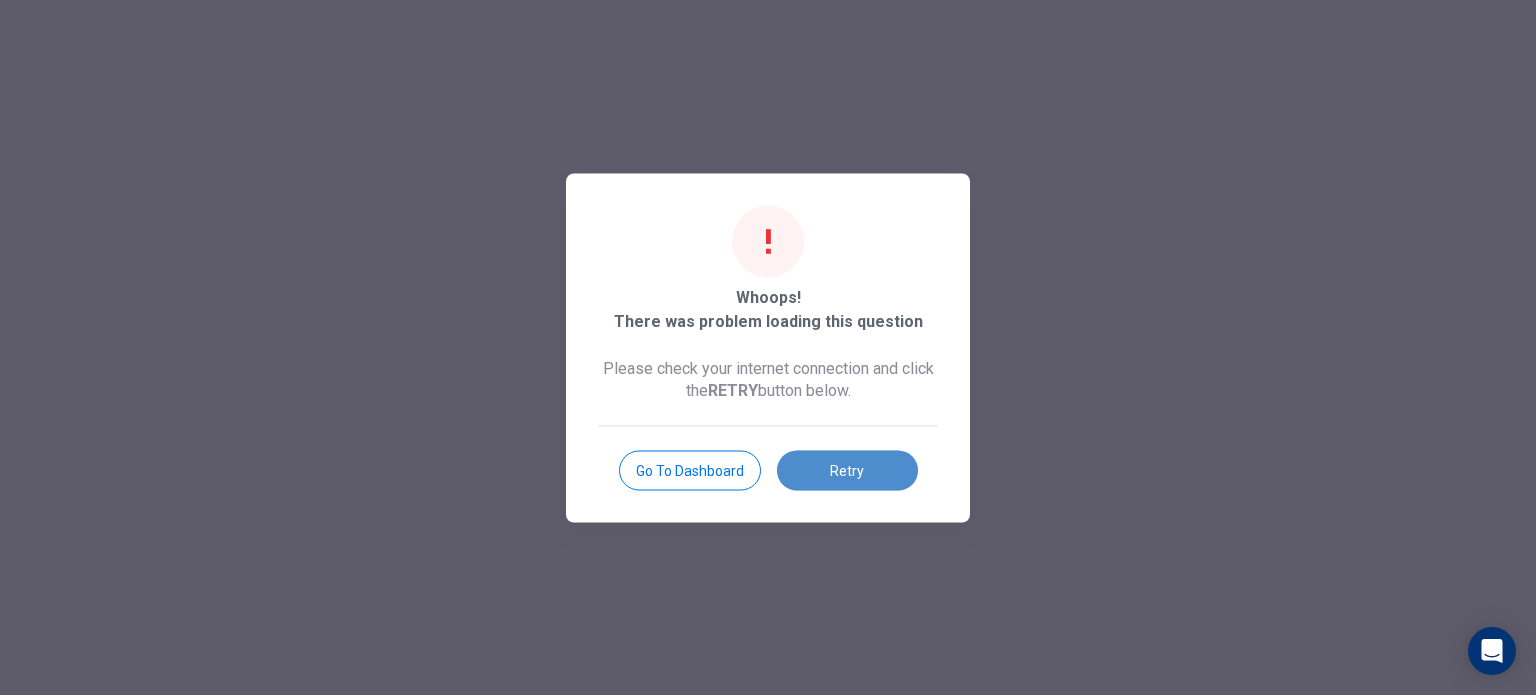 click on "Retry" at bounding box center (847, 470) 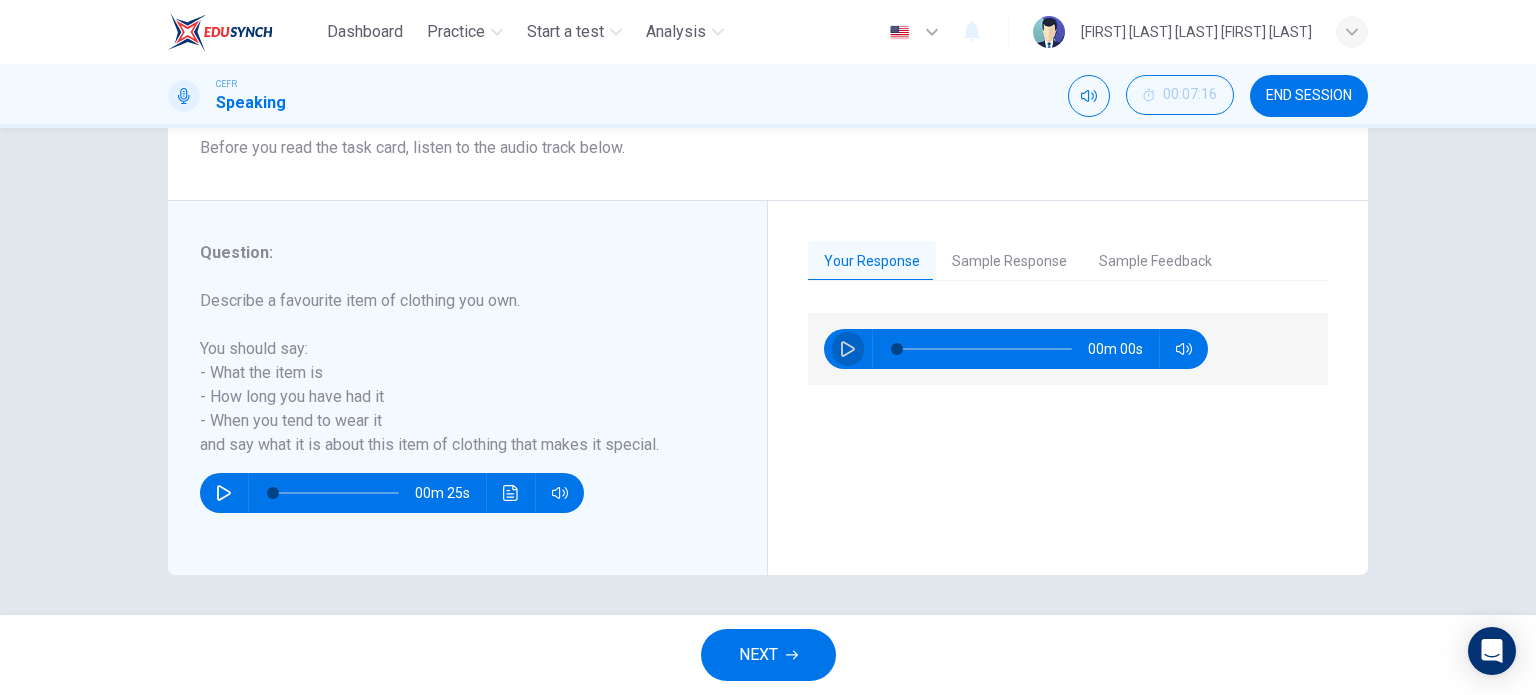 click at bounding box center [848, 349] 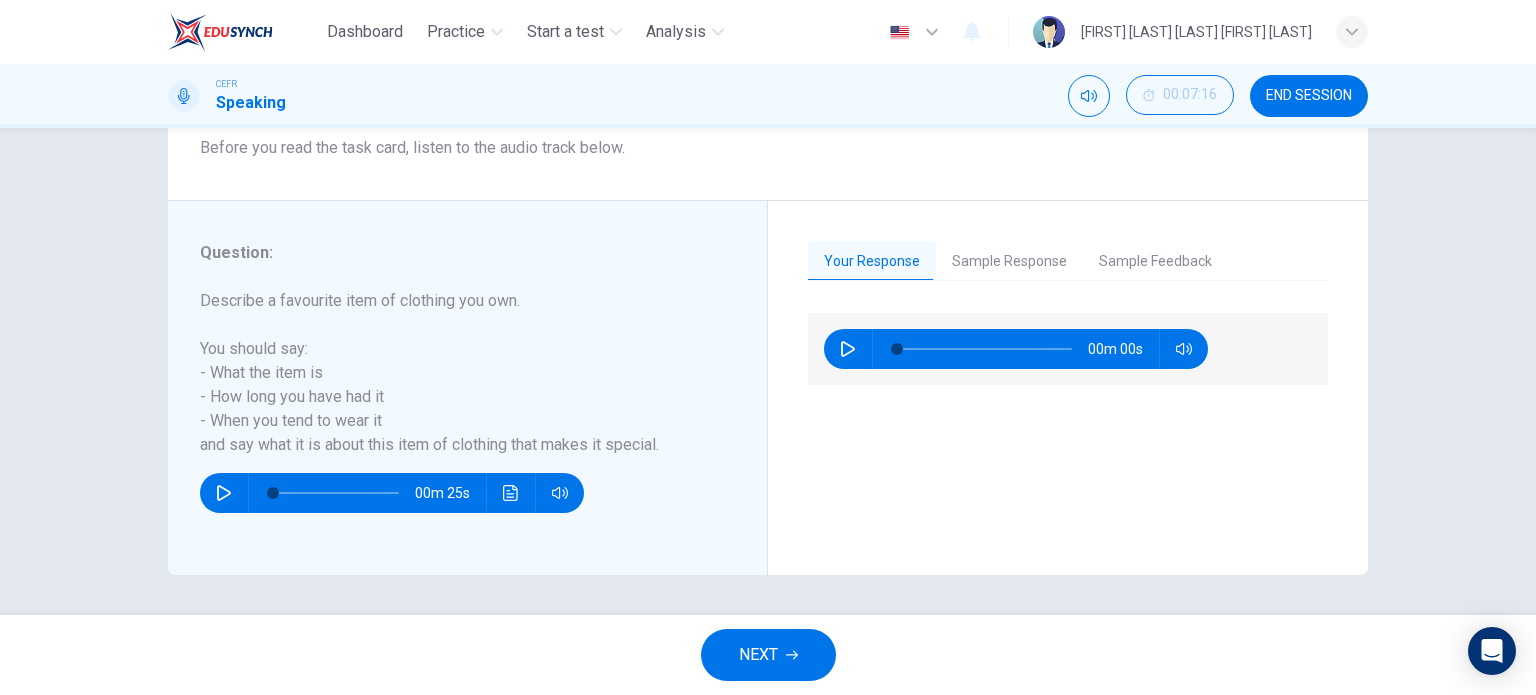 click at bounding box center [848, 349] 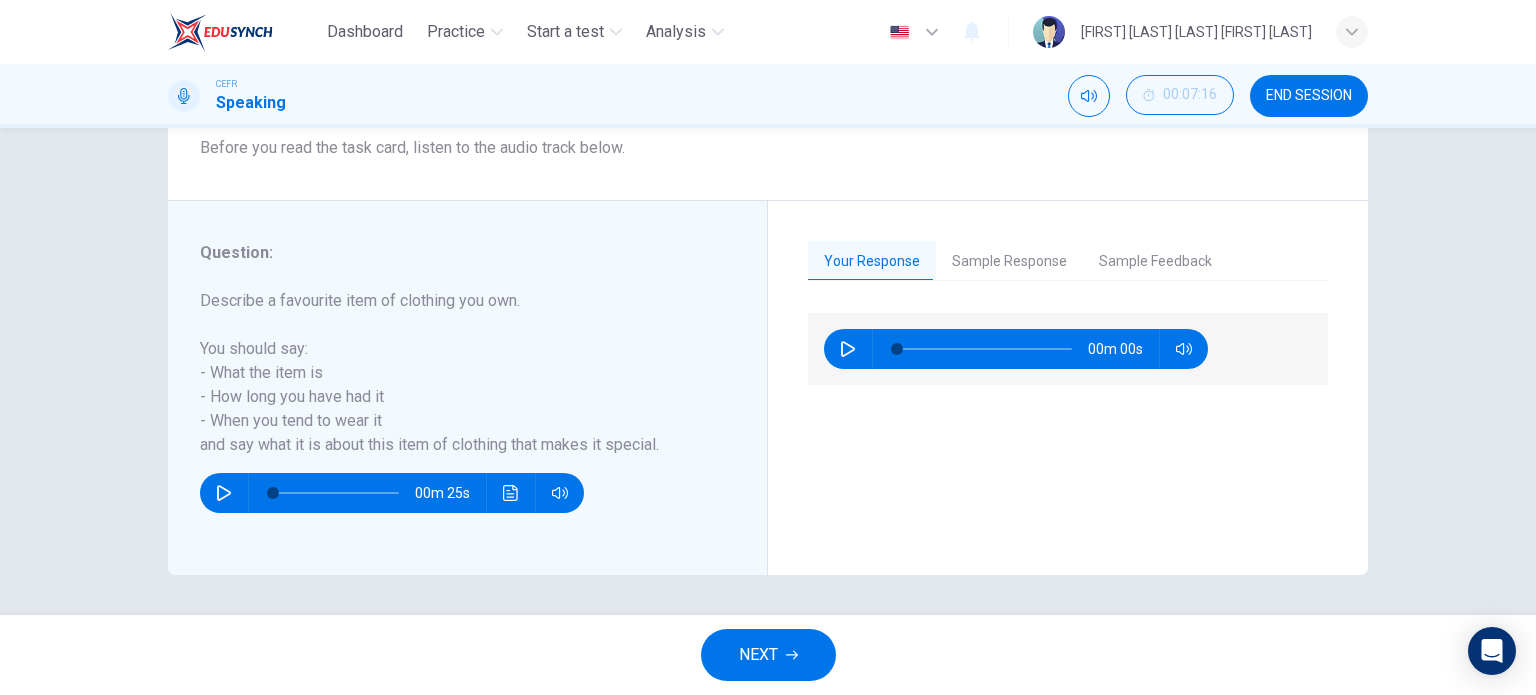 click at bounding box center [848, 349] 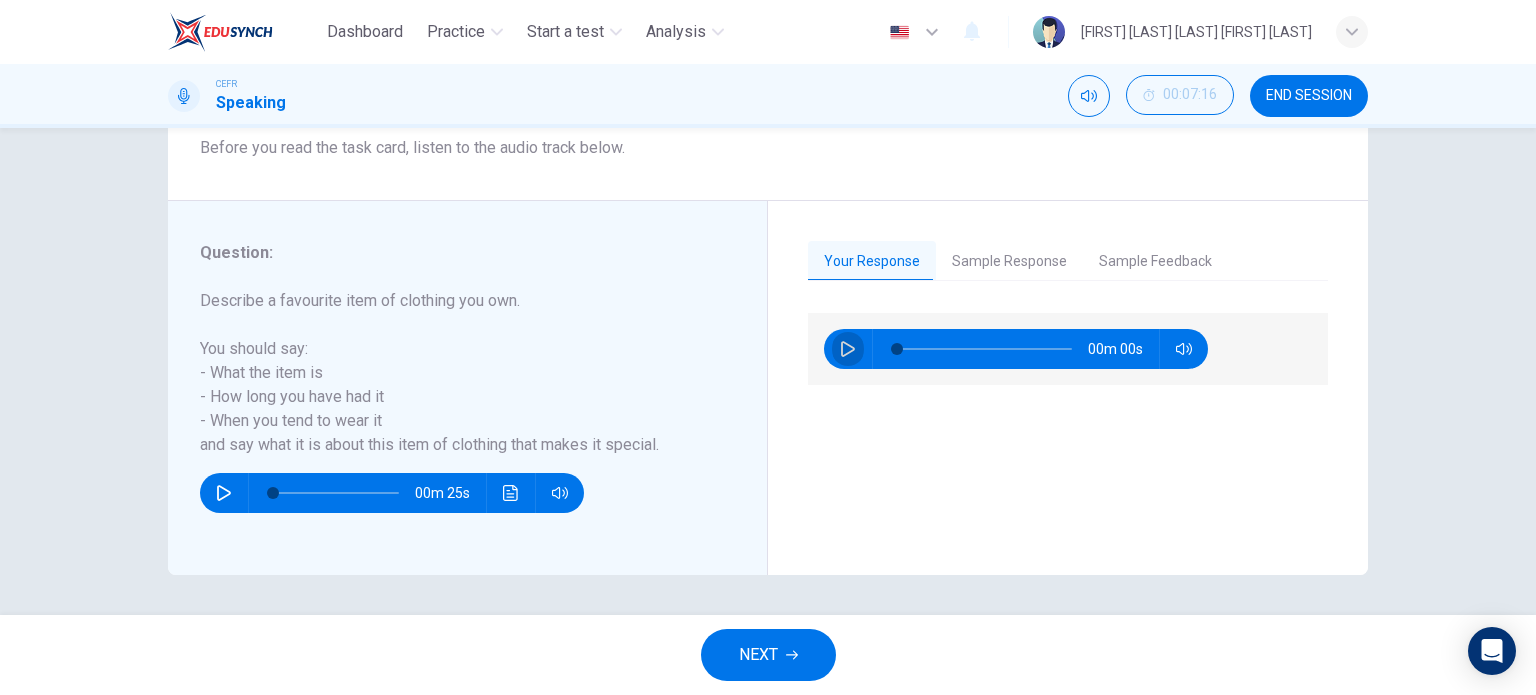 click at bounding box center (848, 349) 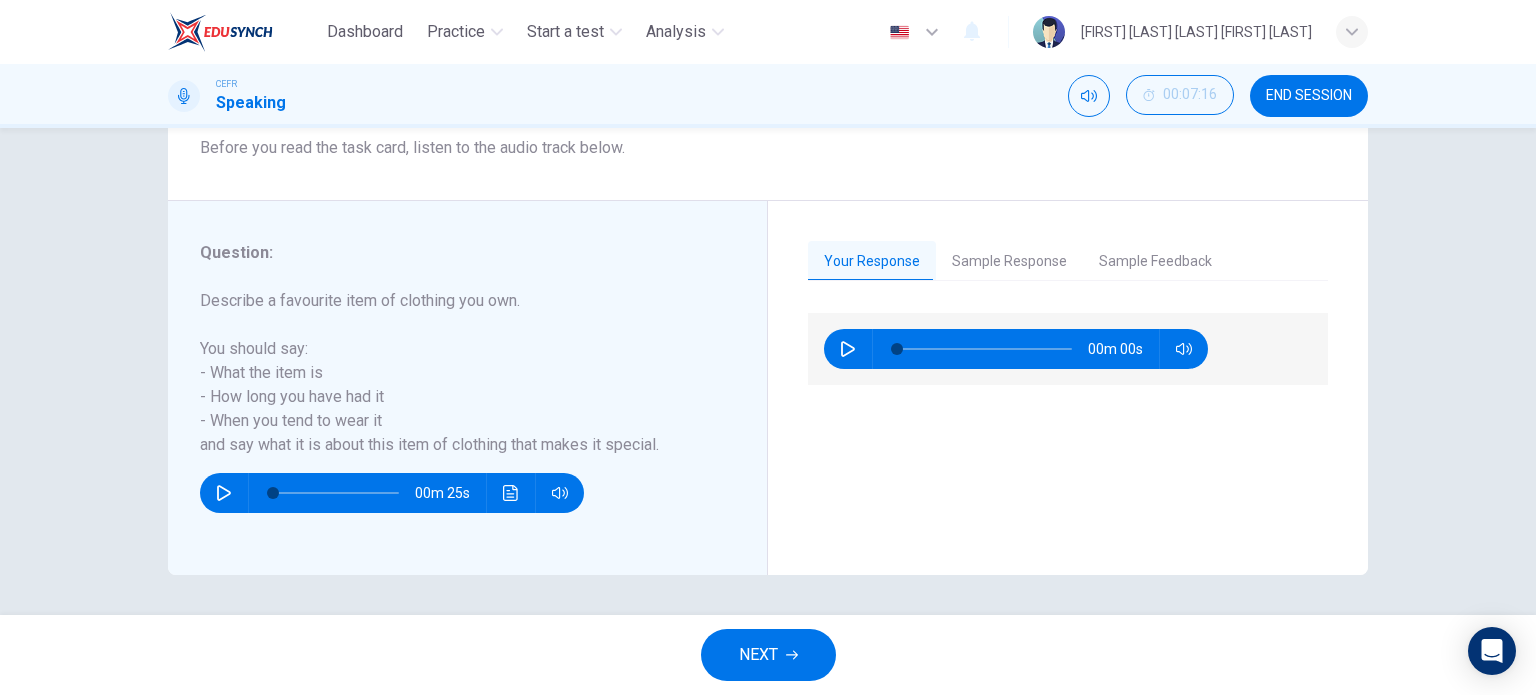 click on "Sample Response" at bounding box center (1009, 262) 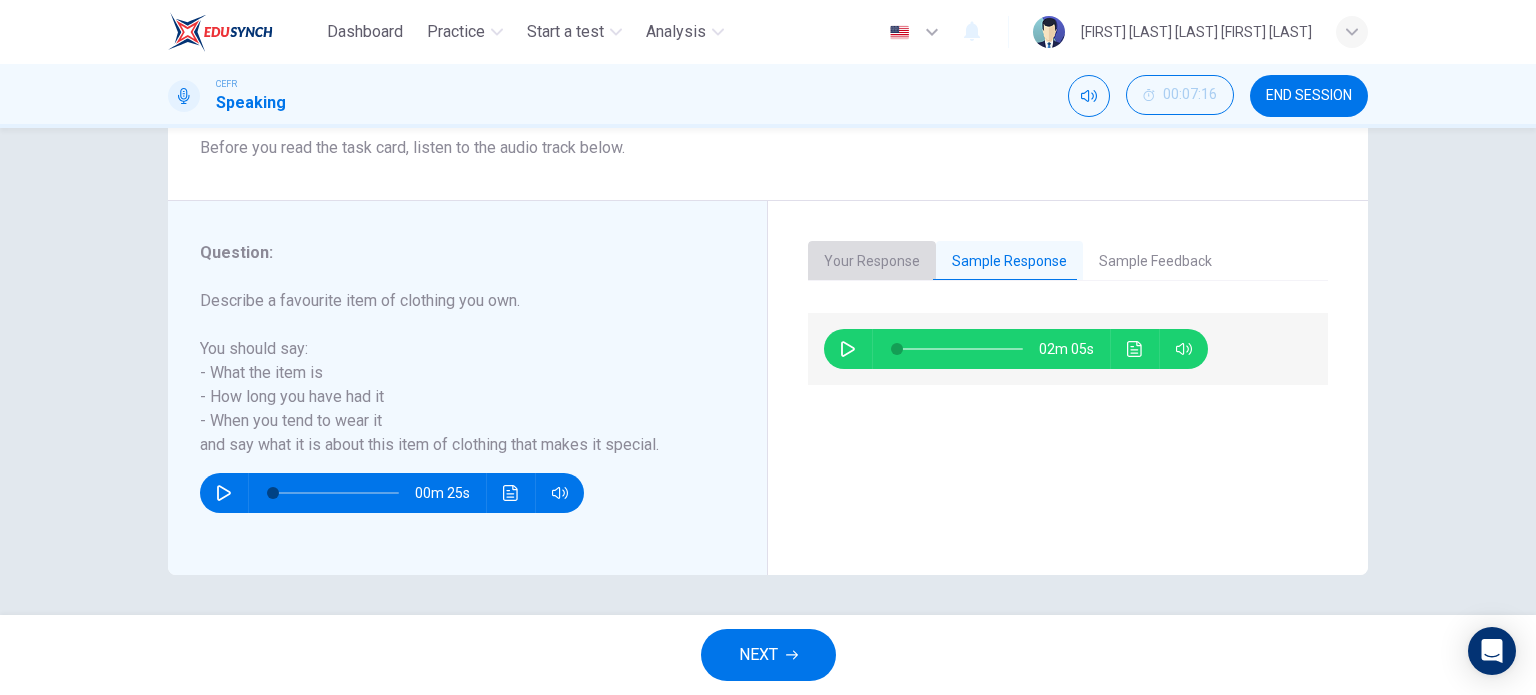 click on "Your Response" at bounding box center [872, 262] 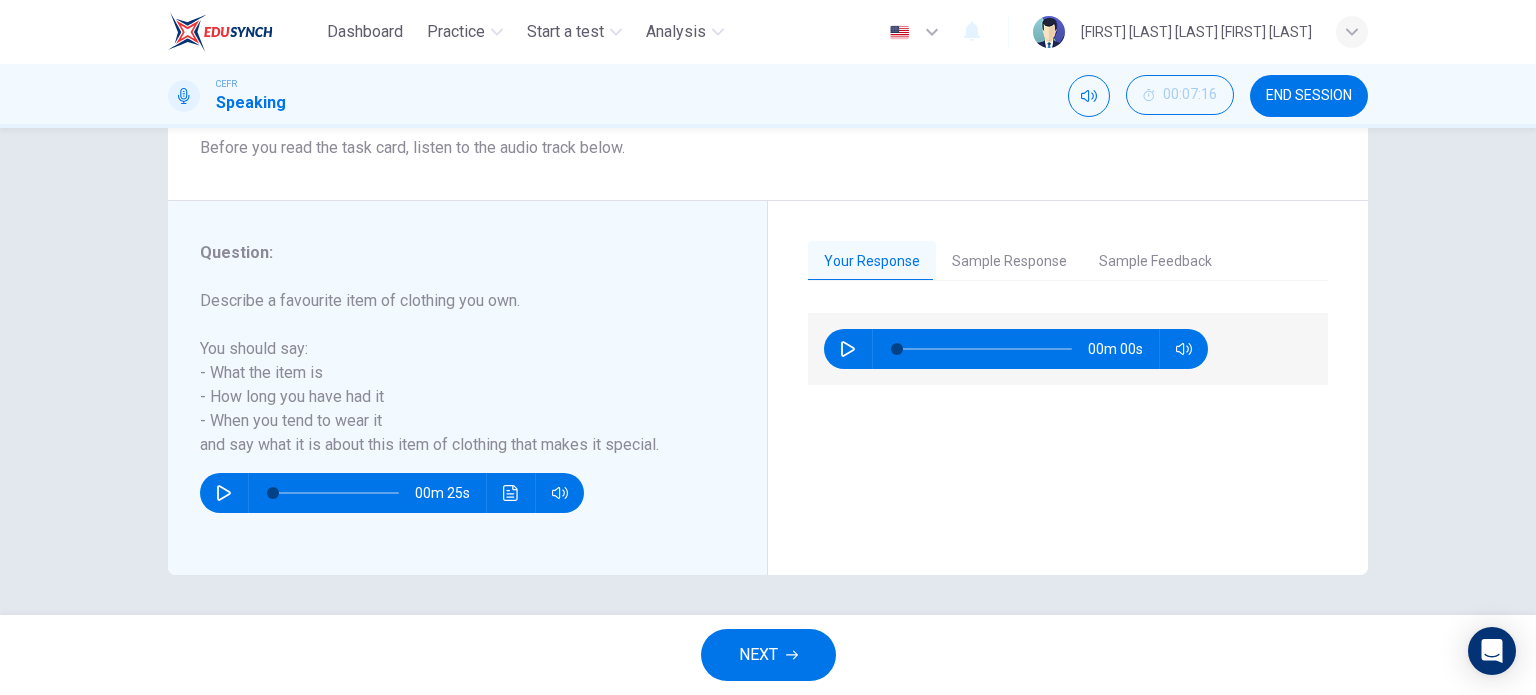 click on "Sample Feedback" at bounding box center (1155, 262) 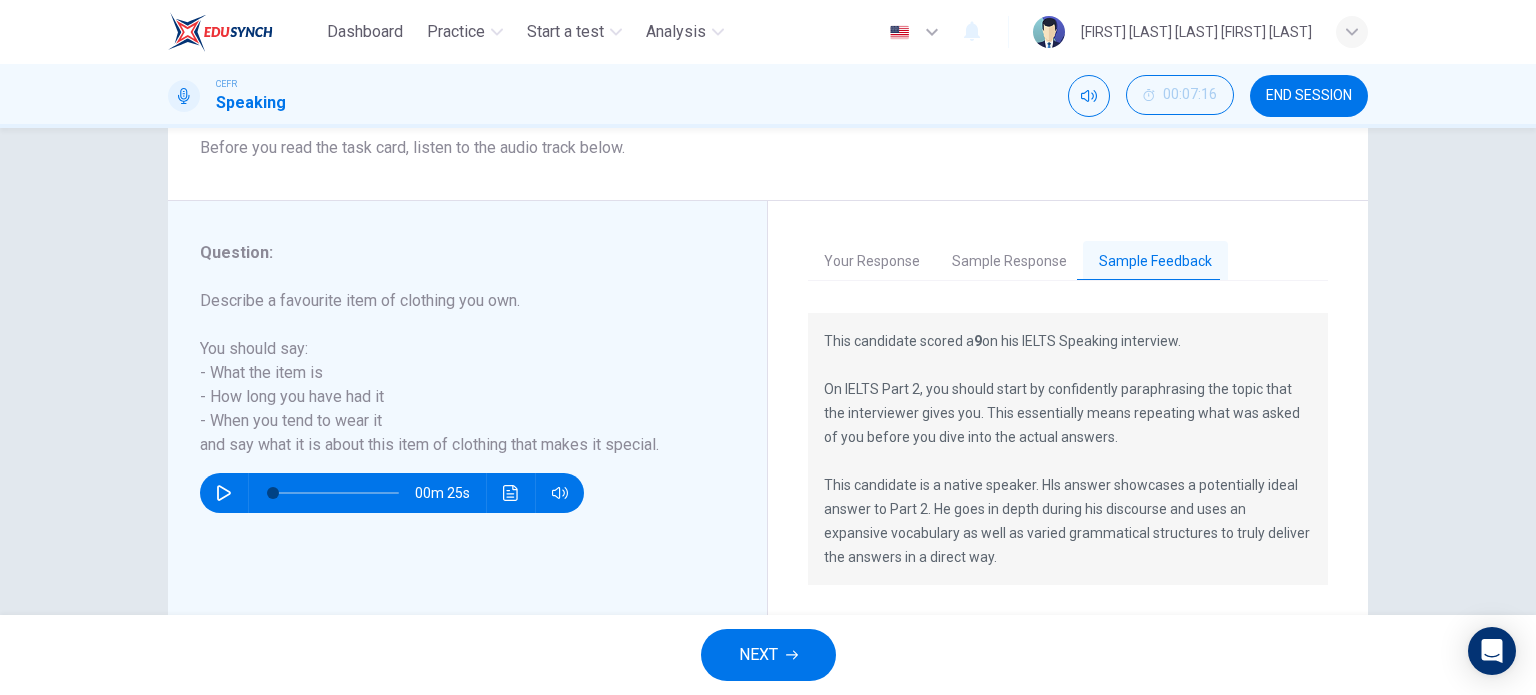 click on "Sample Response" at bounding box center [1009, 262] 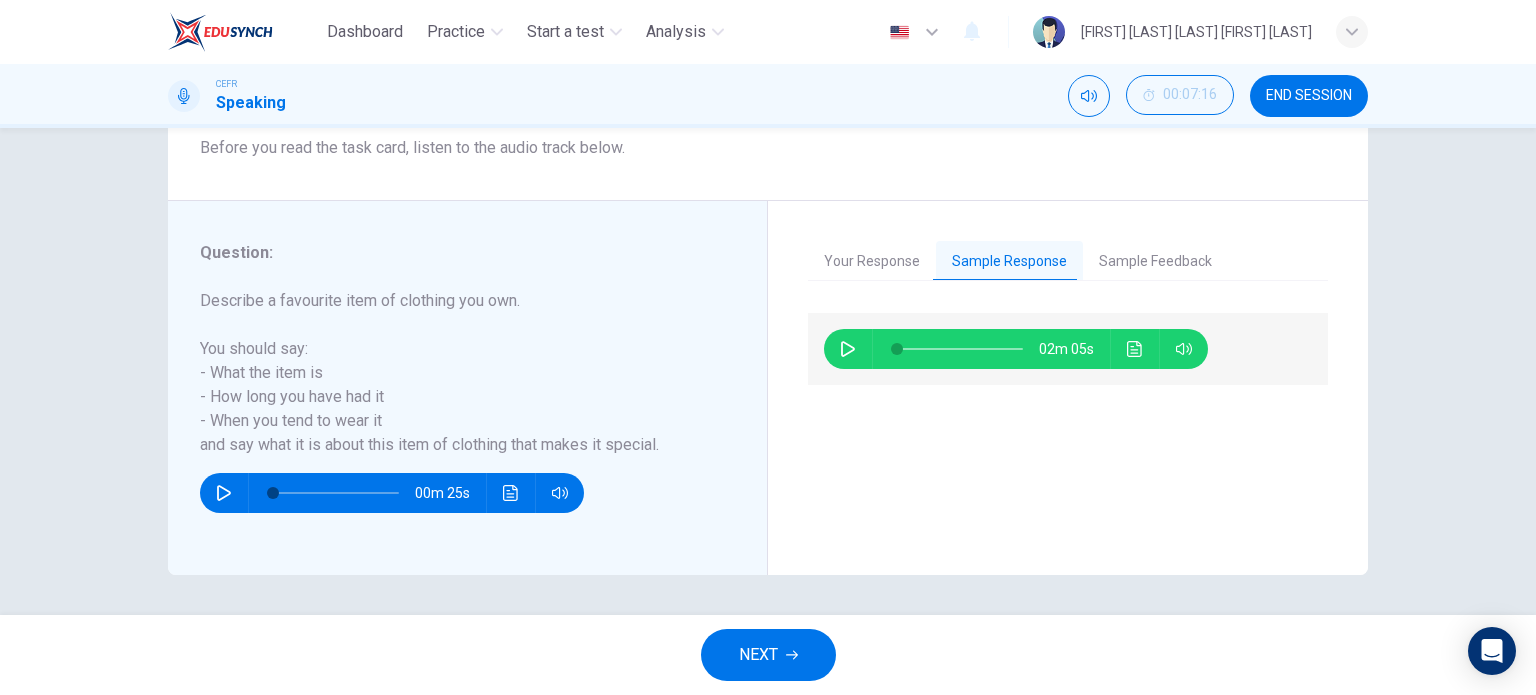 click on "Your Response" at bounding box center [872, 262] 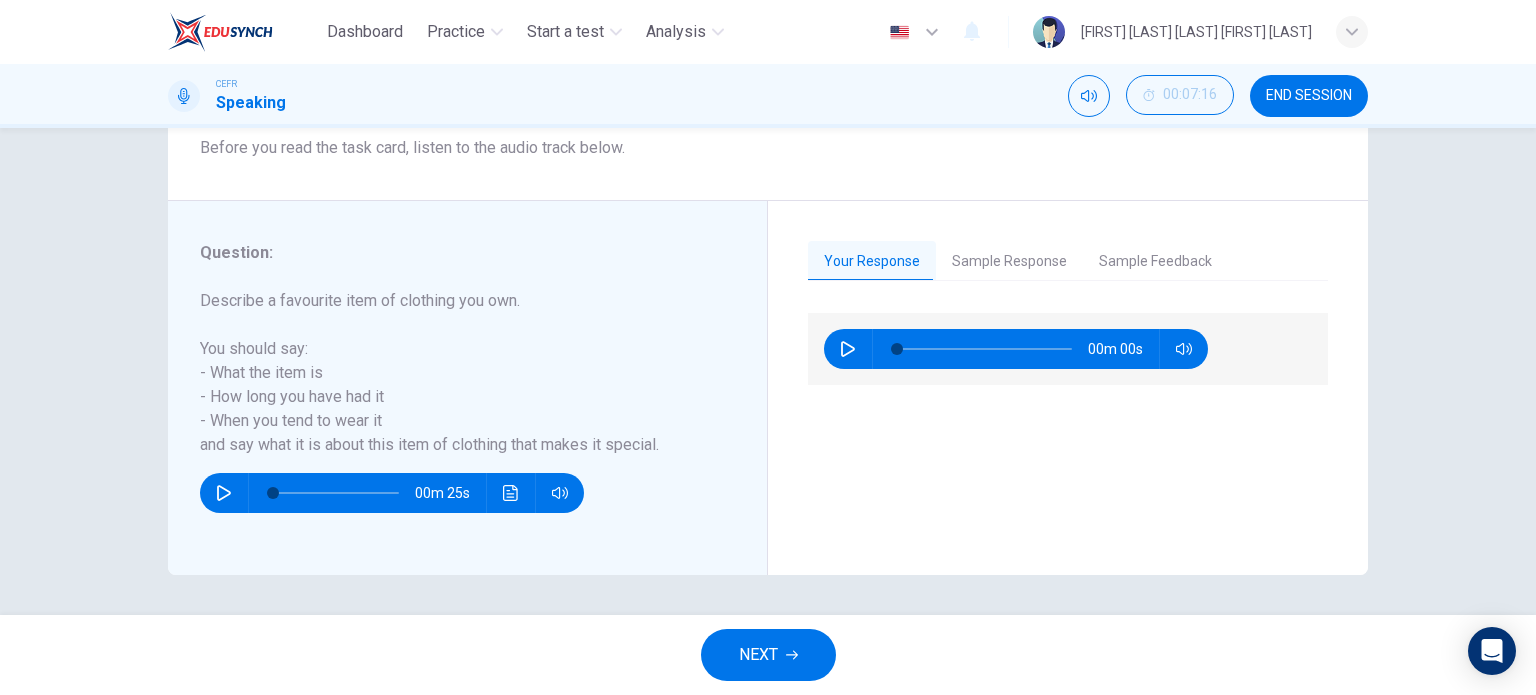 click at bounding box center (848, 349) 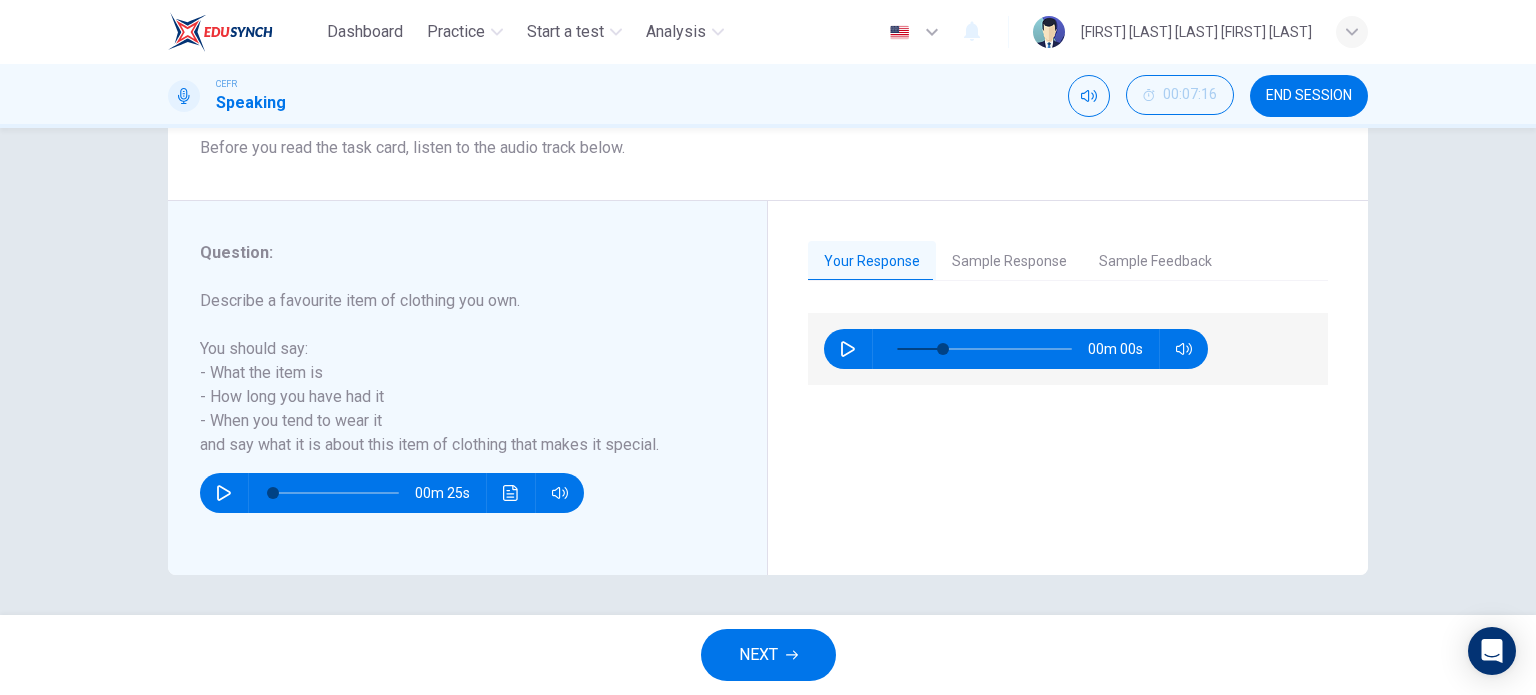 click at bounding box center (848, 349) 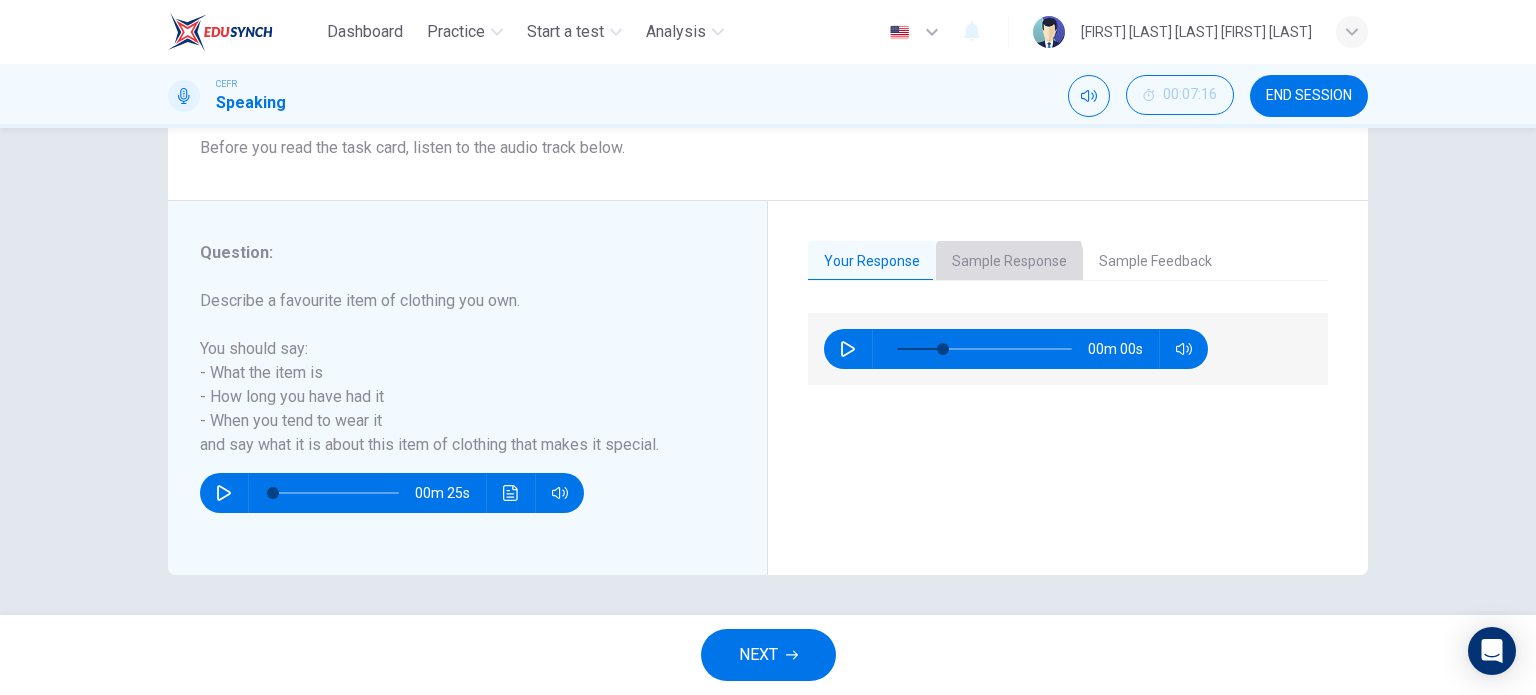click on "Sample Response" at bounding box center (1009, 262) 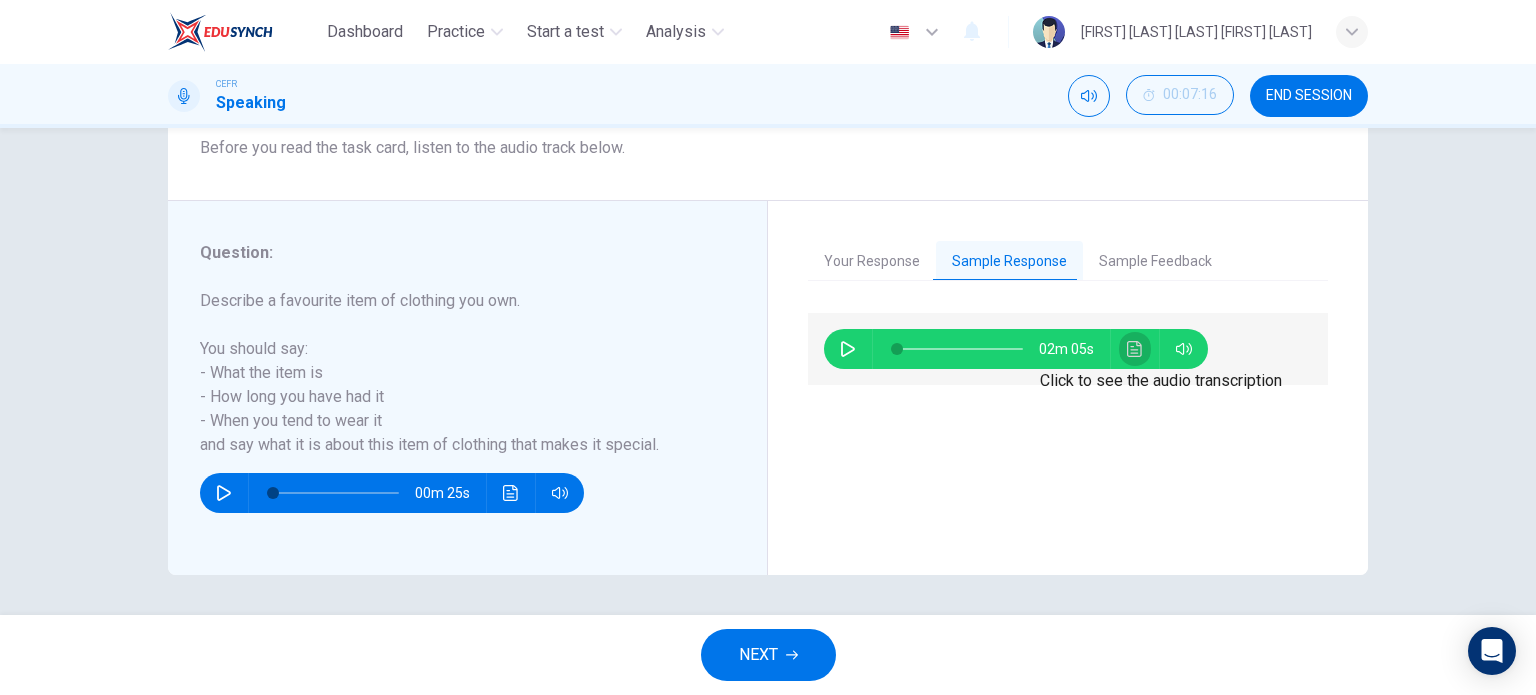 click at bounding box center [1135, 349] 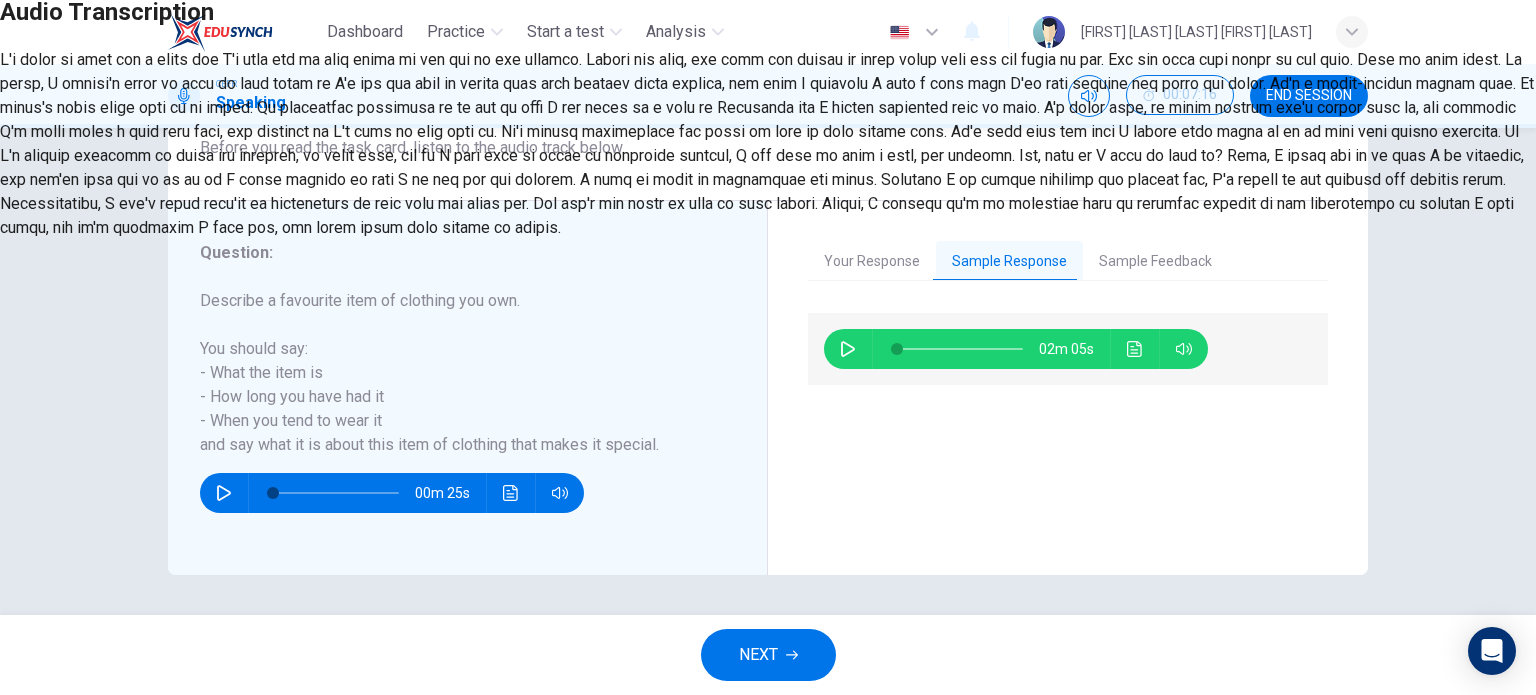 scroll, scrollTop: 124, scrollLeft: 0, axis: vertical 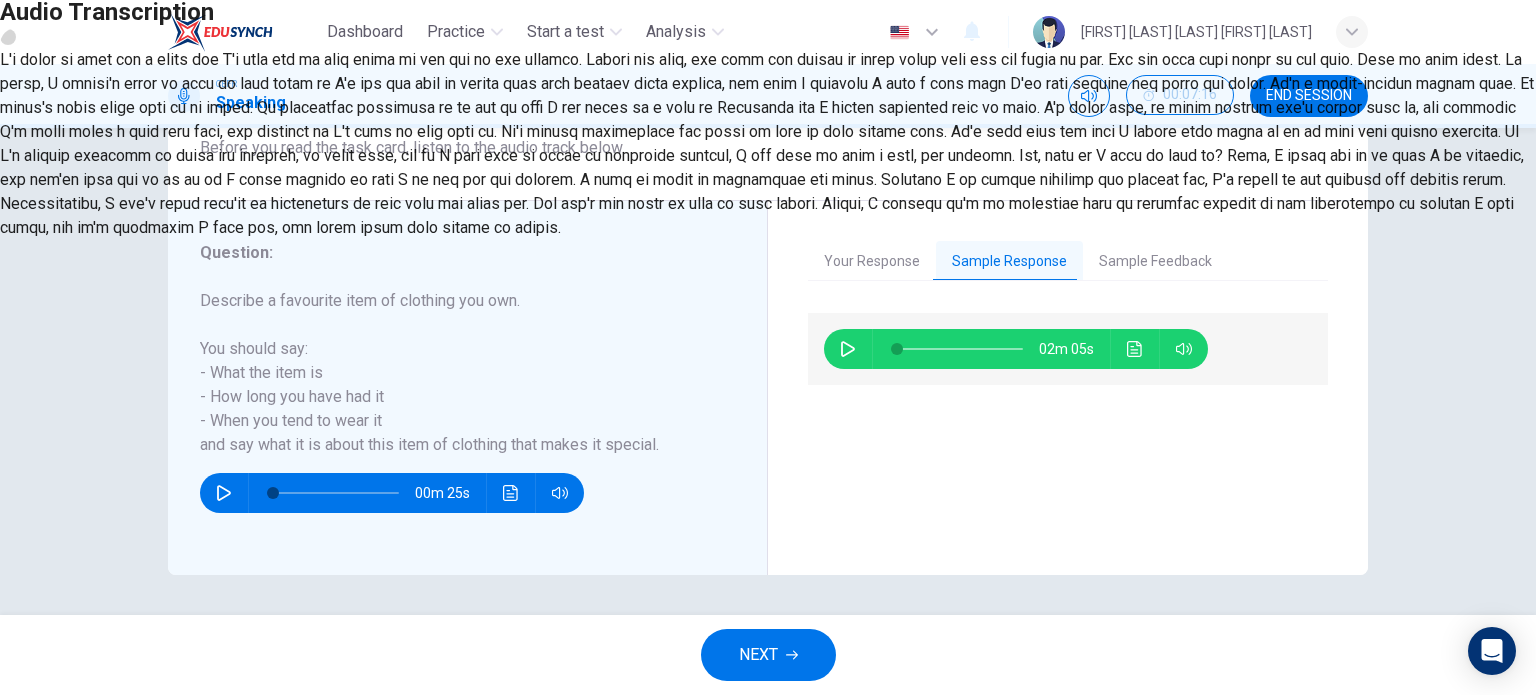 drag, startPoint x: 1021, startPoint y: 145, endPoint x: 961, endPoint y: 277, distance: 144.99655 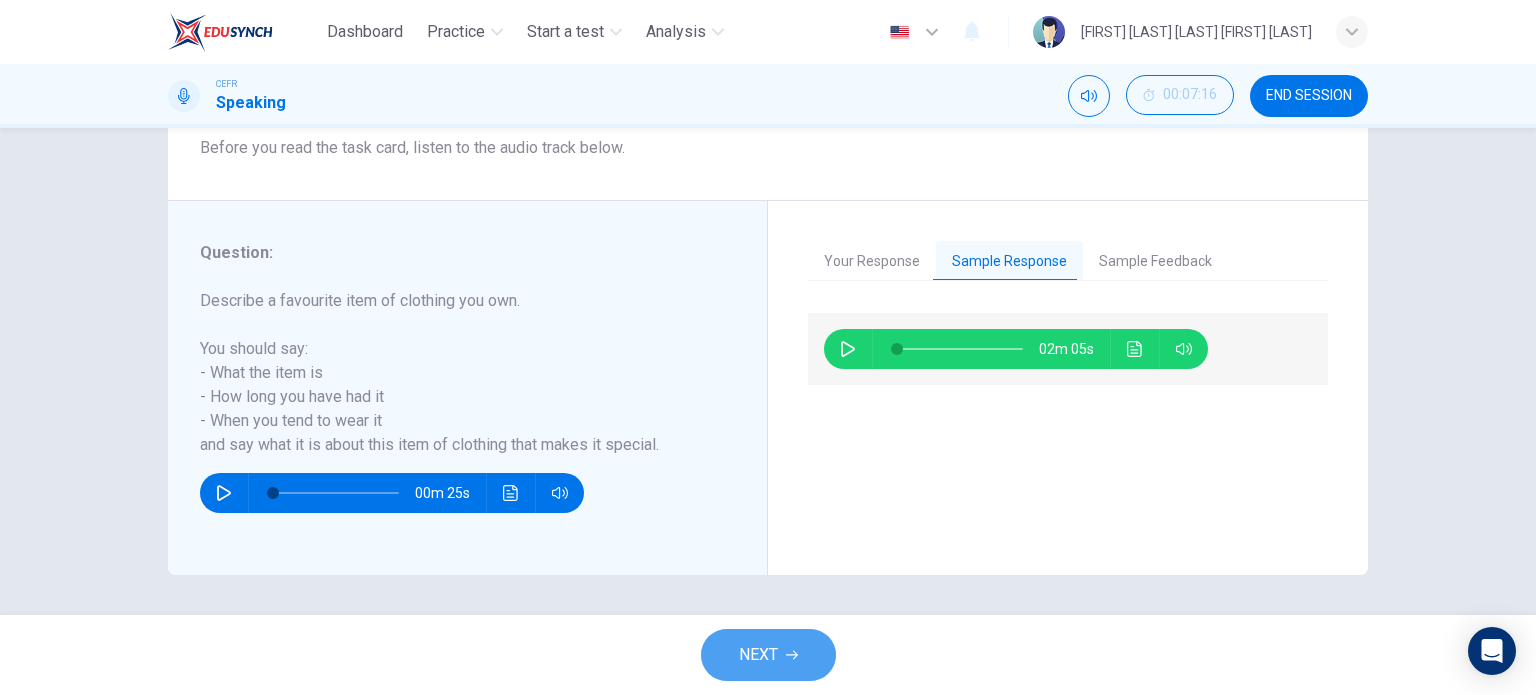 click on "NEXT" at bounding box center (768, 655) 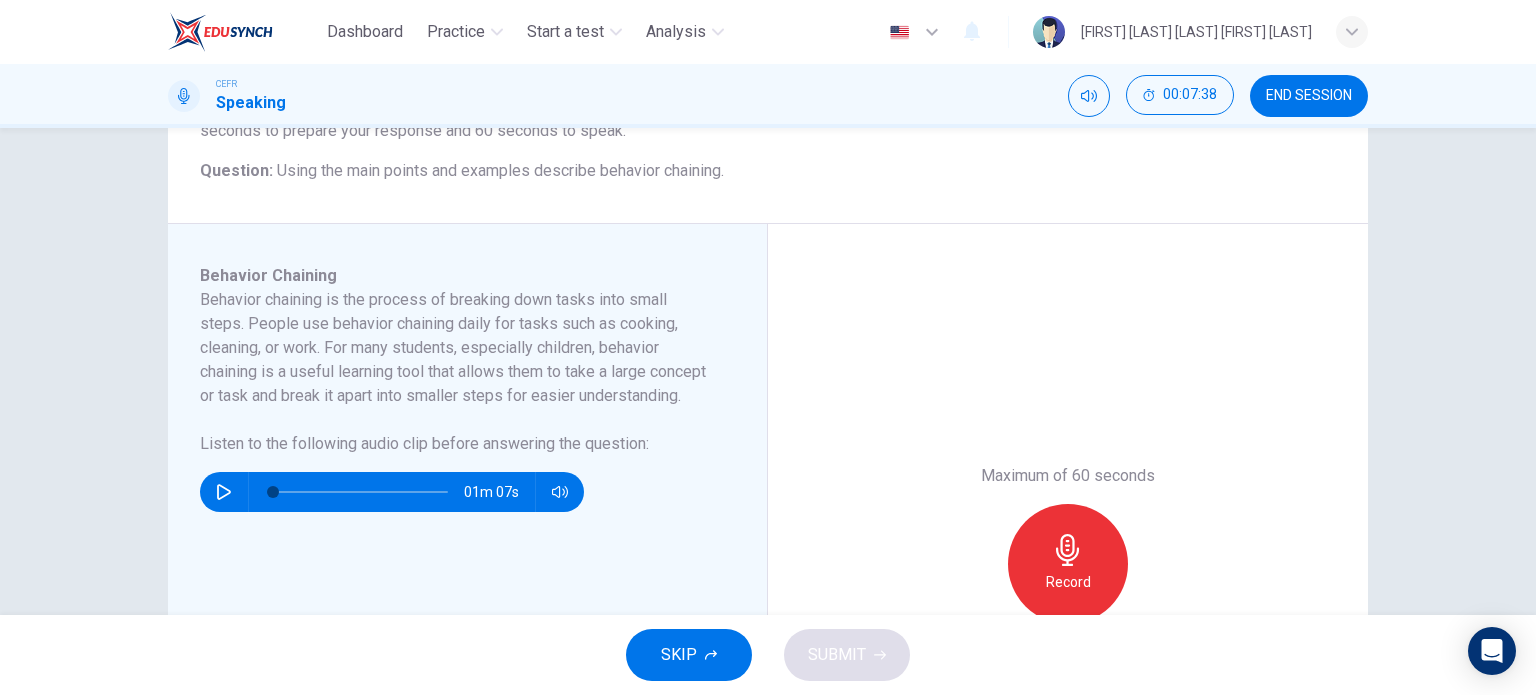 scroll, scrollTop: 200, scrollLeft: 0, axis: vertical 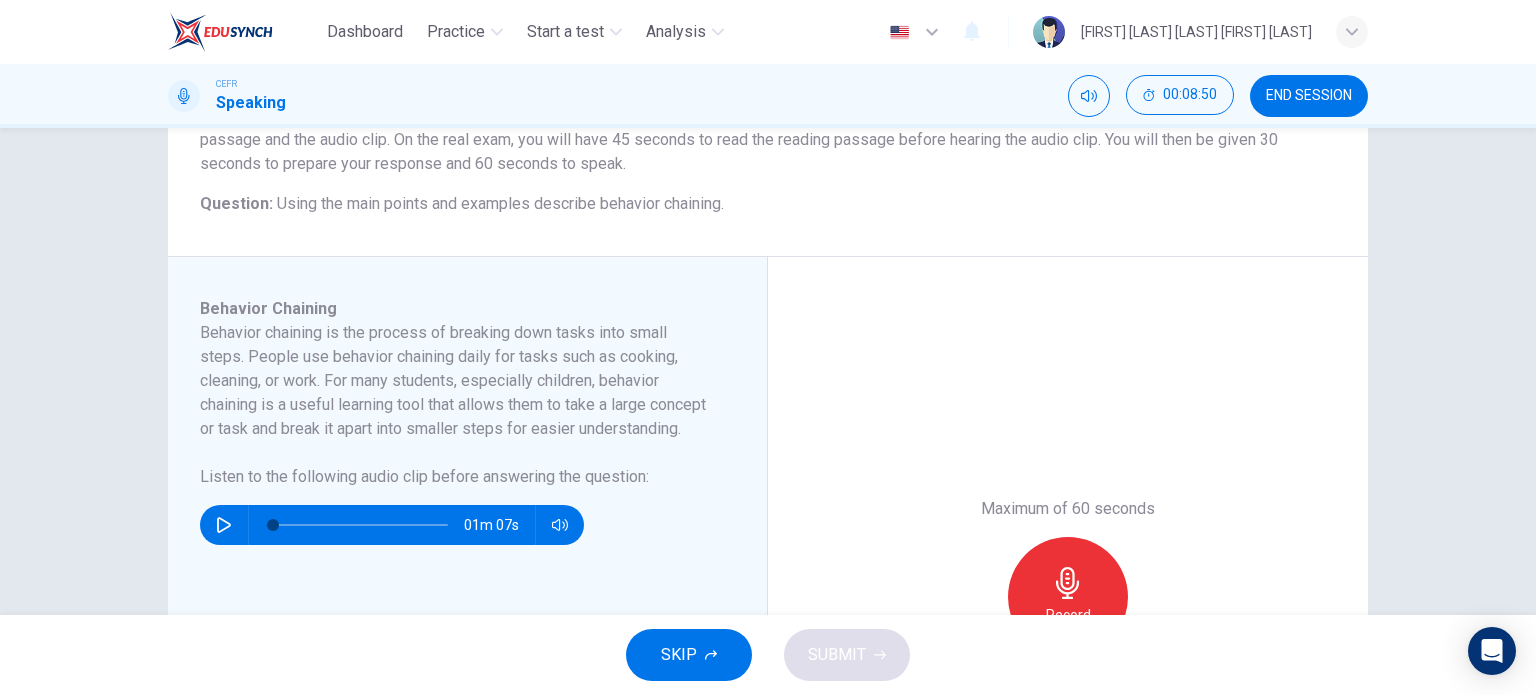 click at bounding box center (224, 525) 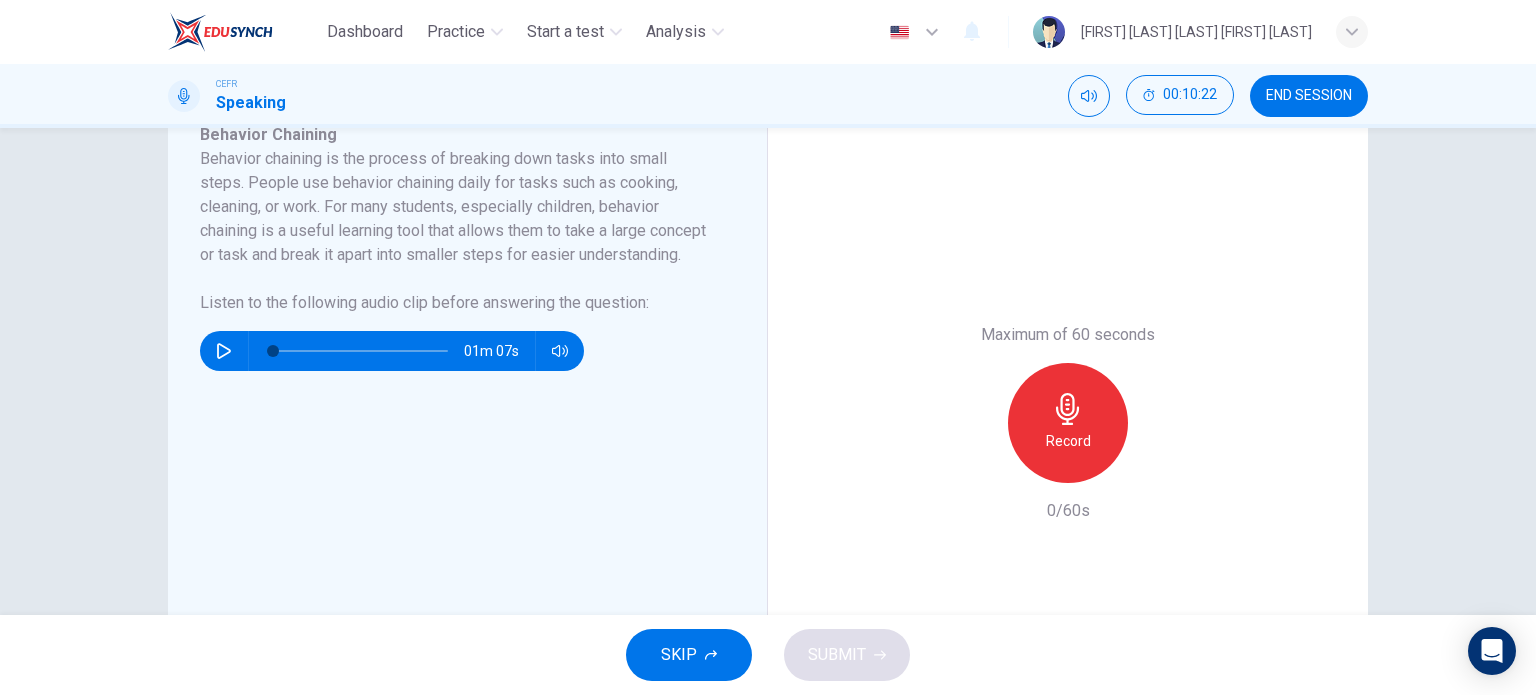 scroll, scrollTop: 400, scrollLeft: 0, axis: vertical 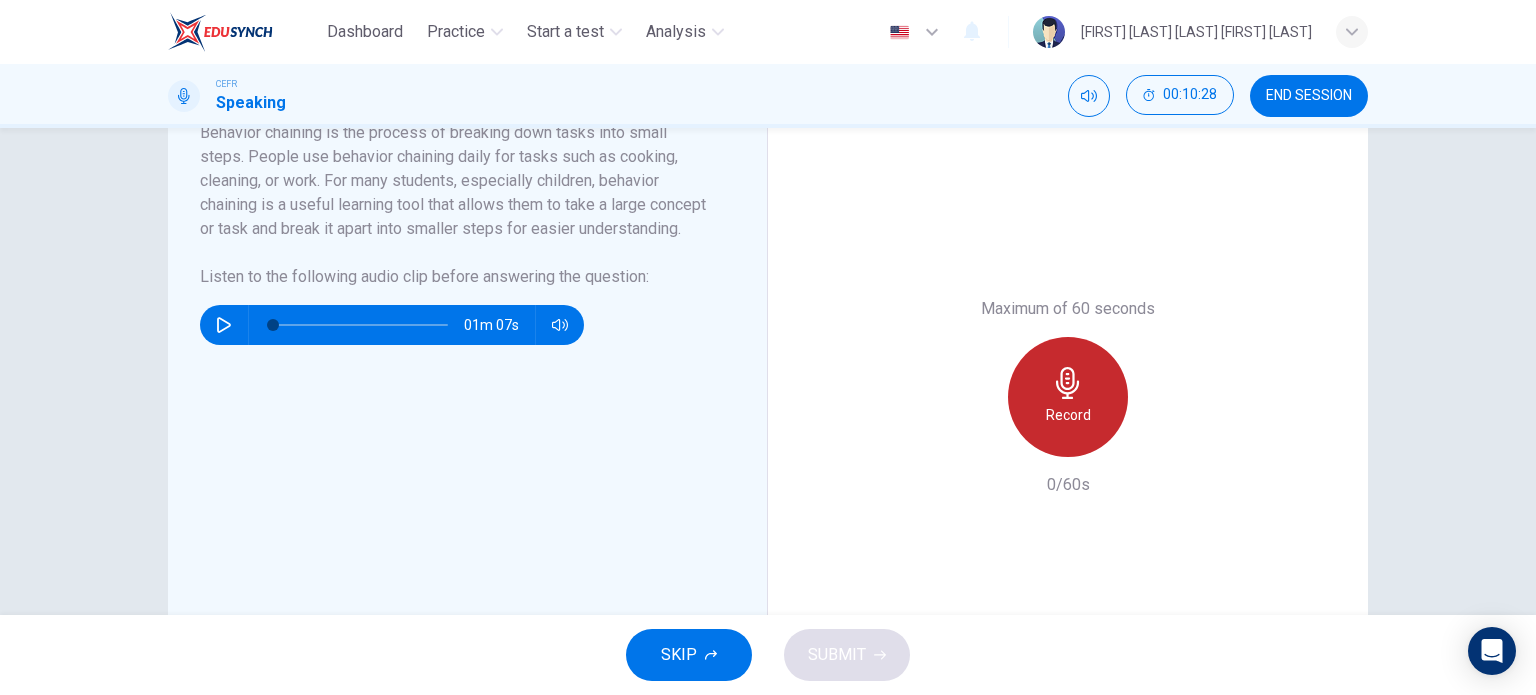 click at bounding box center (1068, 383) 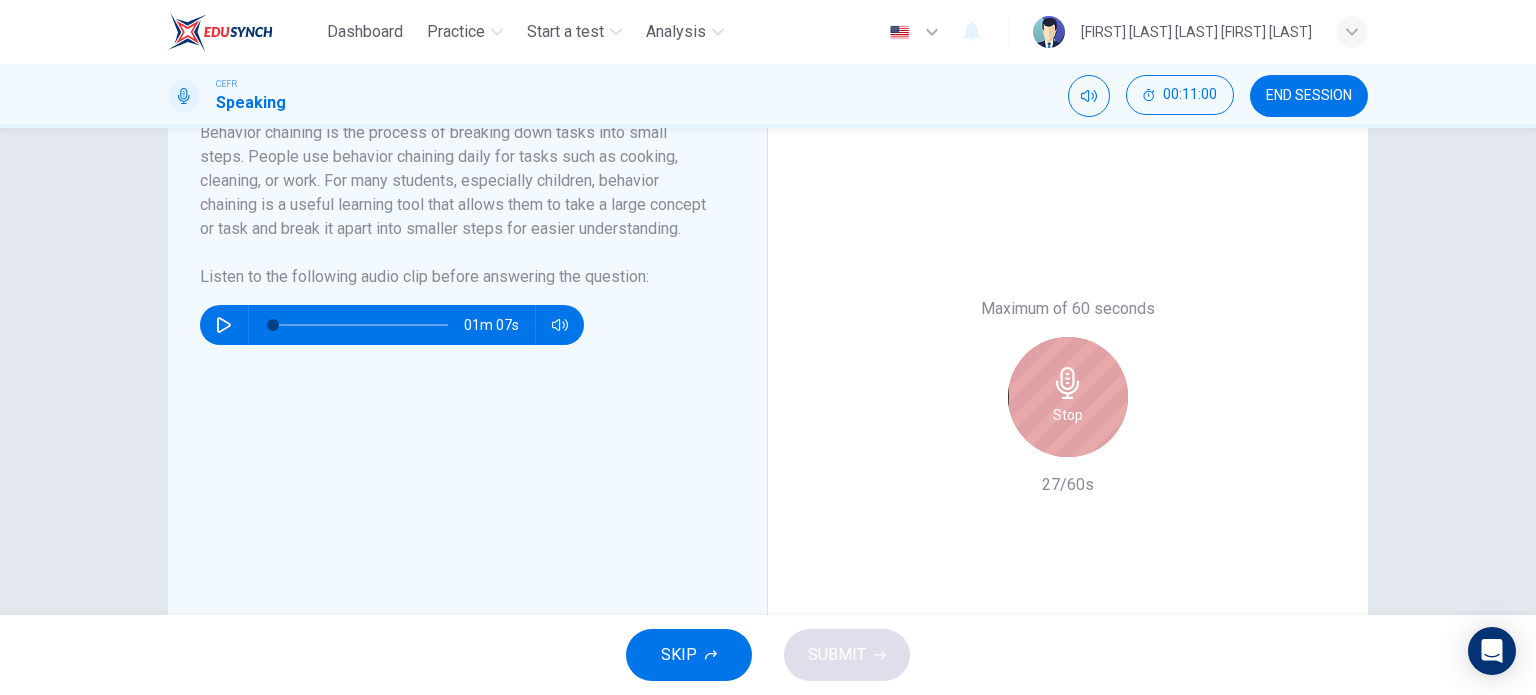 click on "Stop" at bounding box center [1068, 397] 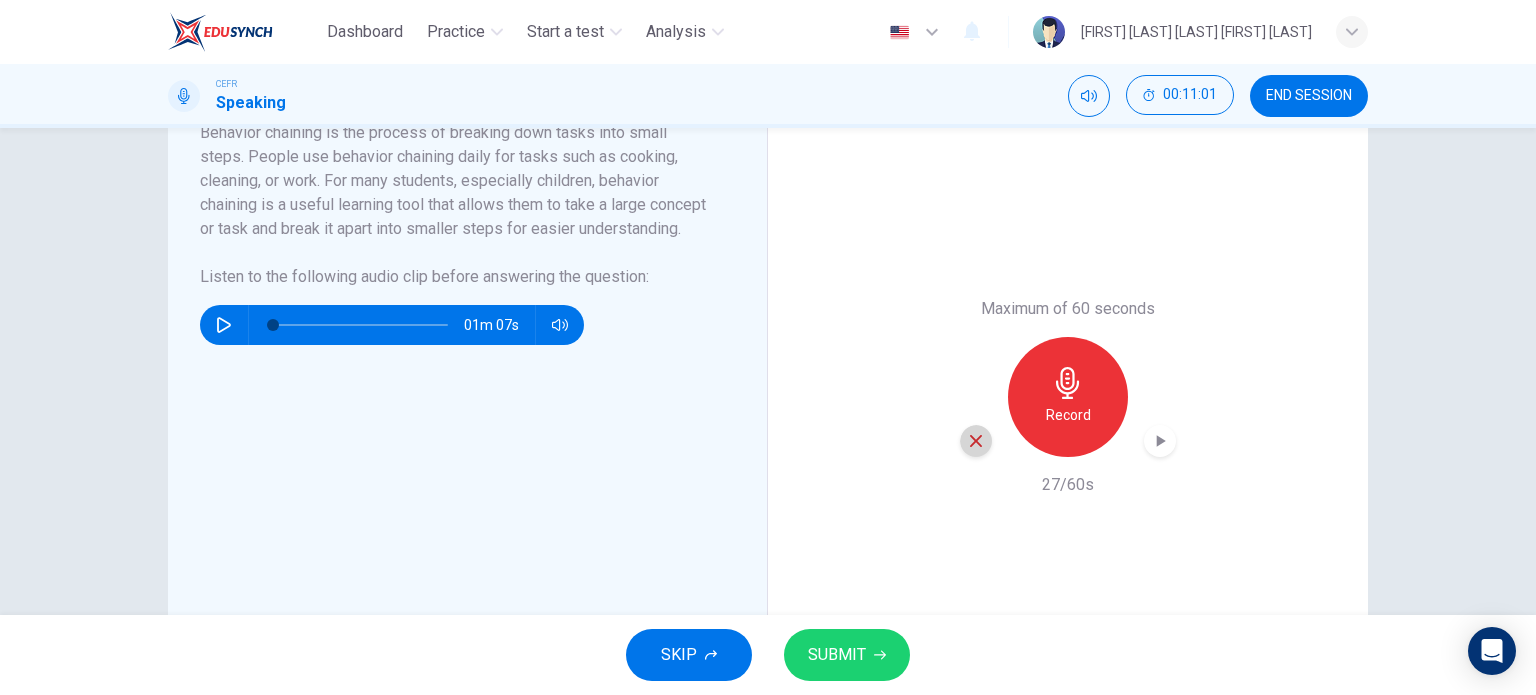 click at bounding box center [976, 441] 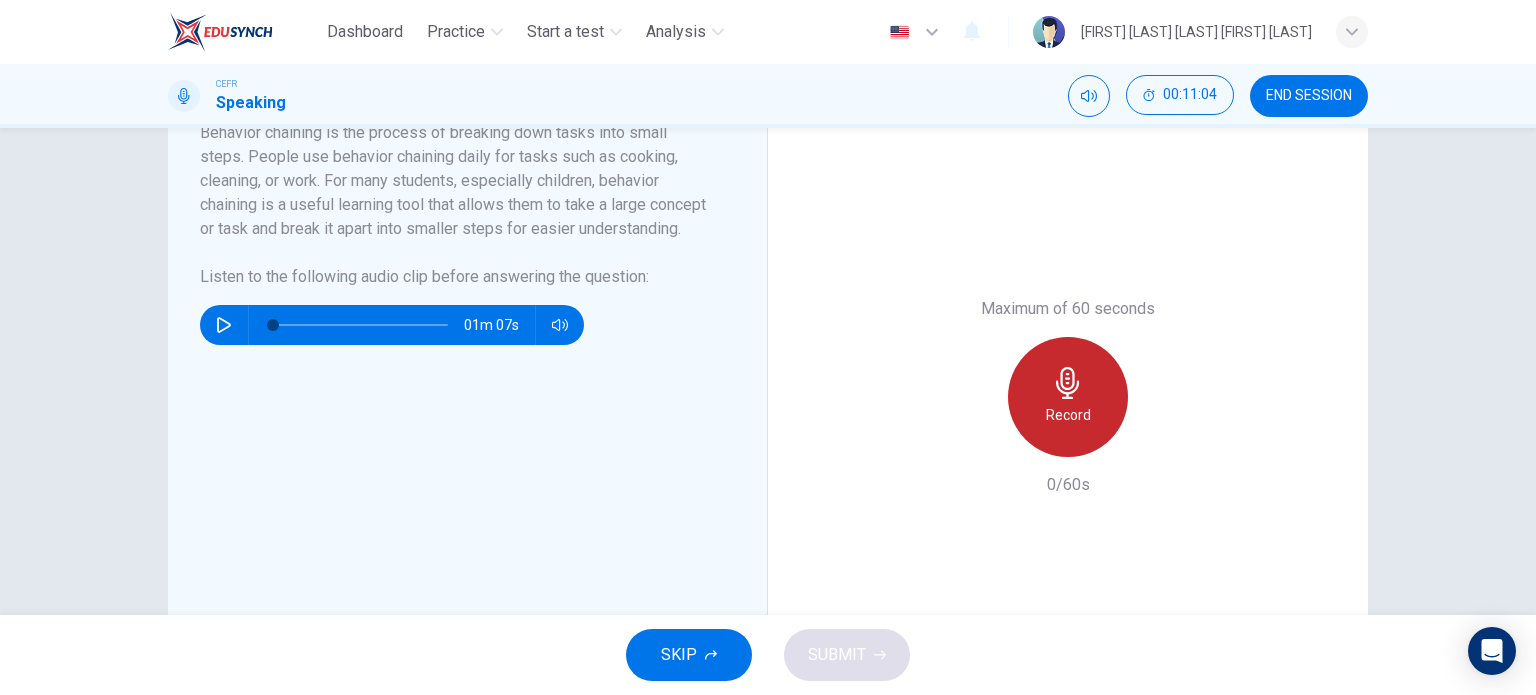 click on "Record" at bounding box center (1068, 415) 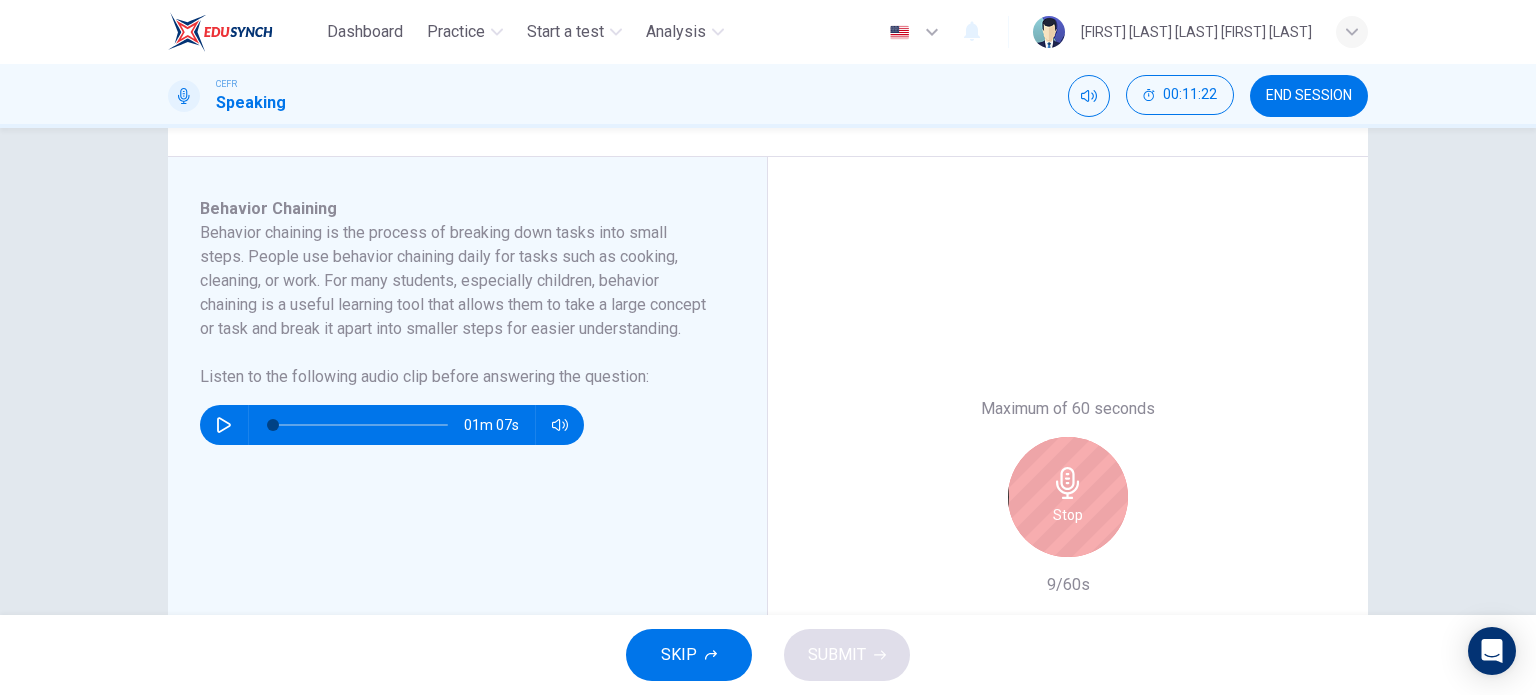 scroll, scrollTop: 400, scrollLeft: 0, axis: vertical 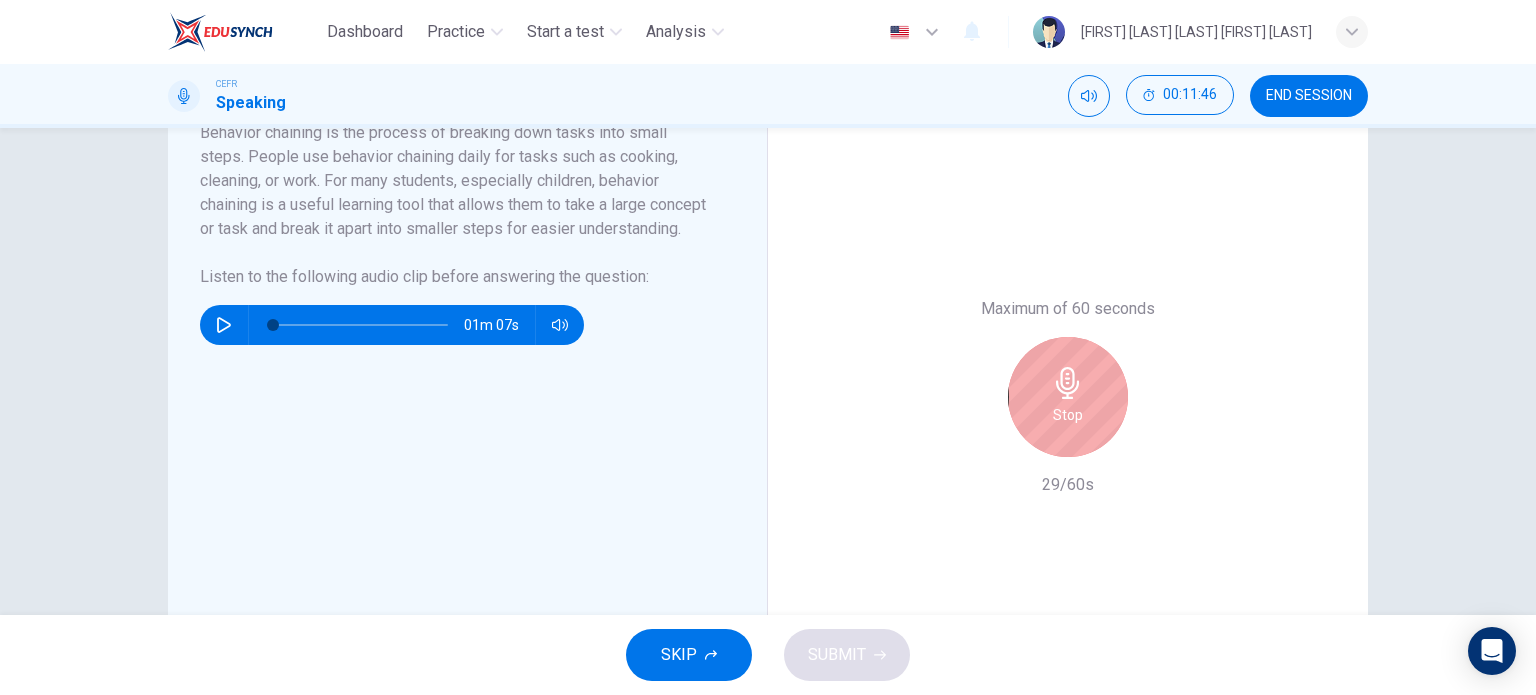 click on "Stop" at bounding box center (1068, 397) 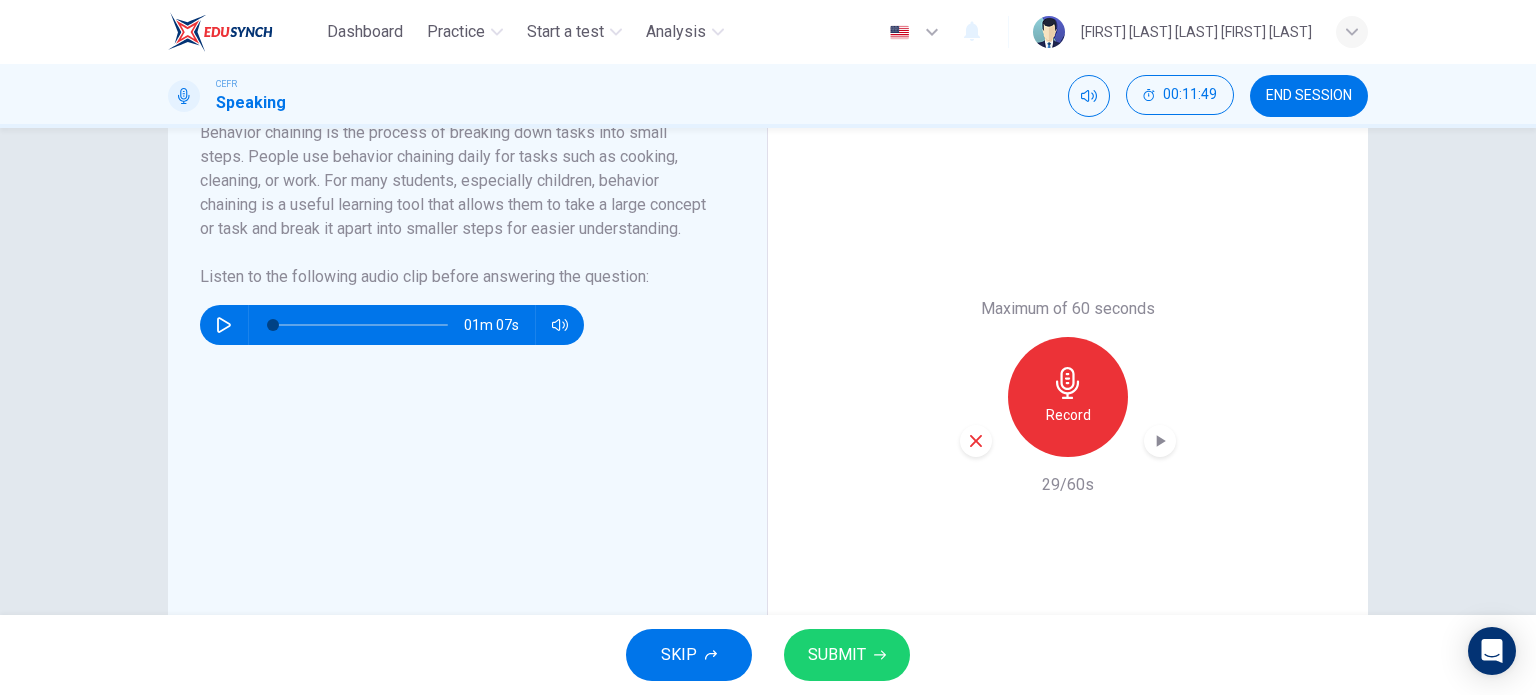click at bounding box center (976, 441) 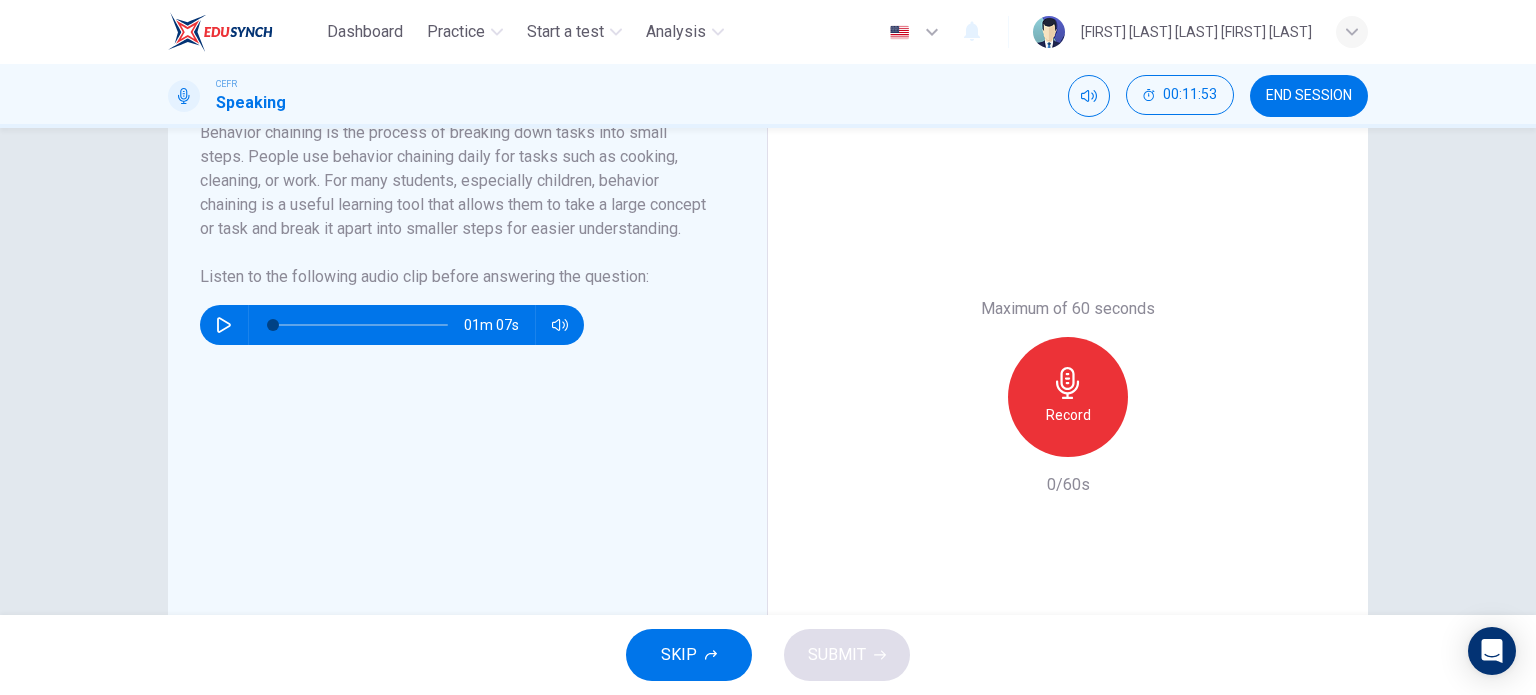 click on "Record" at bounding box center (1068, 415) 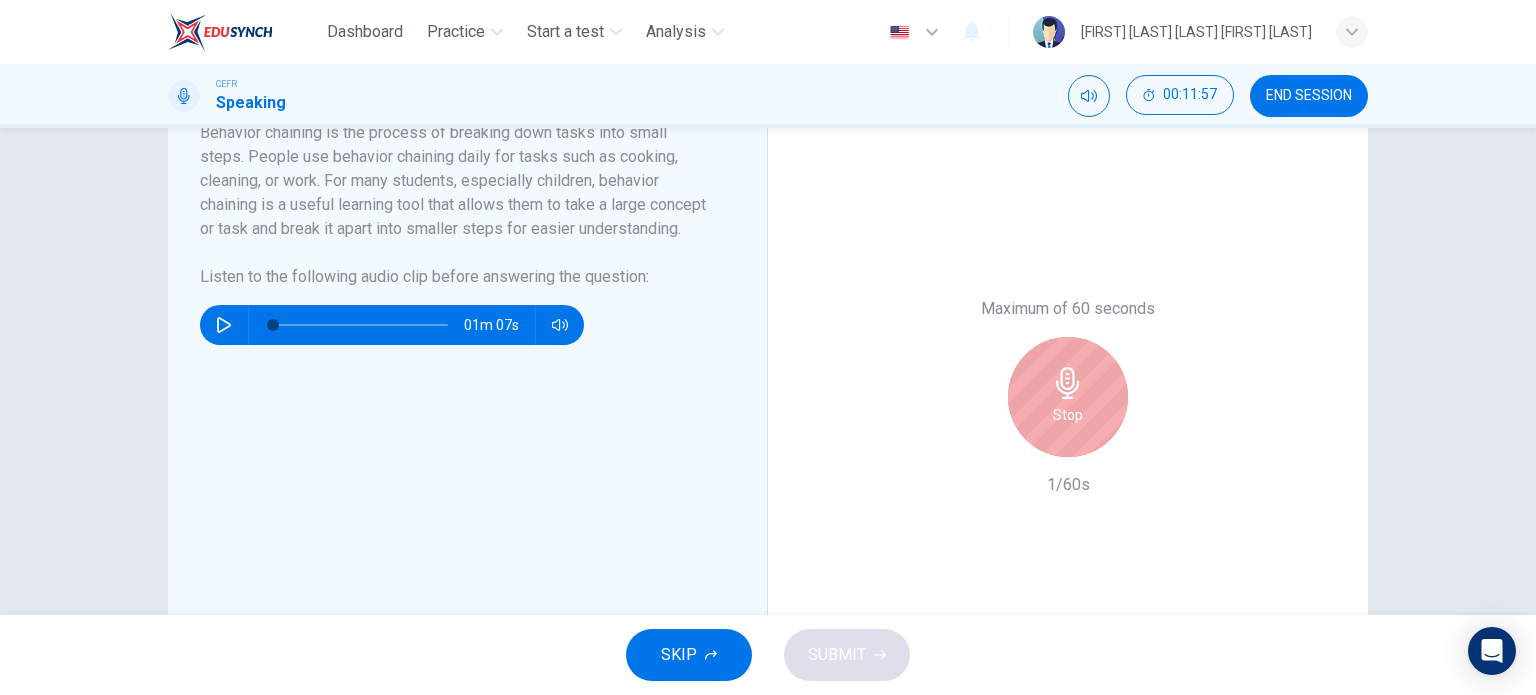 scroll, scrollTop: 300, scrollLeft: 0, axis: vertical 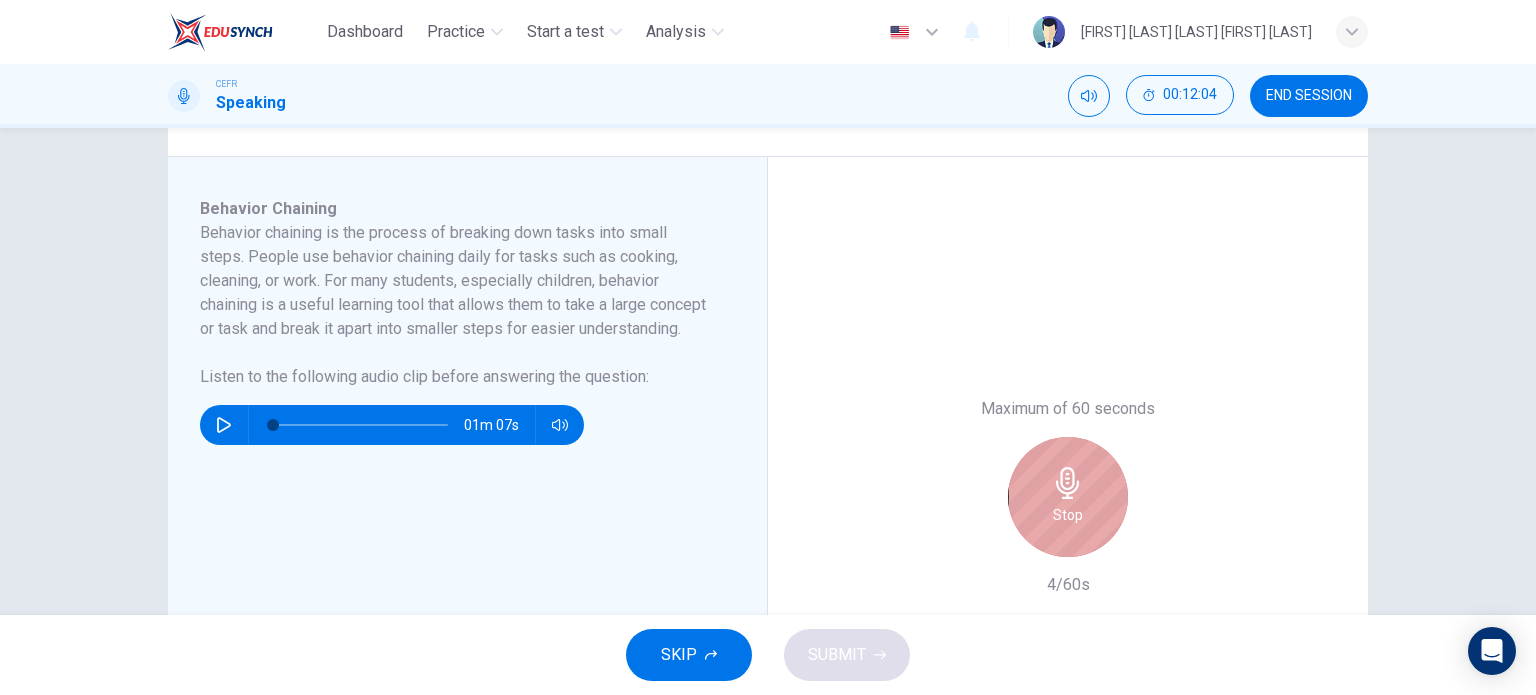 click on "Stop" at bounding box center [1068, 497] 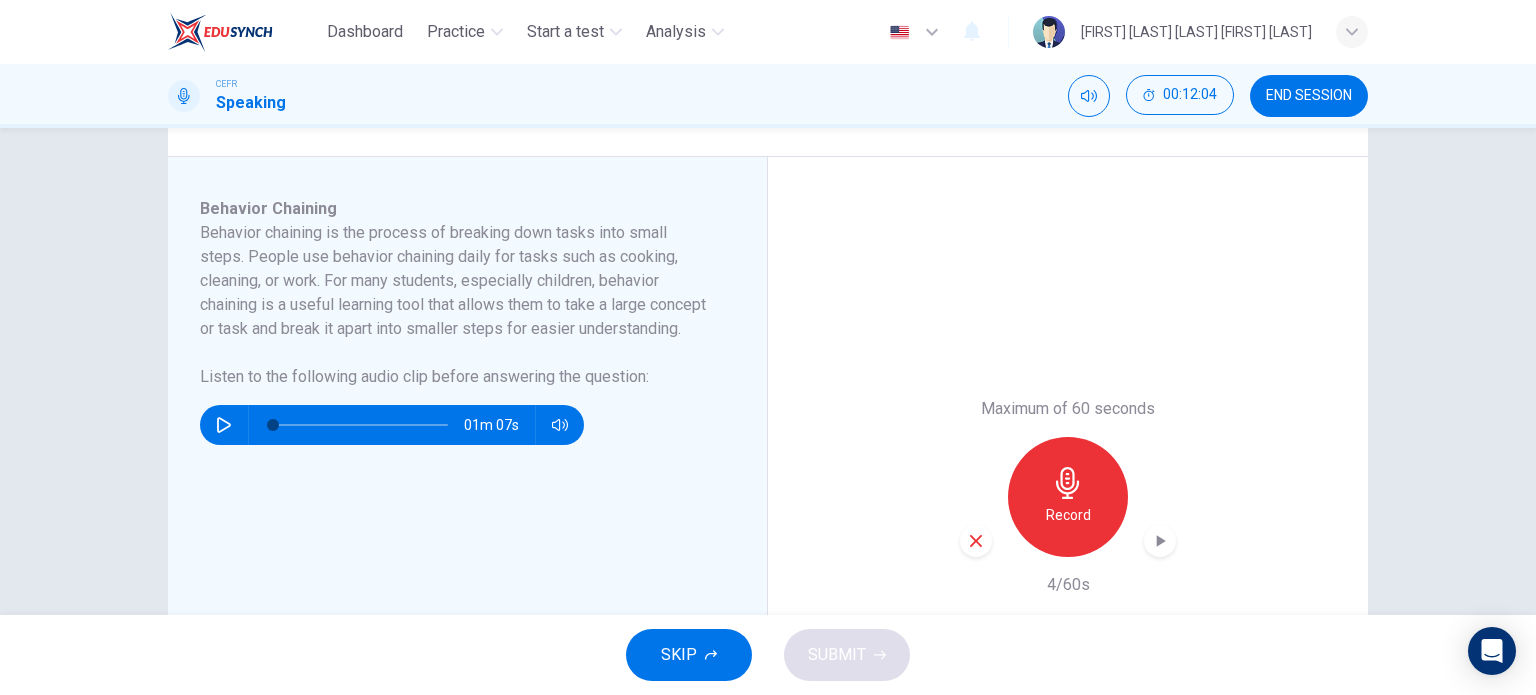 click at bounding box center [976, 541] 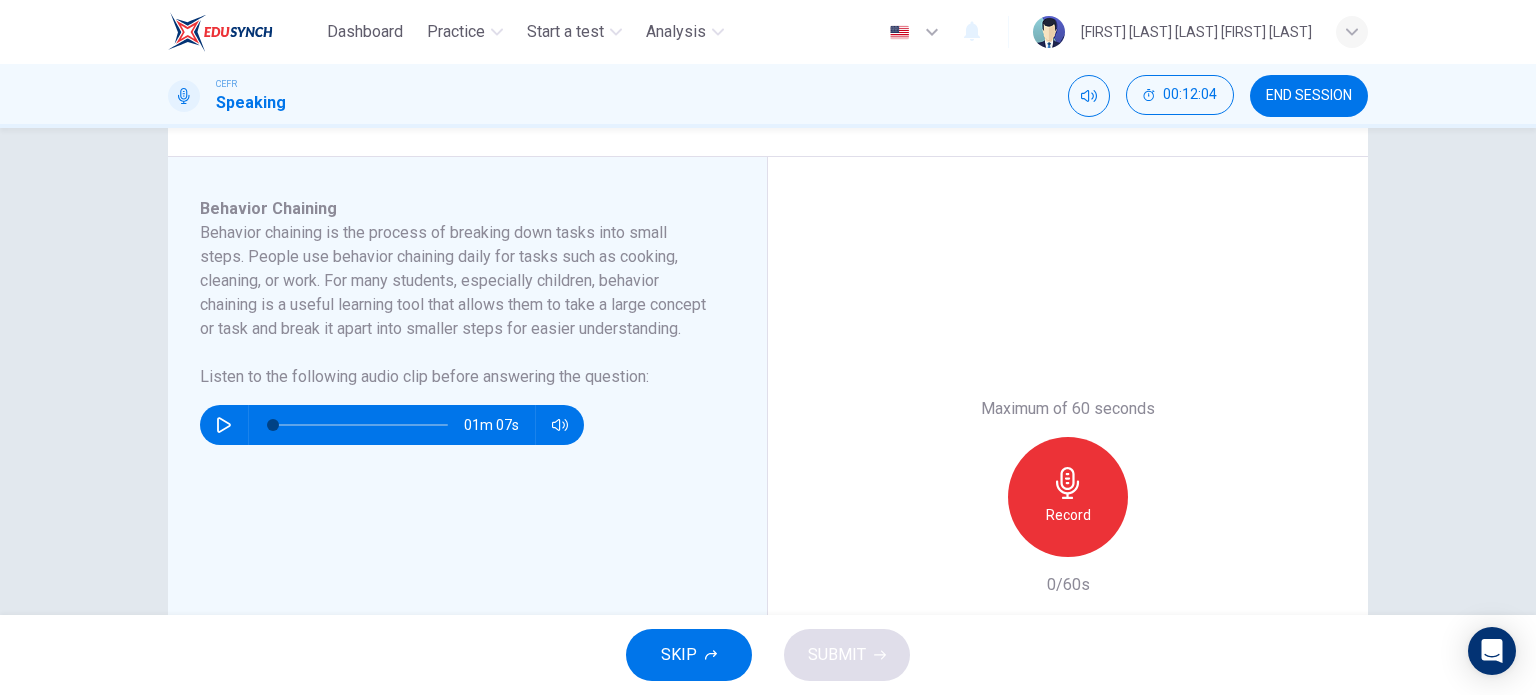 scroll, scrollTop: 400, scrollLeft: 0, axis: vertical 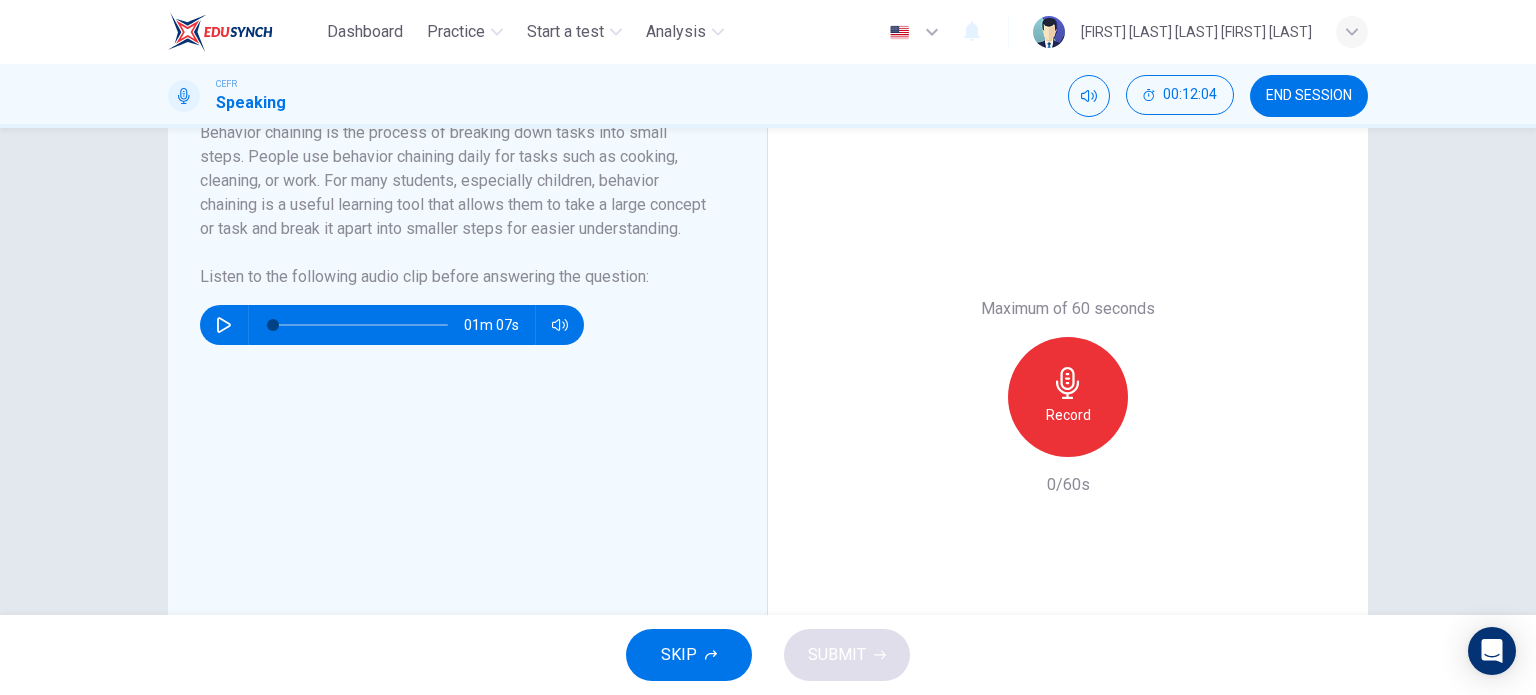 click at bounding box center [1068, 383] 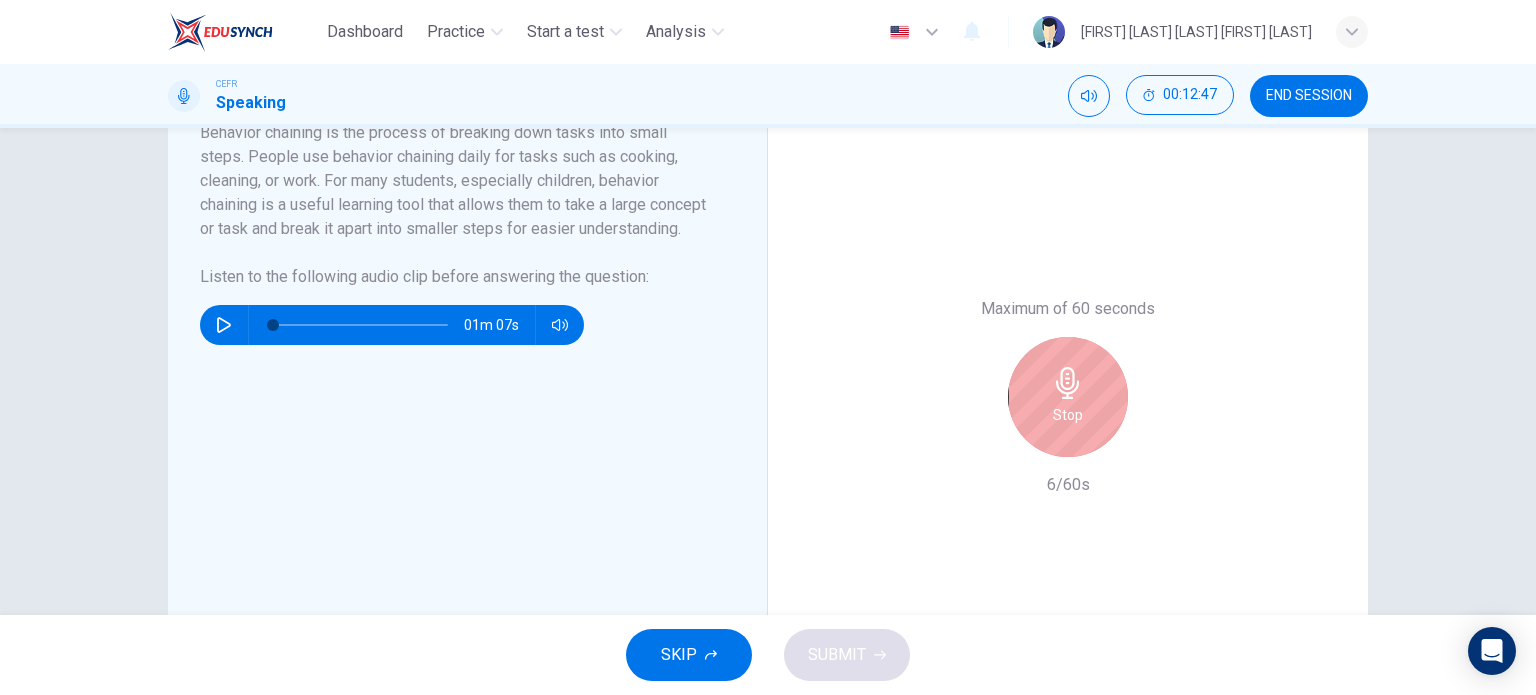 click on "Stop" at bounding box center [1068, 397] 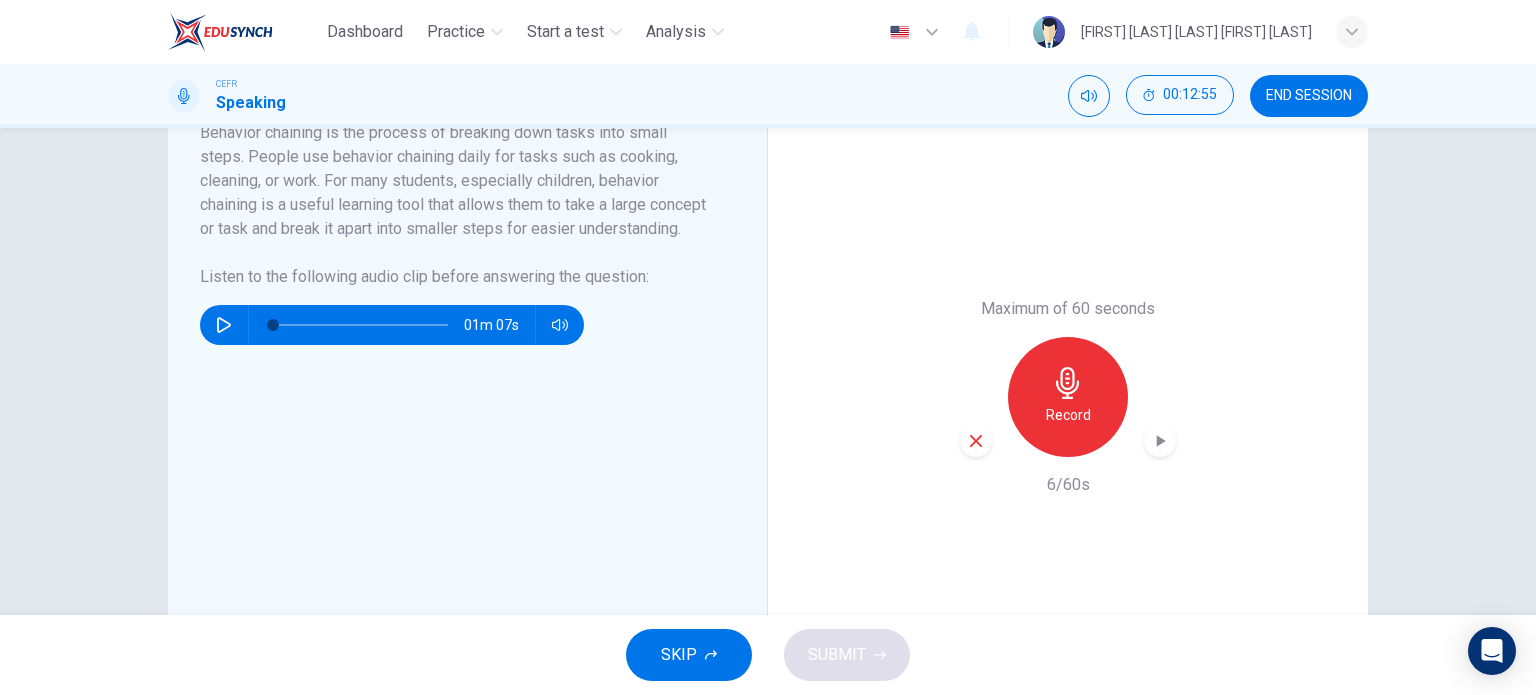 click at bounding box center (976, 441) 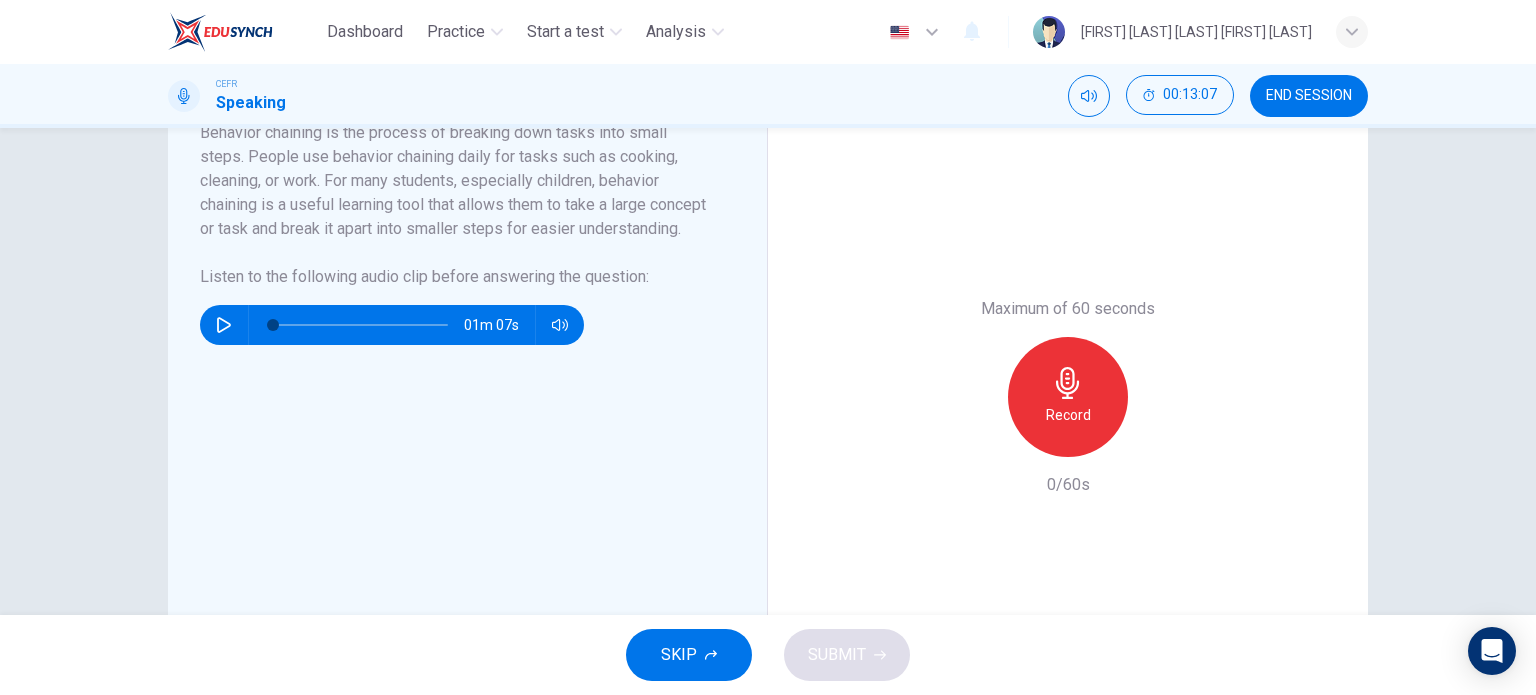 click at bounding box center (1068, 383) 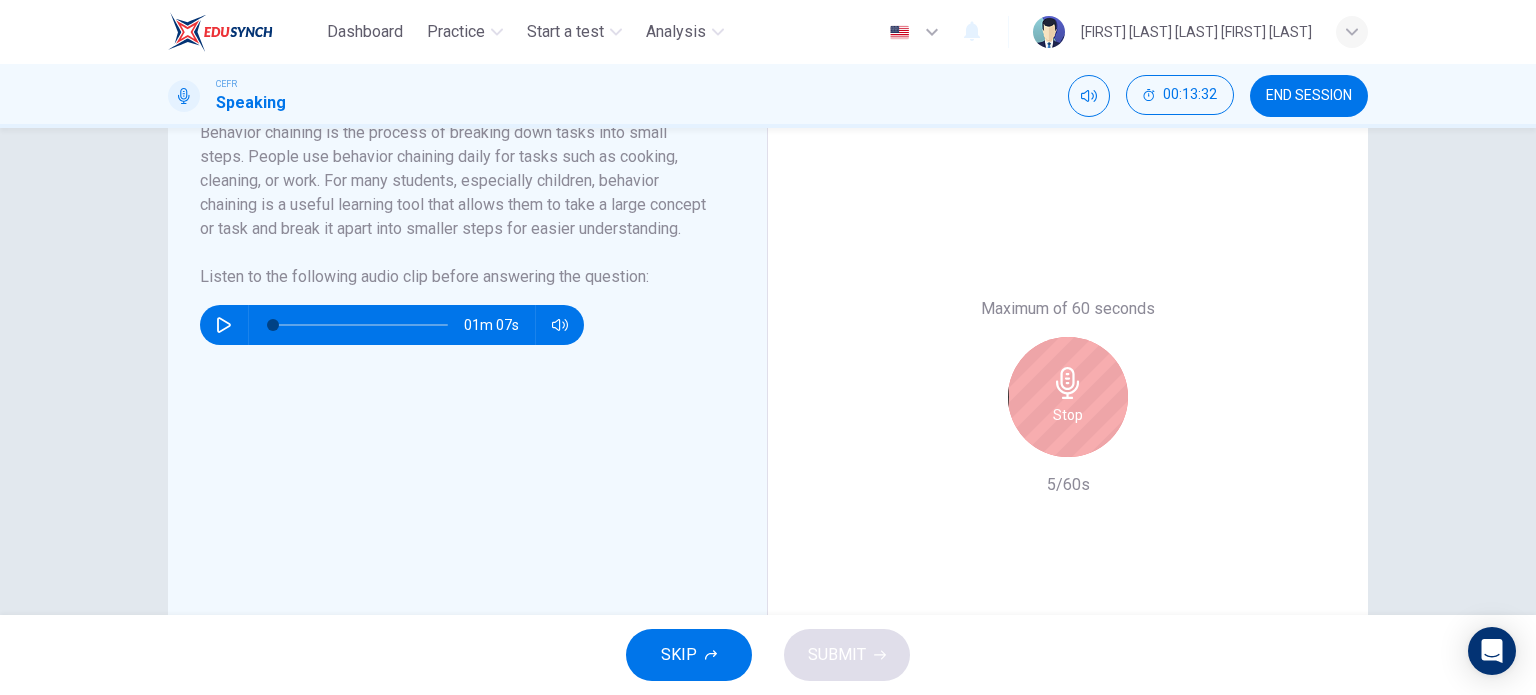 click on "Stop" at bounding box center [1068, 397] 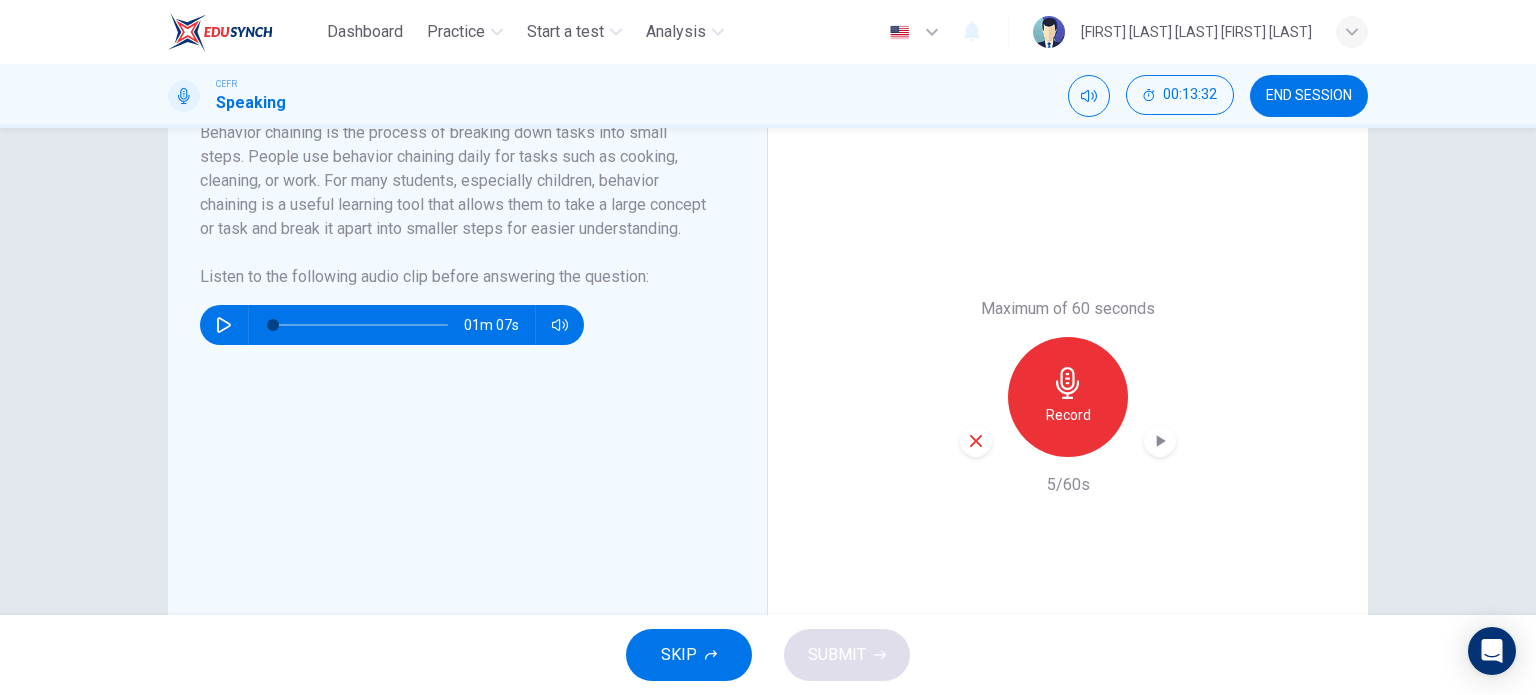 click at bounding box center [1160, 441] 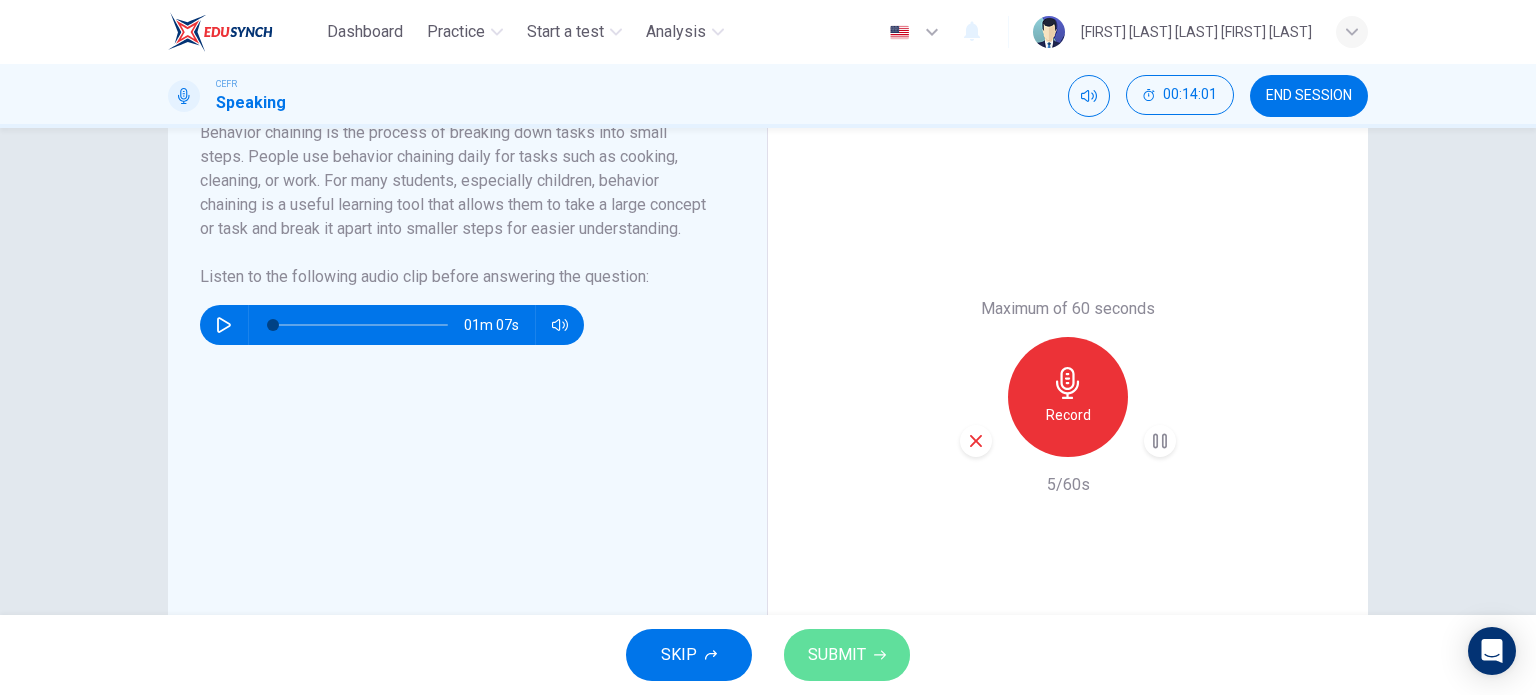 click on "SUBMIT" at bounding box center [847, 655] 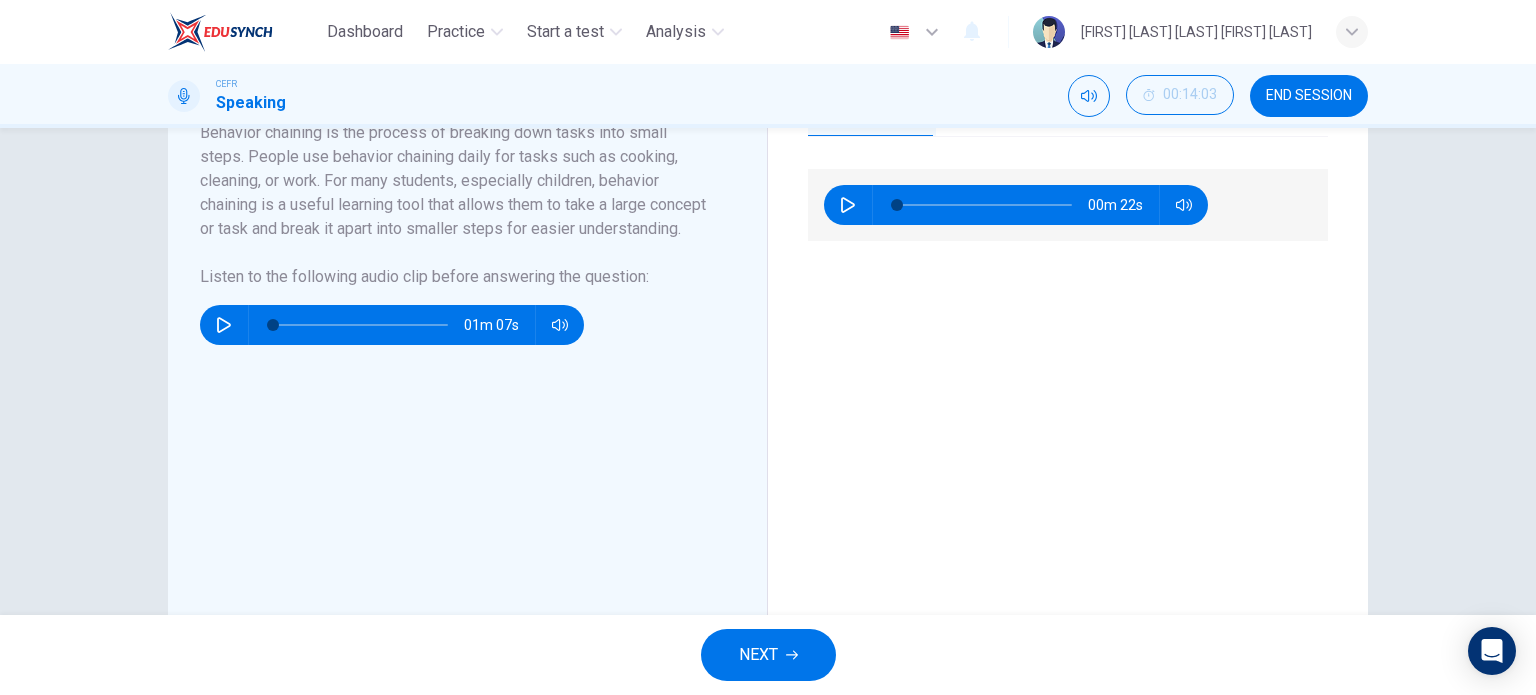 scroll, scrollTop: 200, scrollLeft: 0, axis: vertical 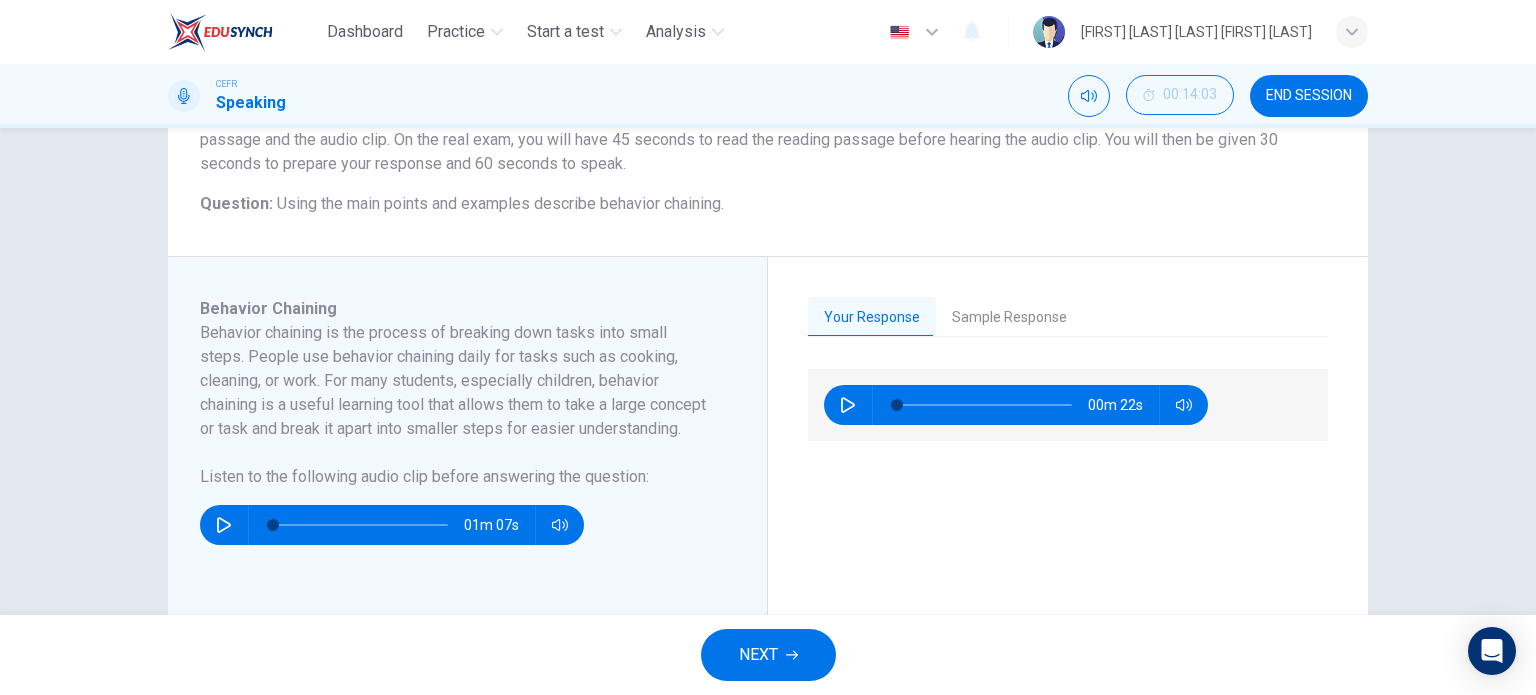 click on "Sample Response" at bounding box center [1009, 318] 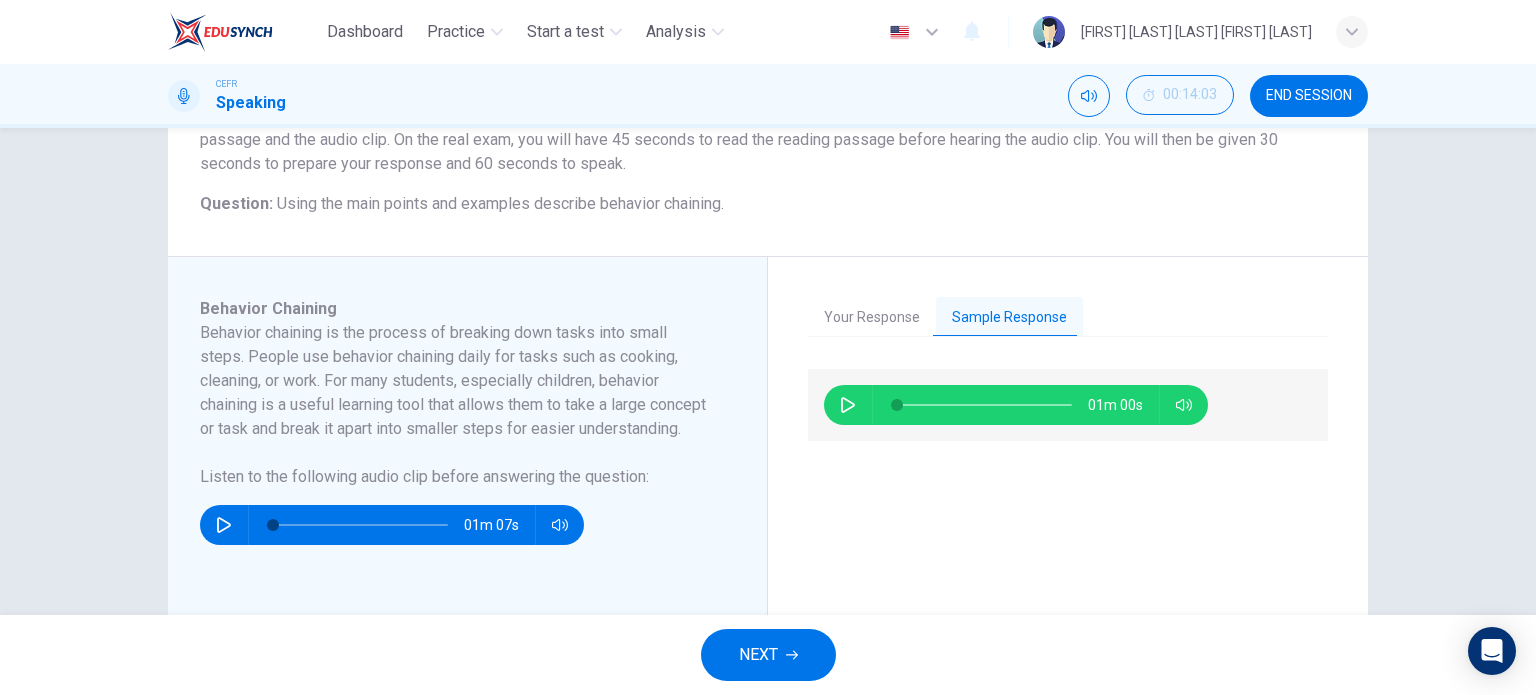 click at bounding box center (848, 405) 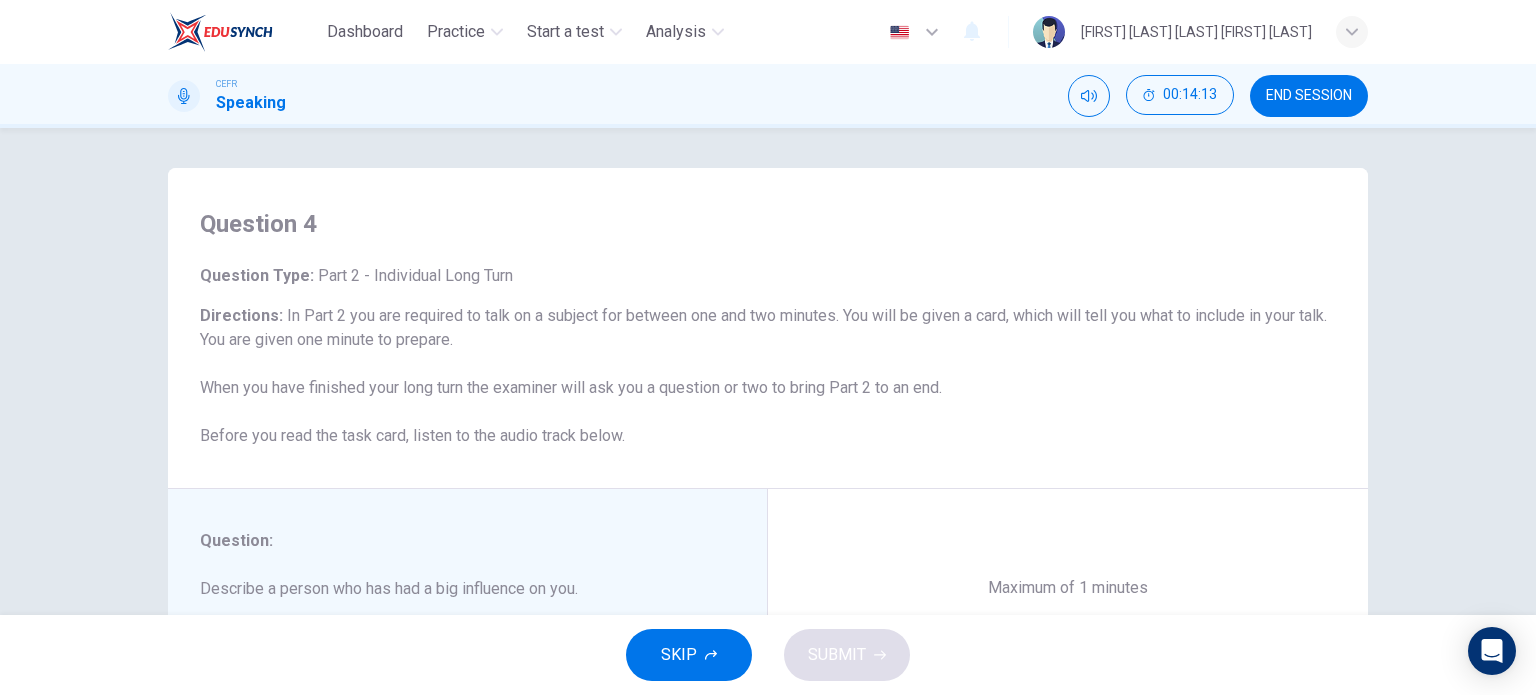 scroll, scrollTop: 288, scrollLeft: 0, axis: vertical 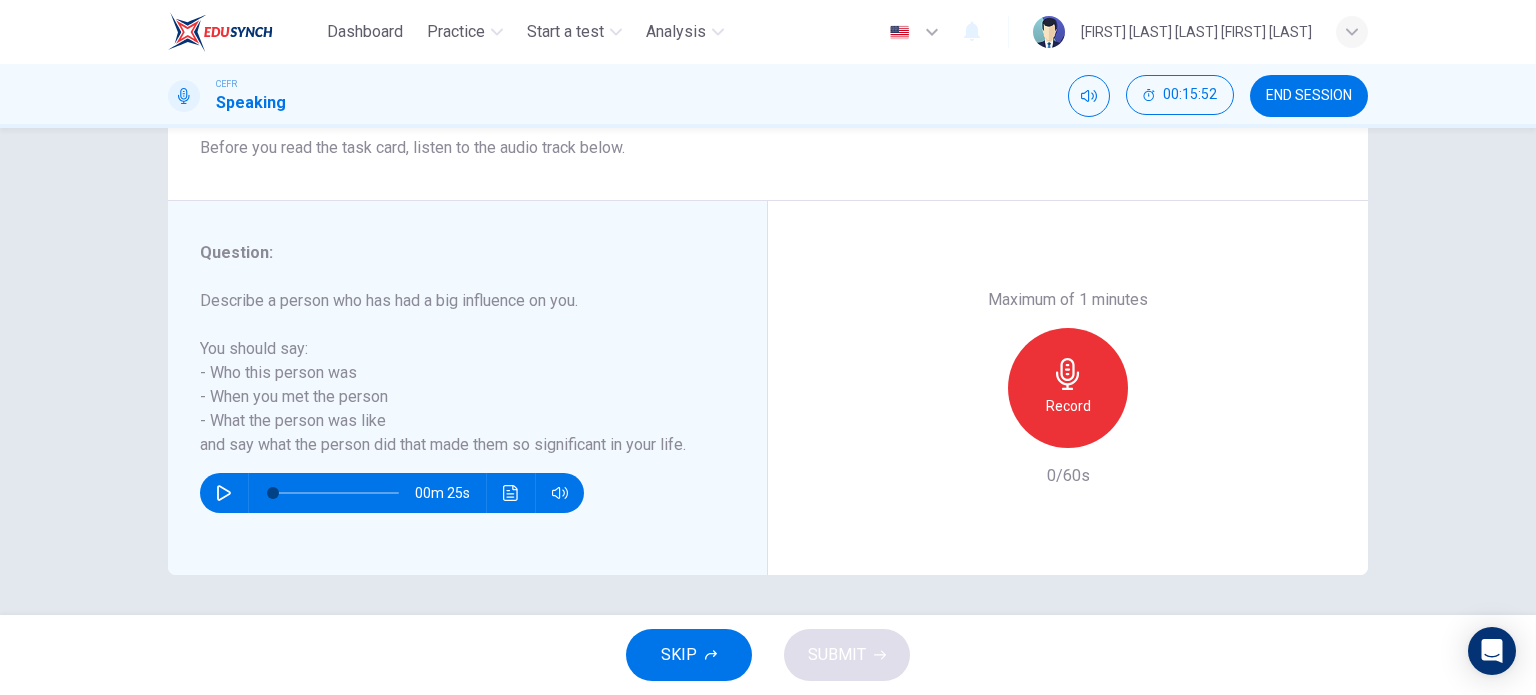 drag, startPoint x: 1073, startPoint y: 479, endPoint x: 1093, endPoint y: 480, distance: 20.024984 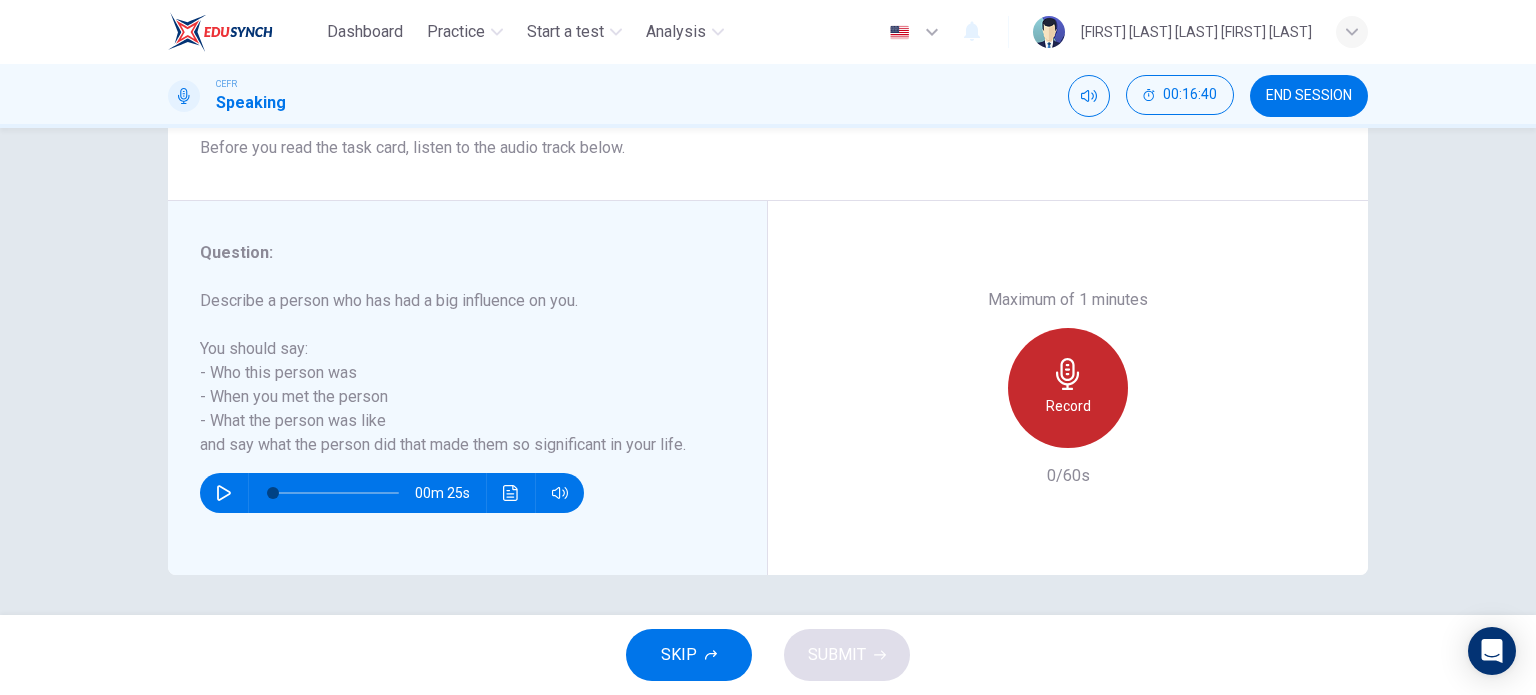 click on "Record" at bounding box center (1068, 388) 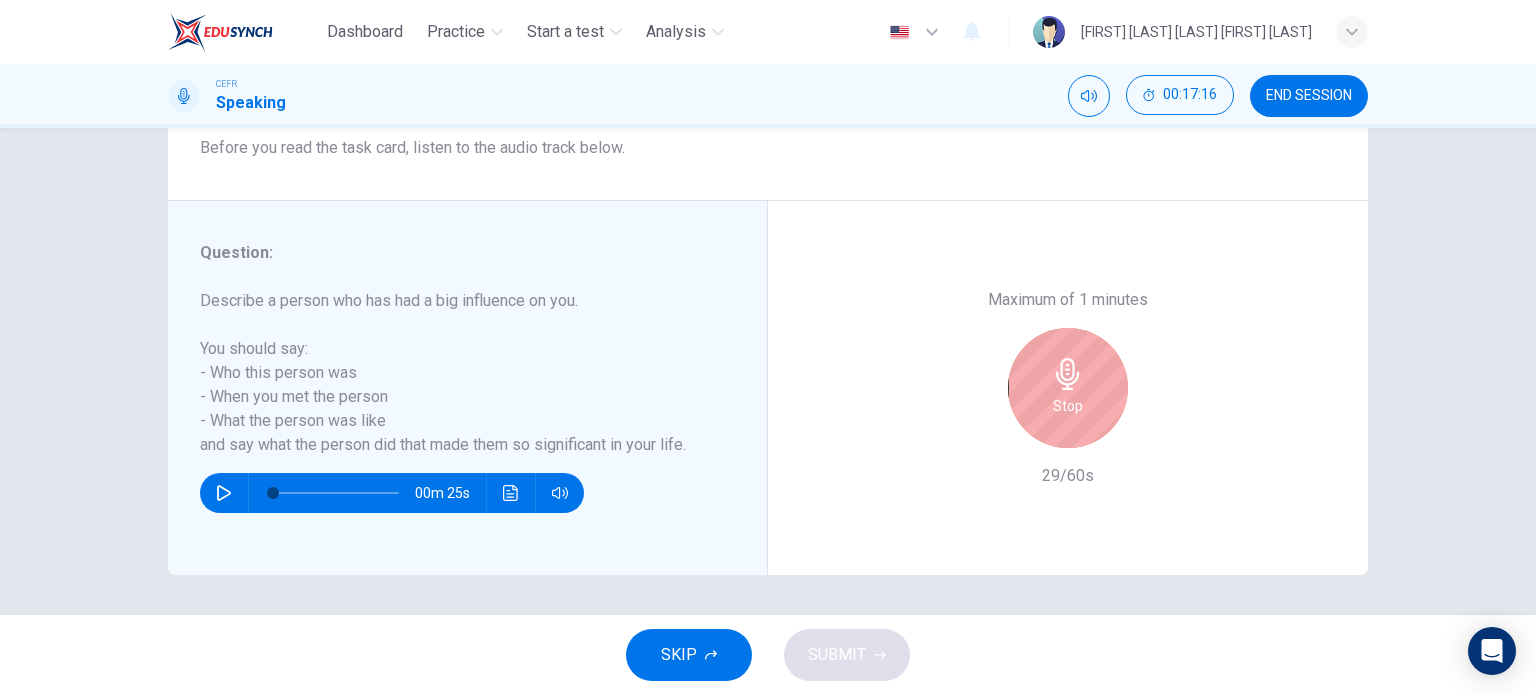 click on "Stop" at bounding box center [1068, 406] 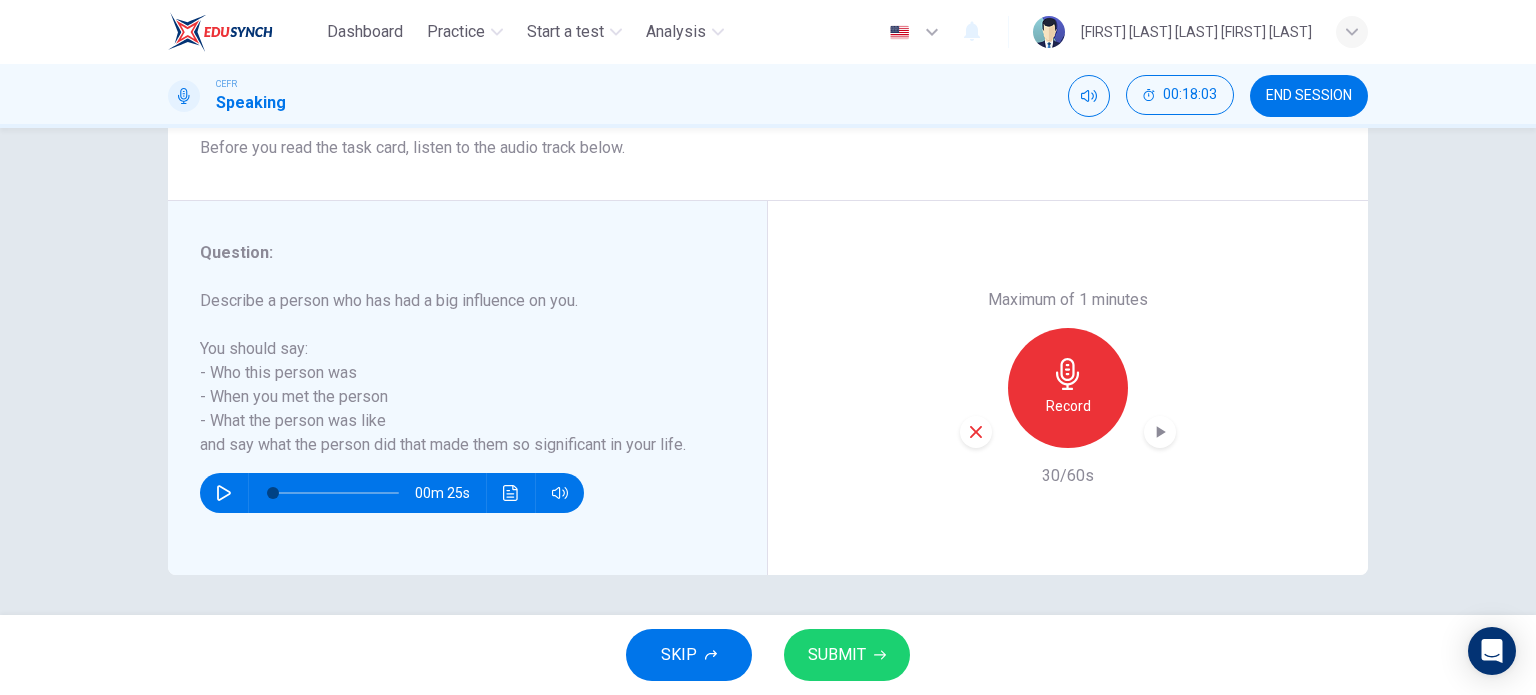click at bounding box center [976, 432] 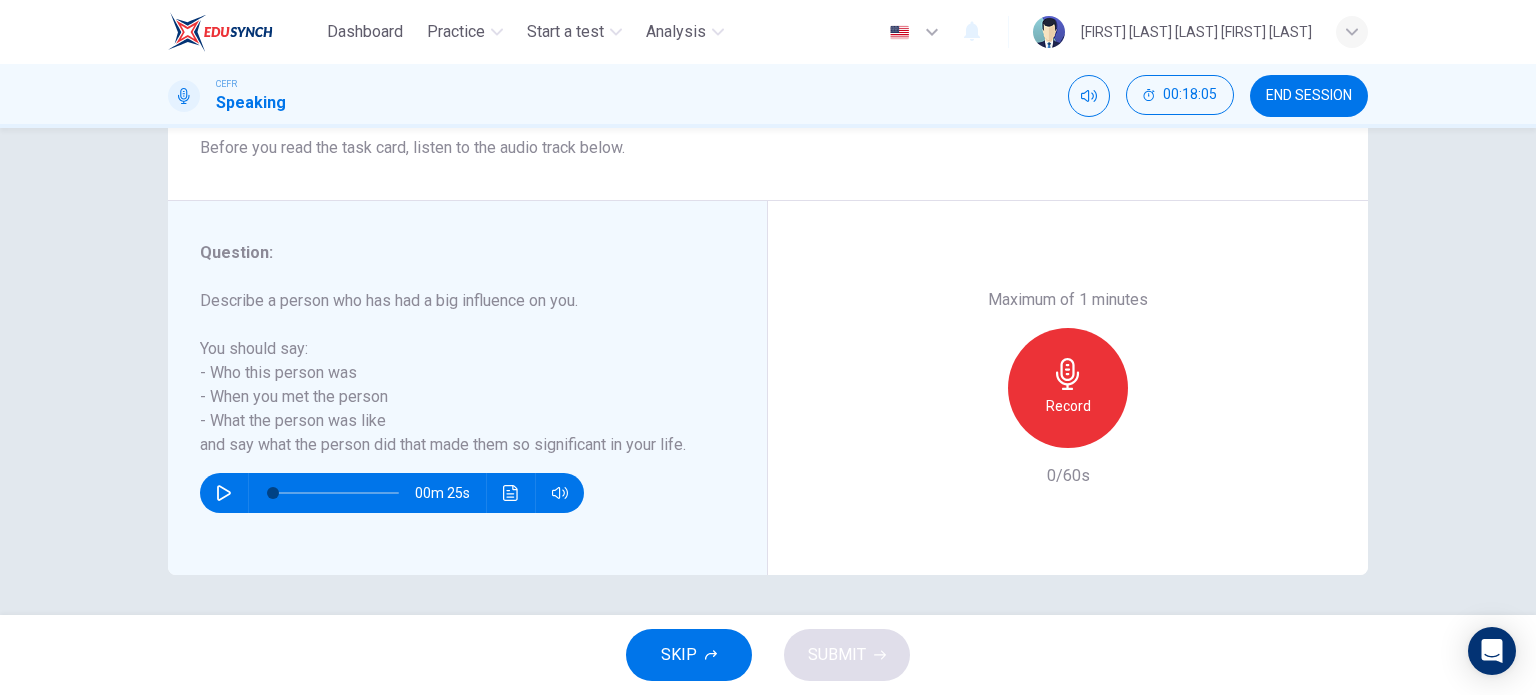 click on "Record" at bounding box center [1068, 388] 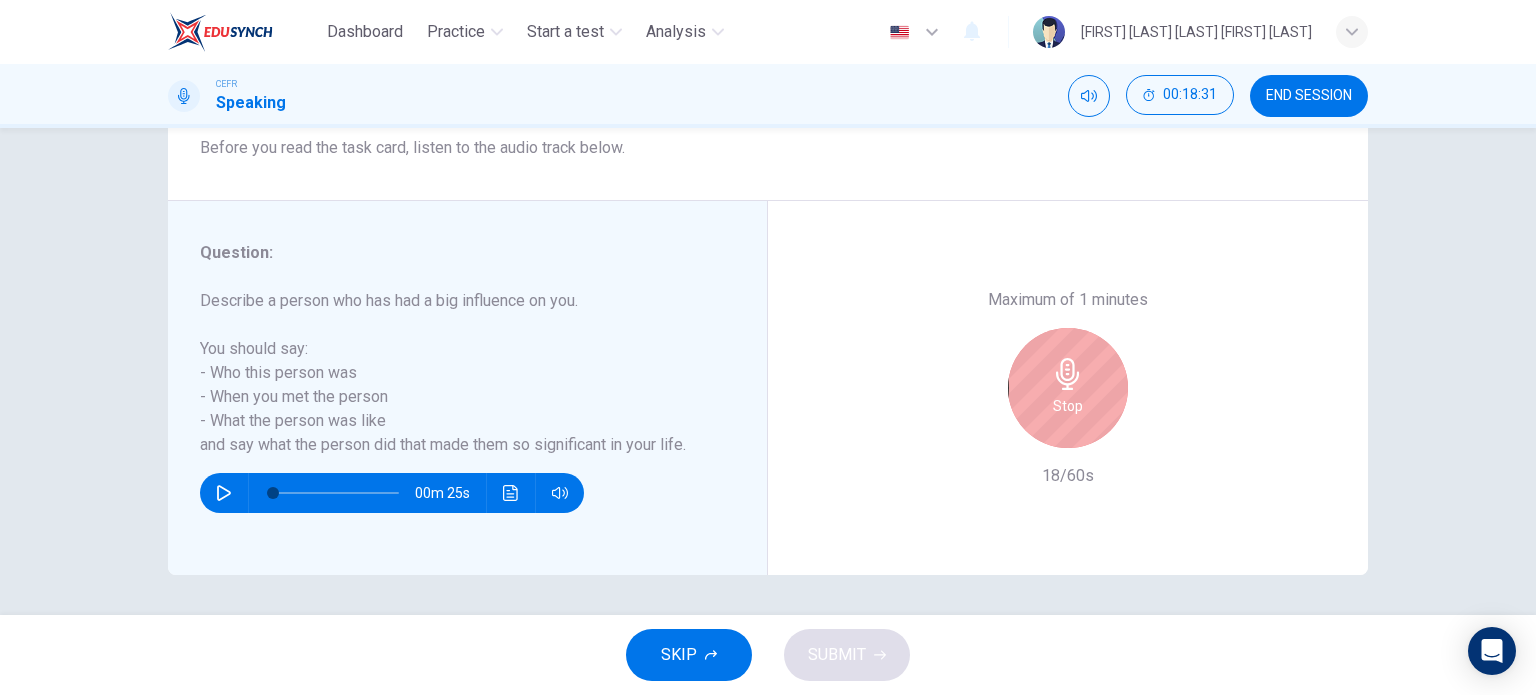 click on "Stop" at bounding box center (1068, 388) 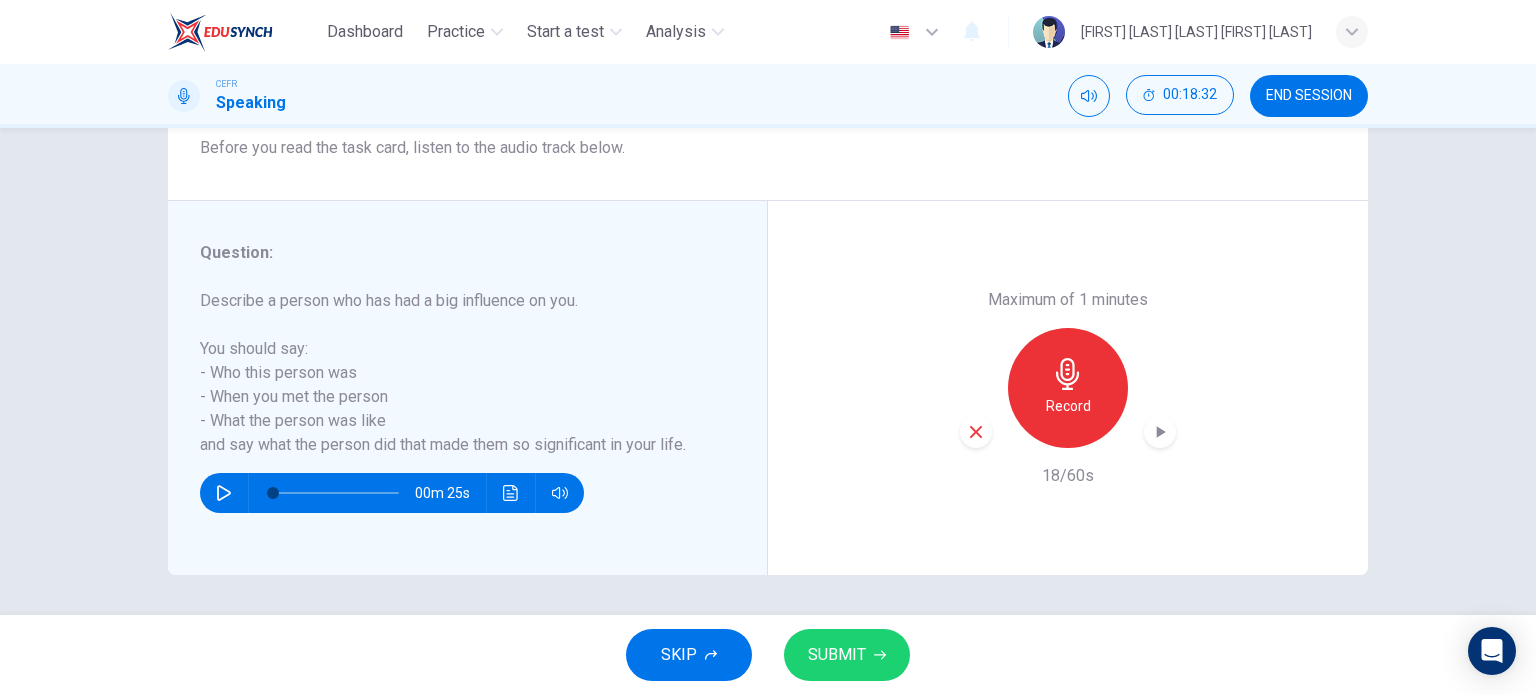 click at bounding box center (976, 432) 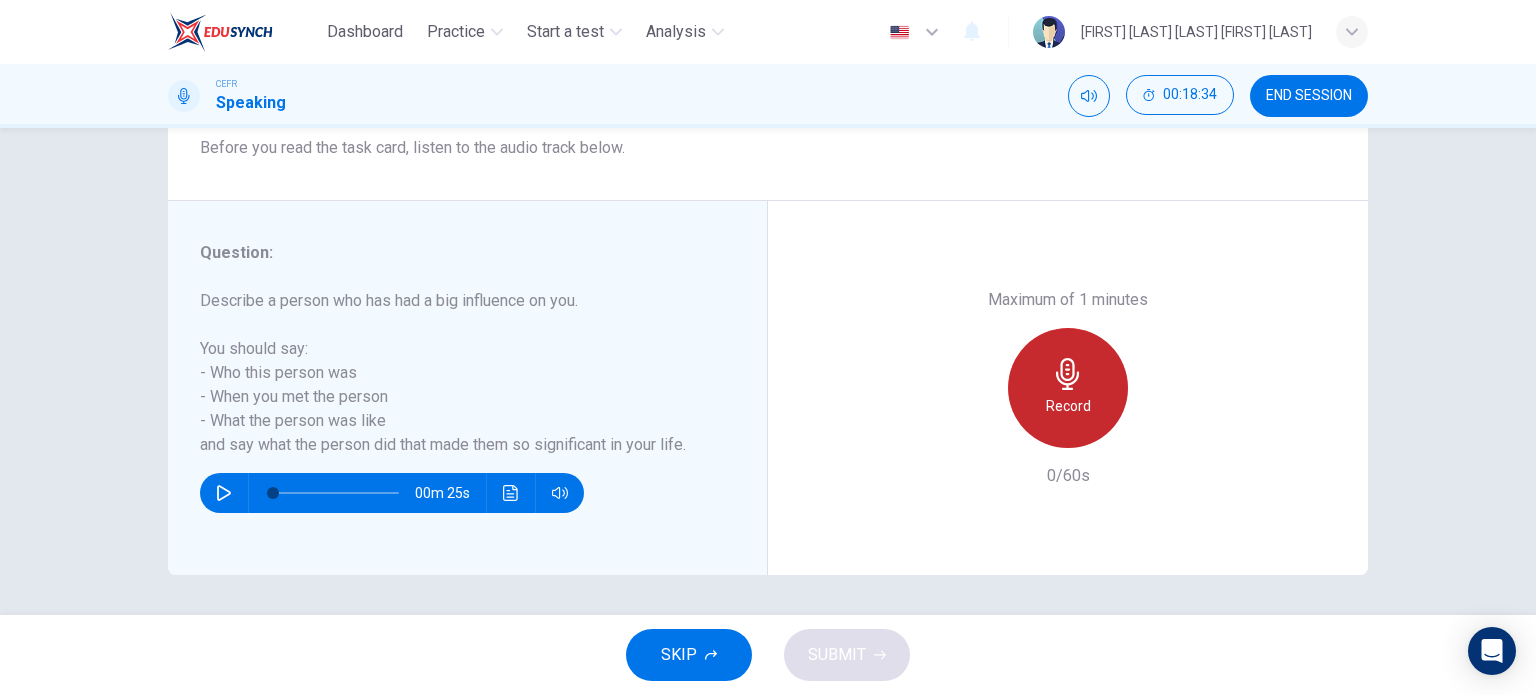 click on "Record" at bounding box center (1068, 406) 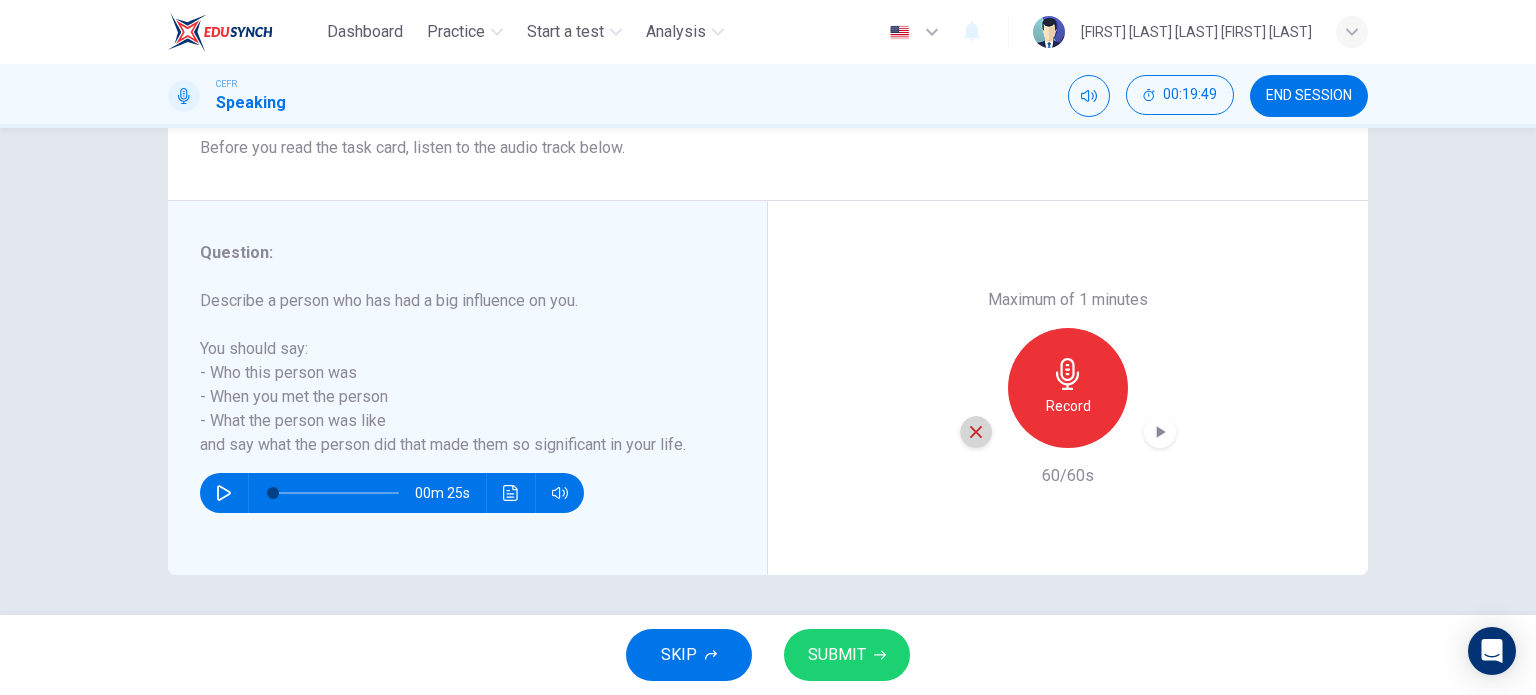 click at bounding box center [976, 432] 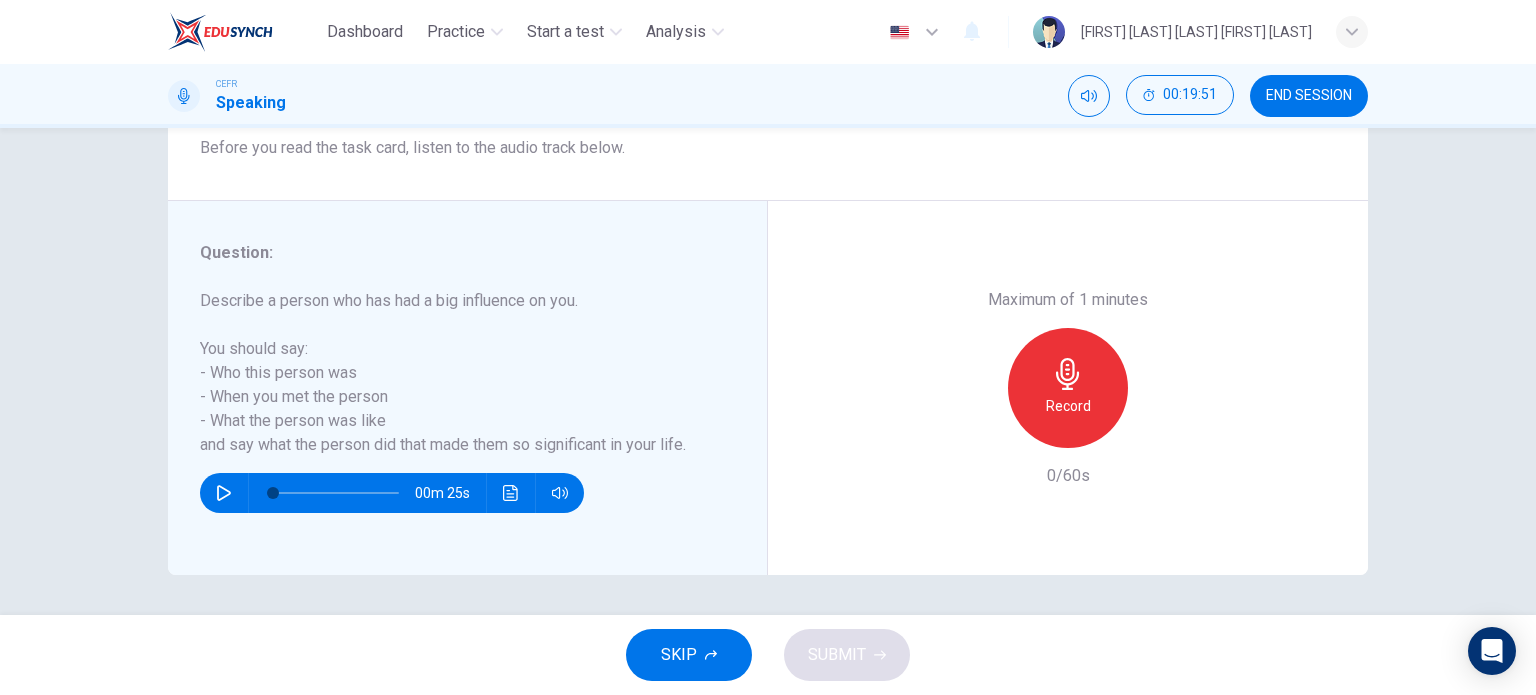 click on "Record" at bounding box center (1068, 406) 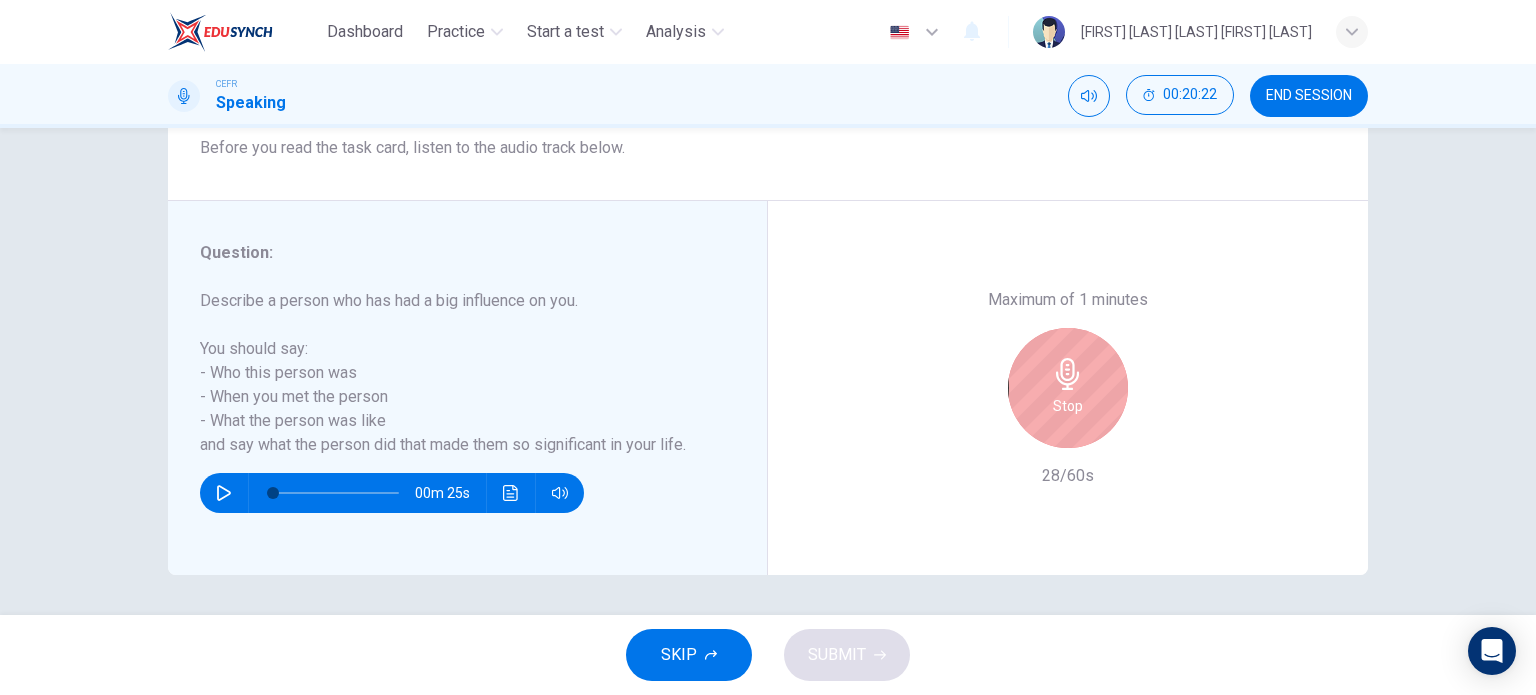 click on "Stop" at bounding box center [1068, 406] 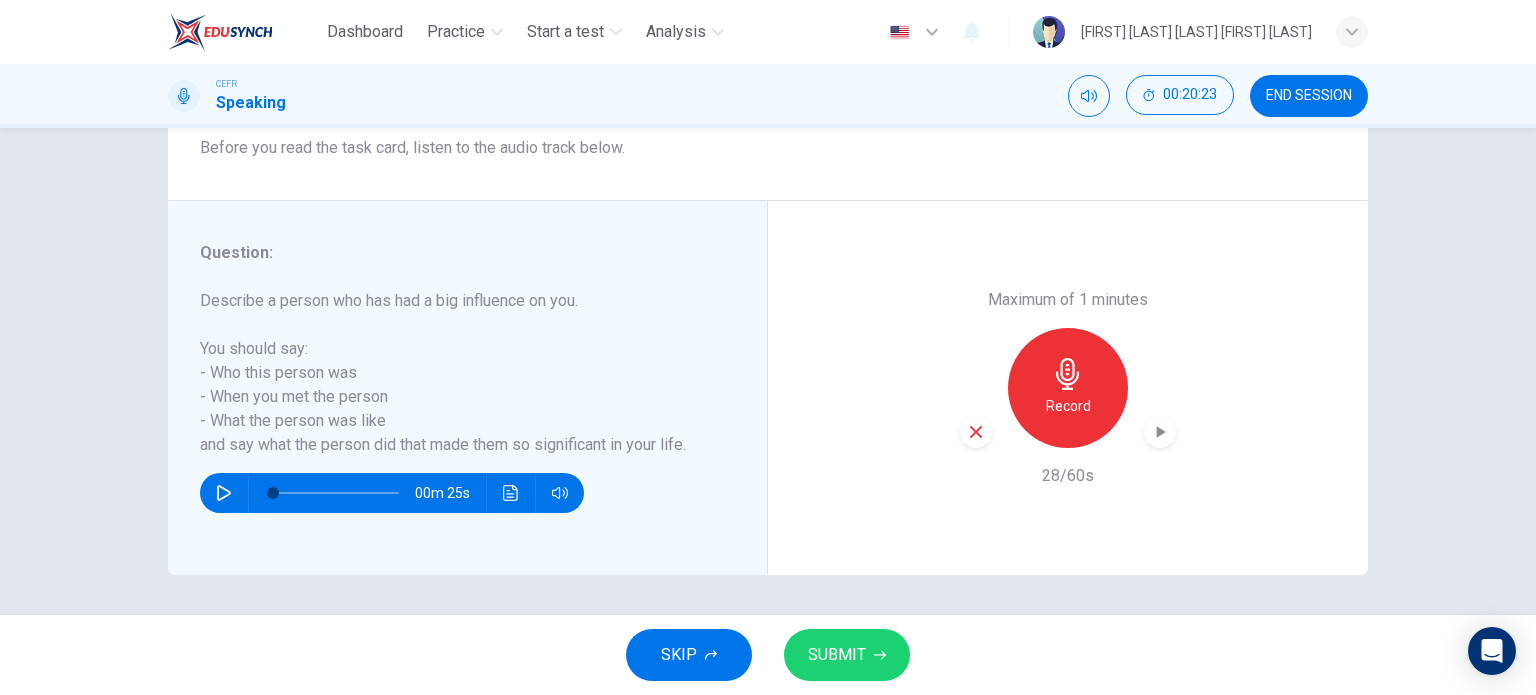 click at bounding box center (976, 432) 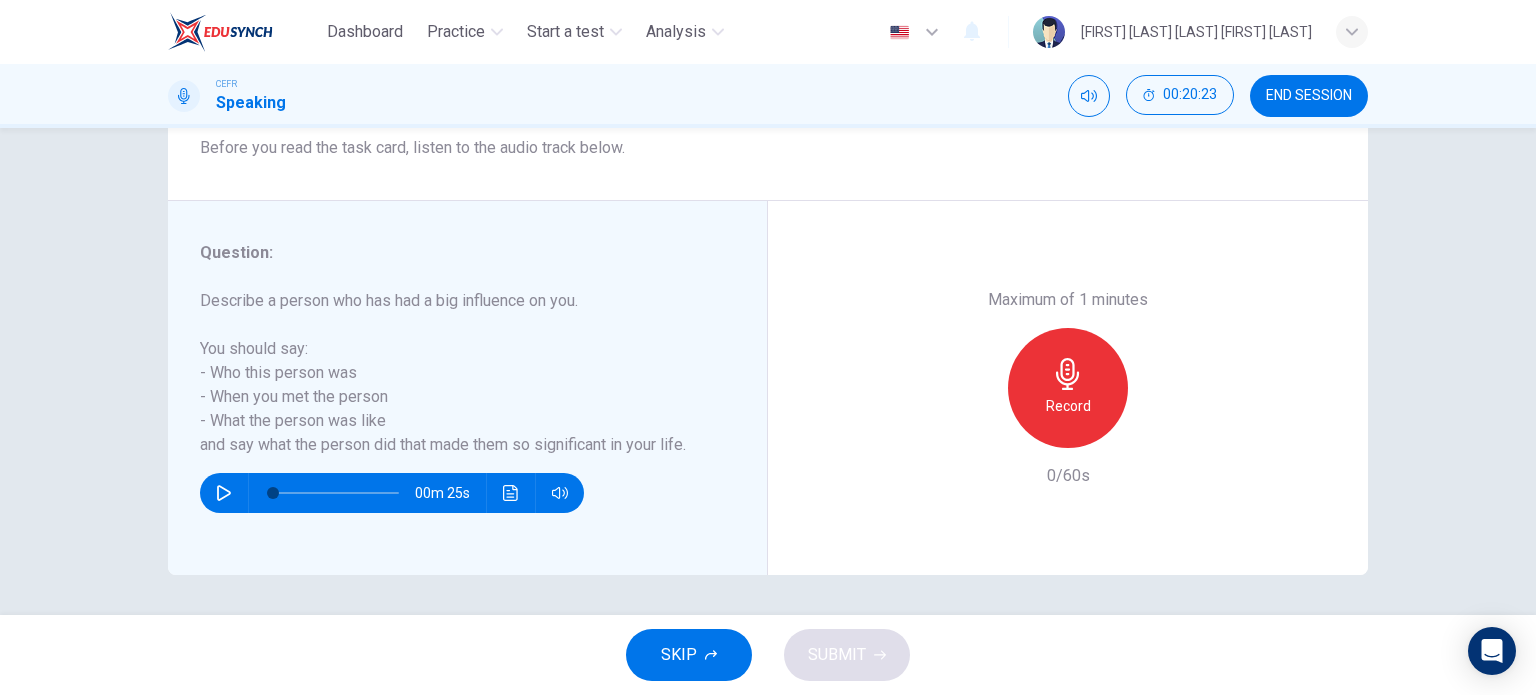 click on "Record" at bounding box center (1068, 406) 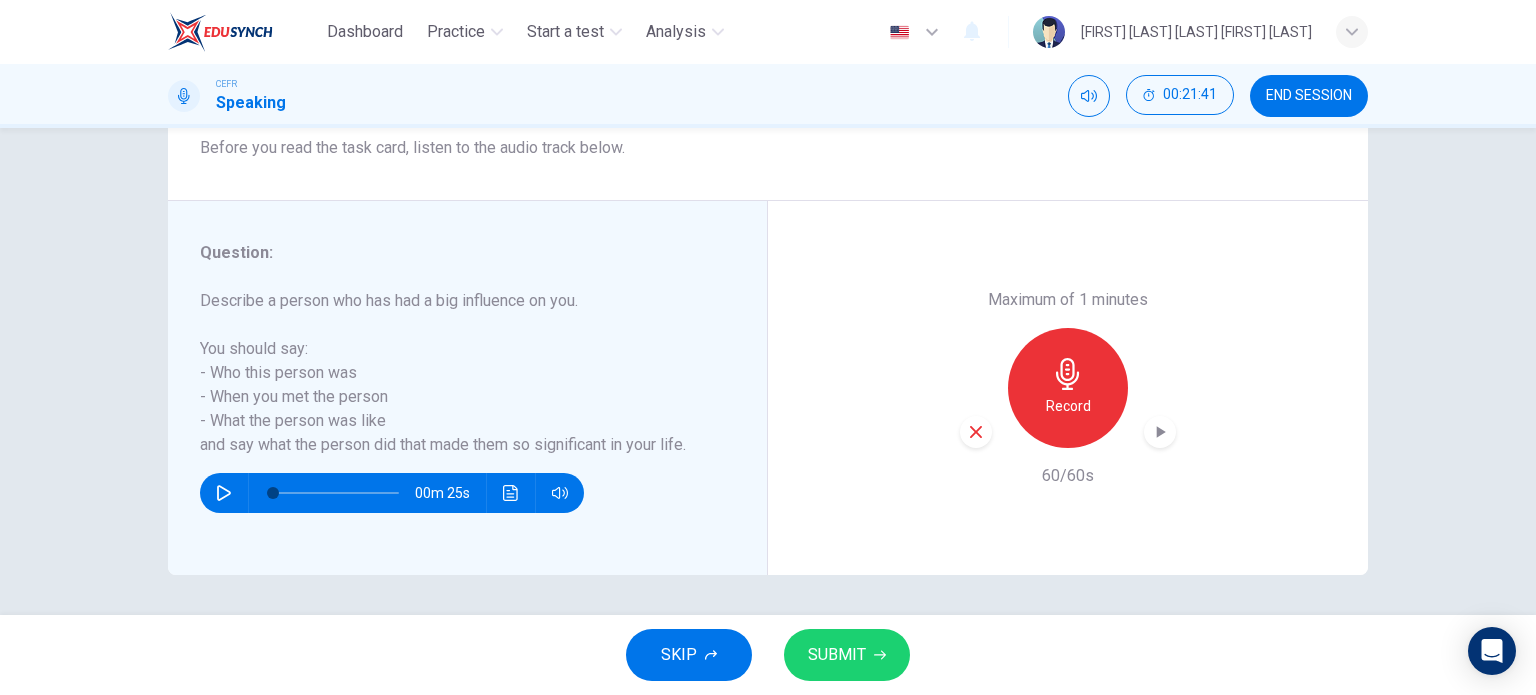 click on "SUBMIT" at bounding box center [847, 655] 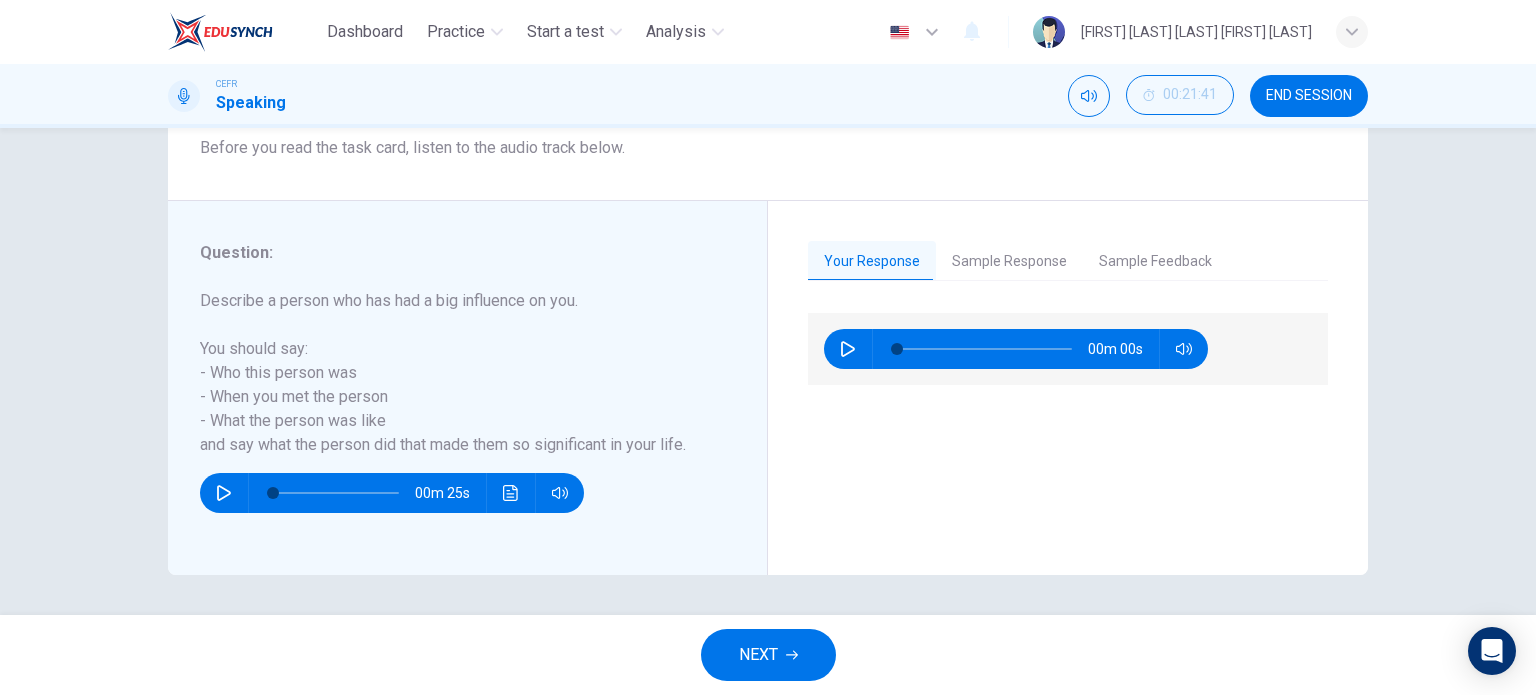 click at bounding box center (848, 349) 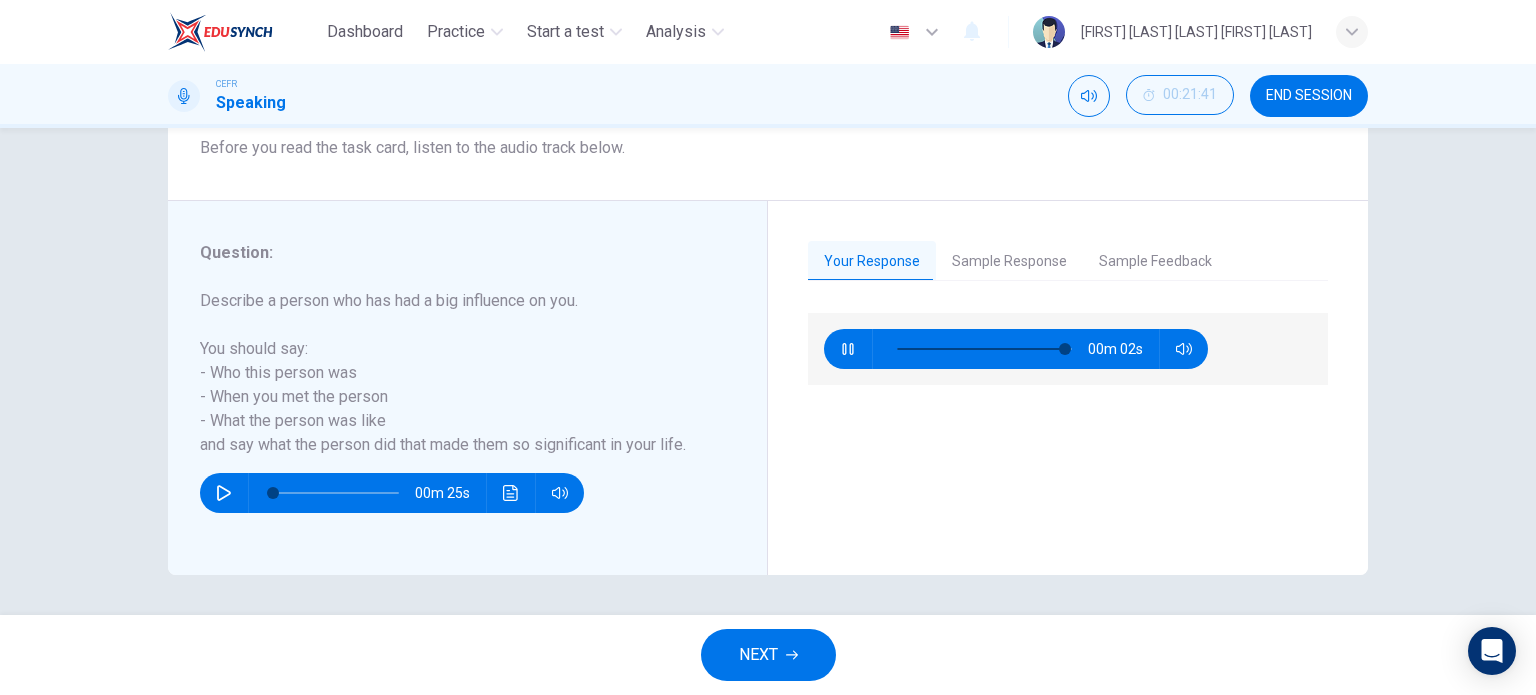 click on "Sample Response" at bounding box center [1009, 262] 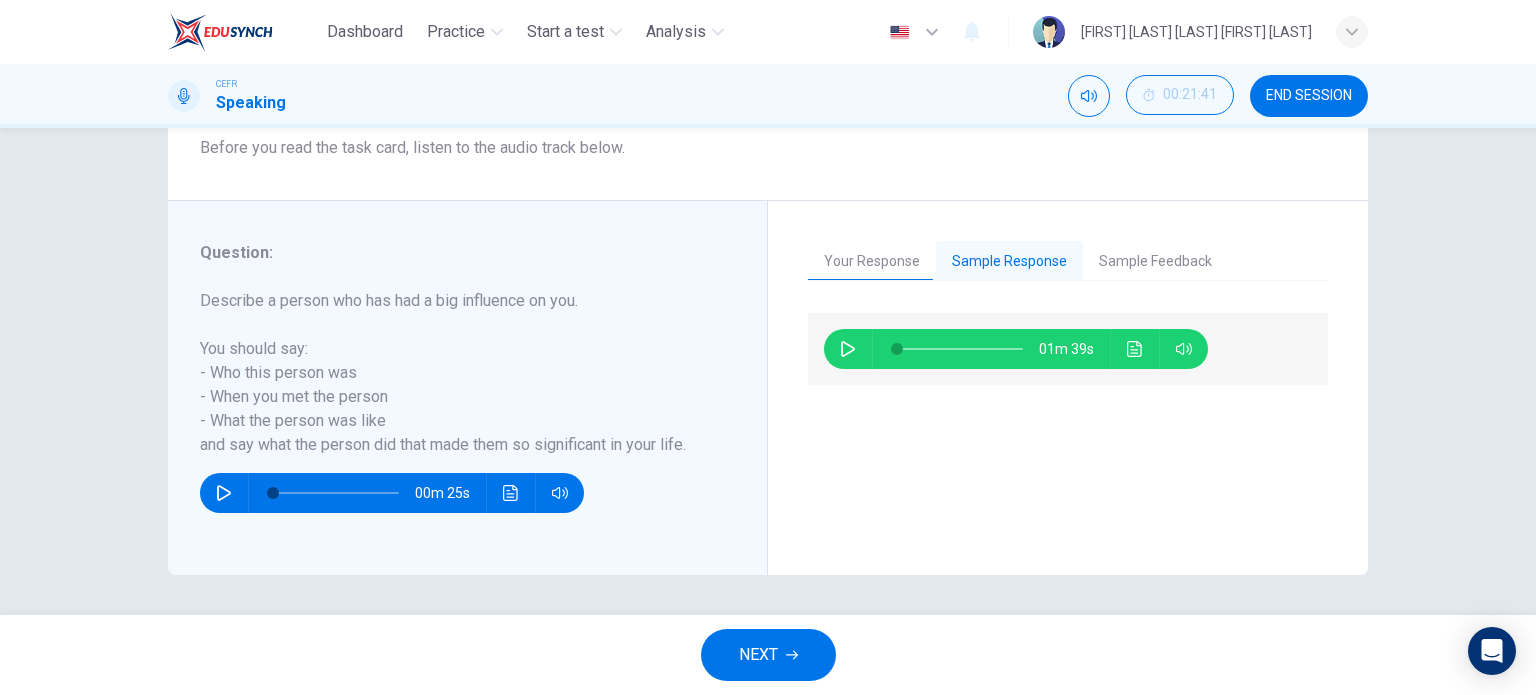click at bounding box center (1135, 349) 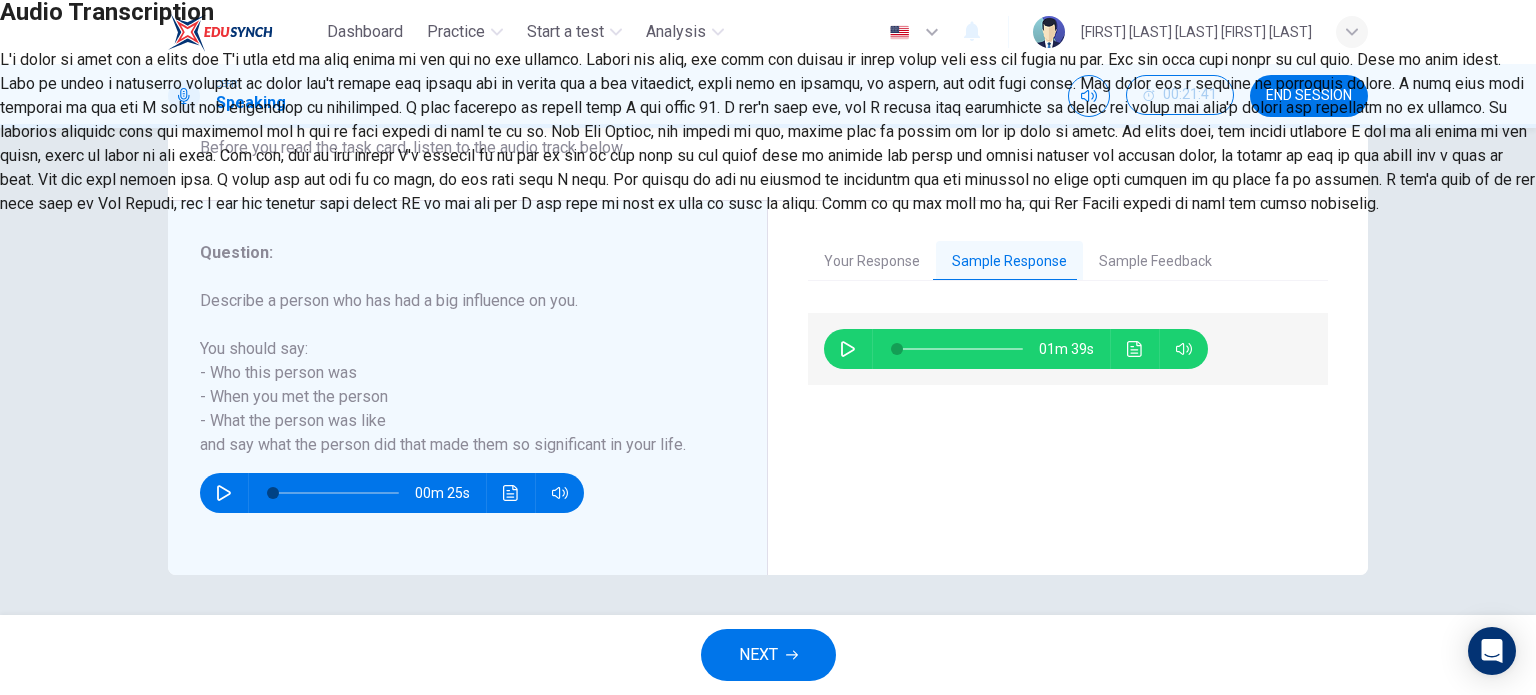 scroll, scrollTop: 101, scrollLeft: 0, axis: vertical 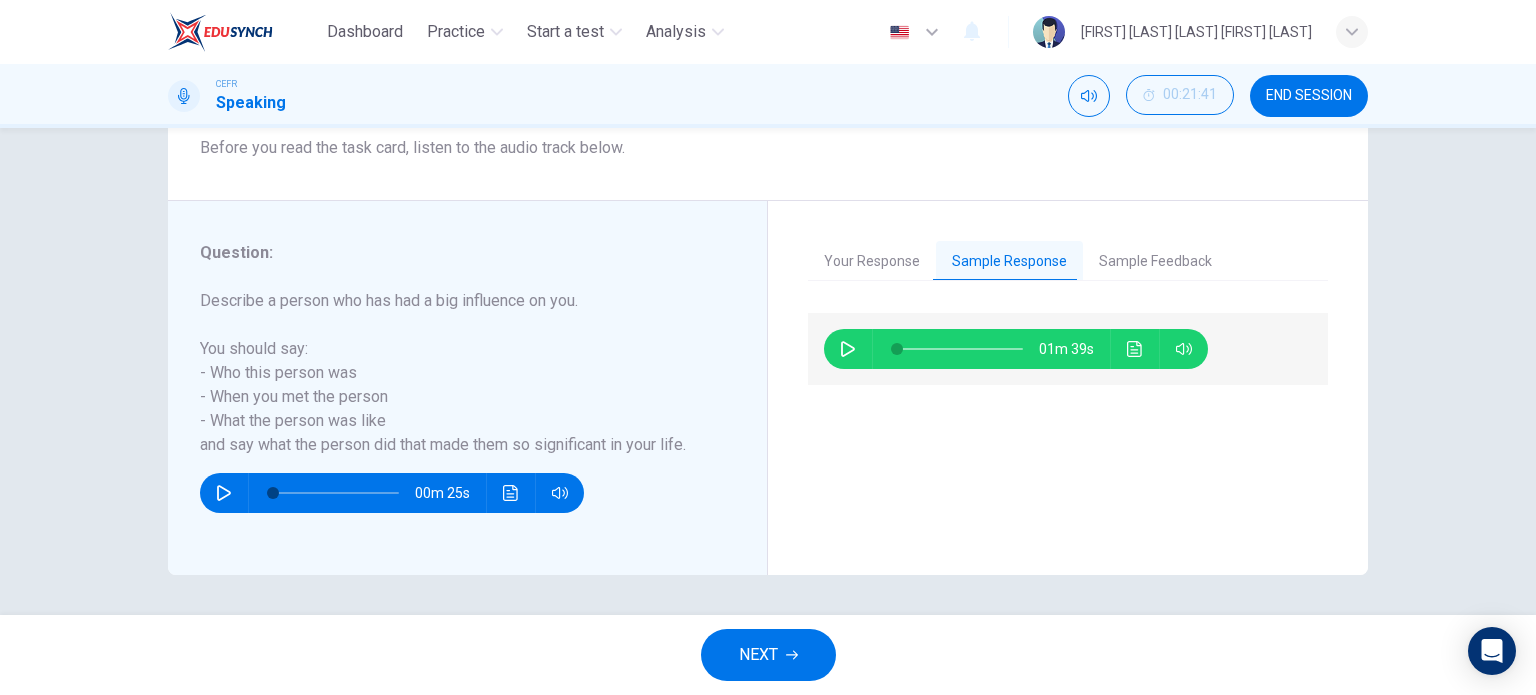 click on "NEXT" at bounding box center [768, 655] 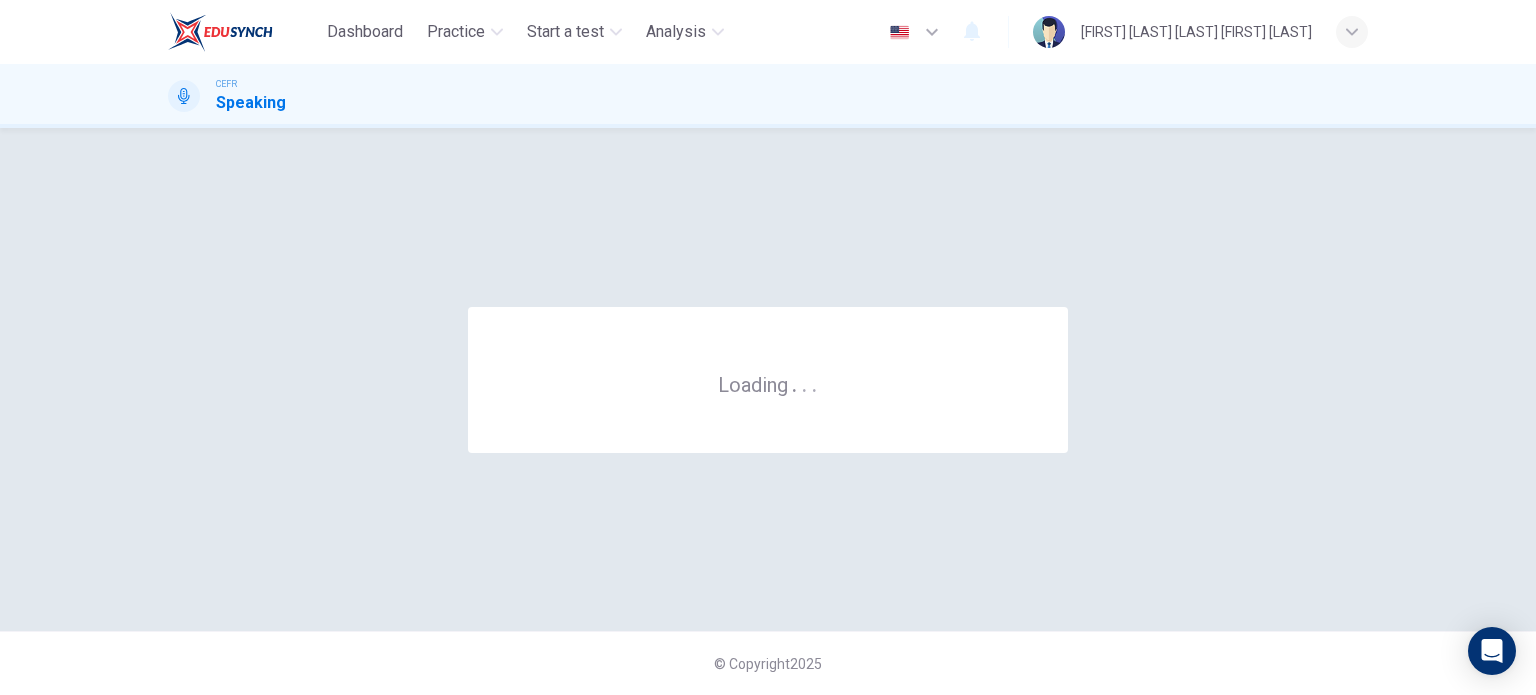 click on "Loading . . ." at bounding box center (768, 384) 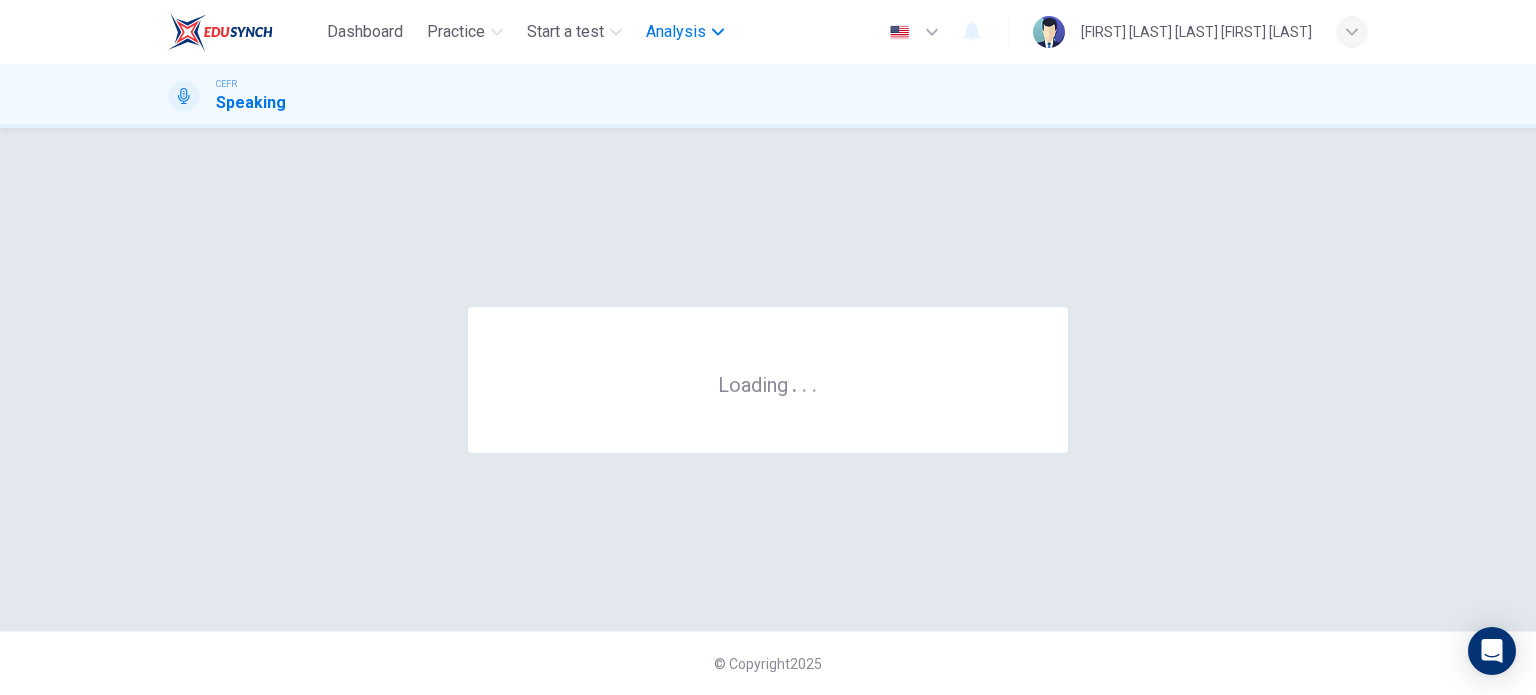 click on "Analysis" at bounding box center (676, 32) 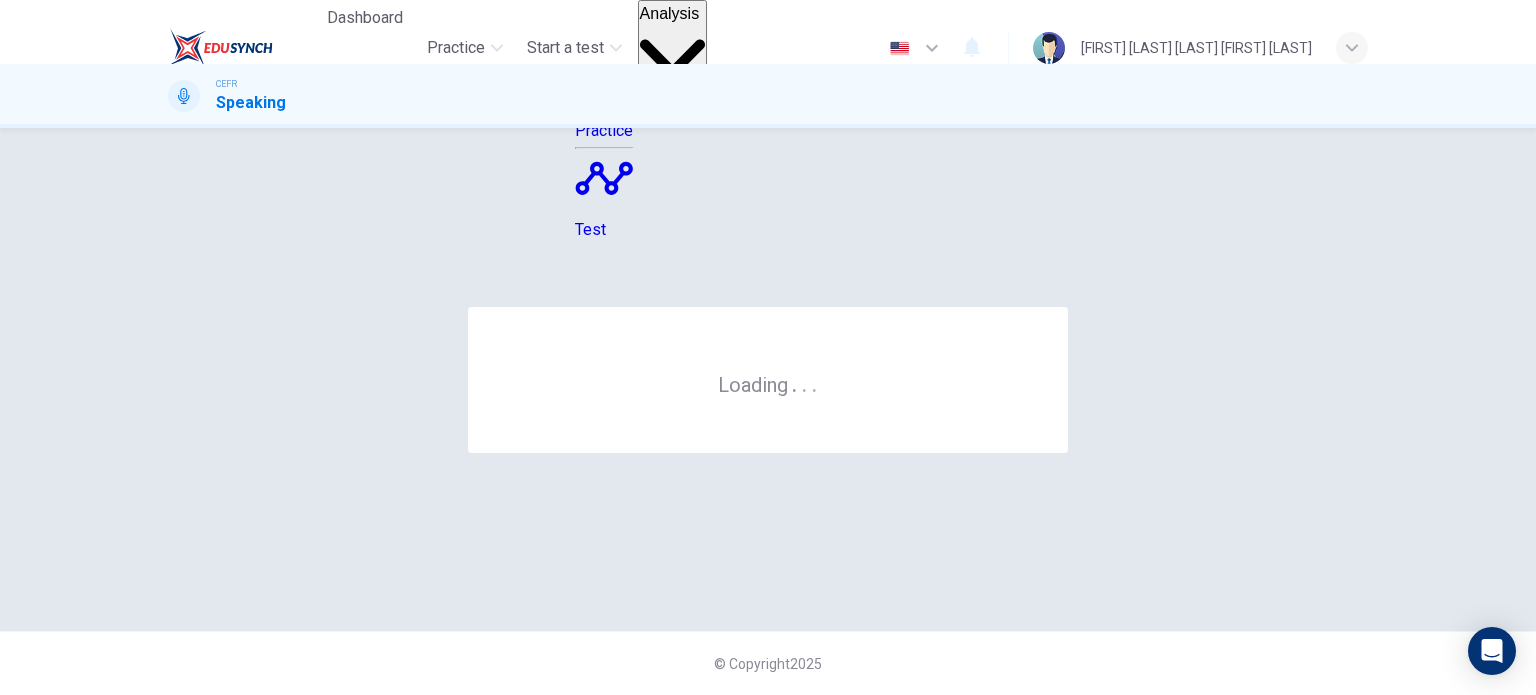click on "Analysis" at bounding box center (670, 13) 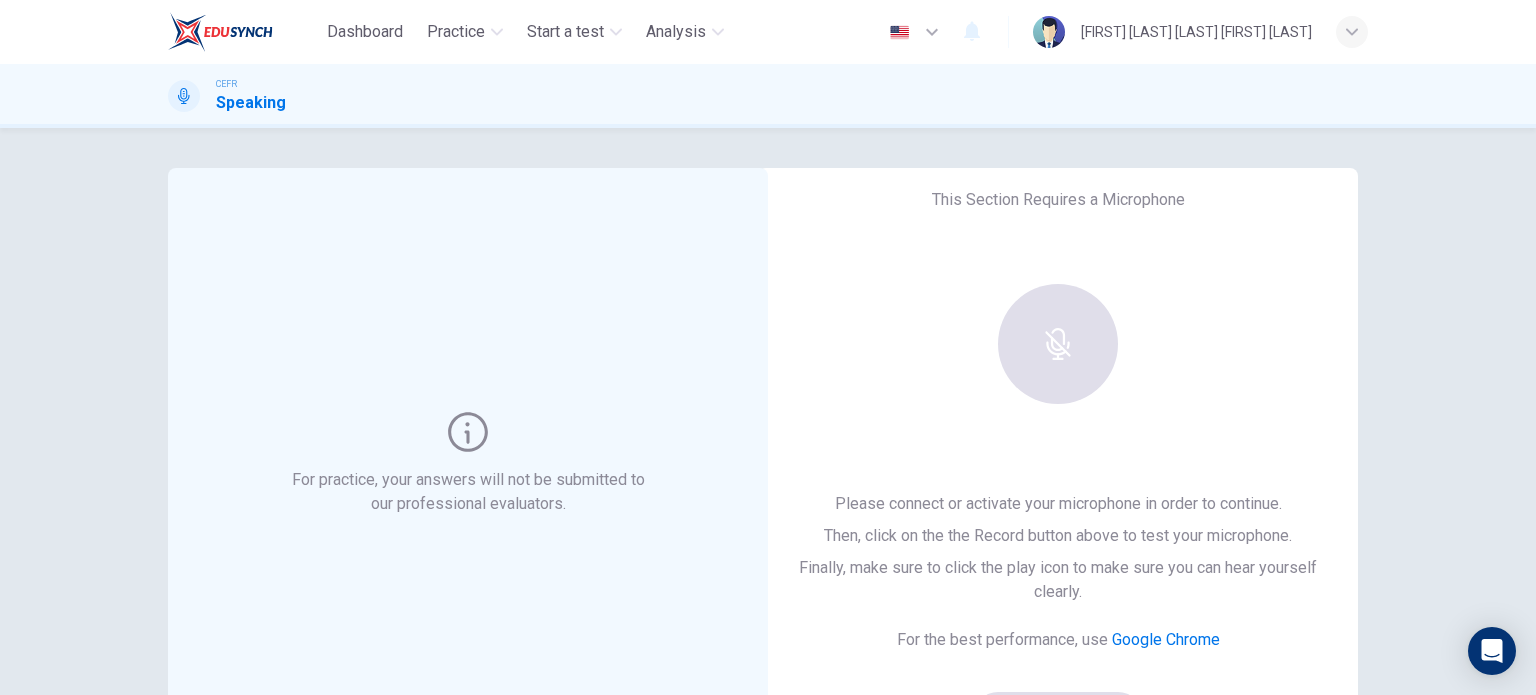 scroll, scrollTop: 0, scrollLeft: 0, axis: both 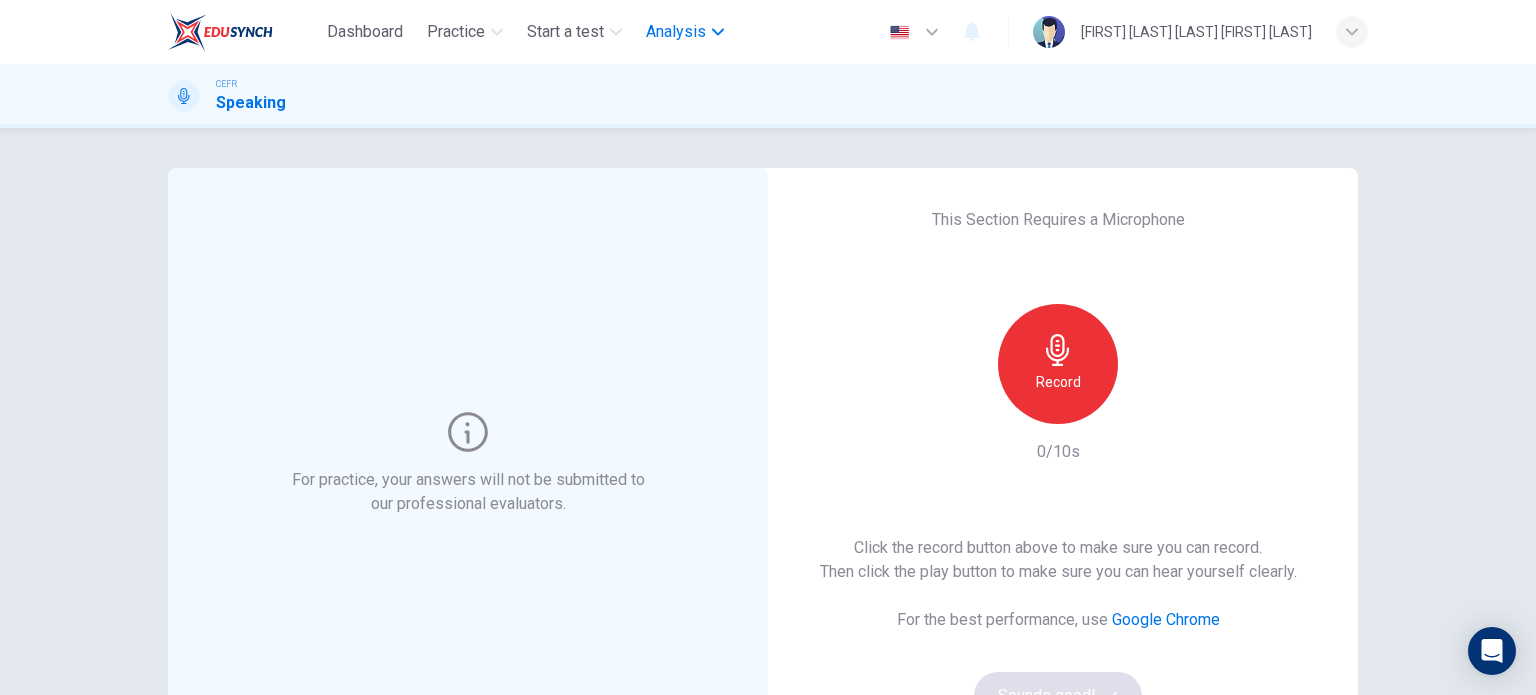 click on "Analysis" at bounding box center [676, 32] 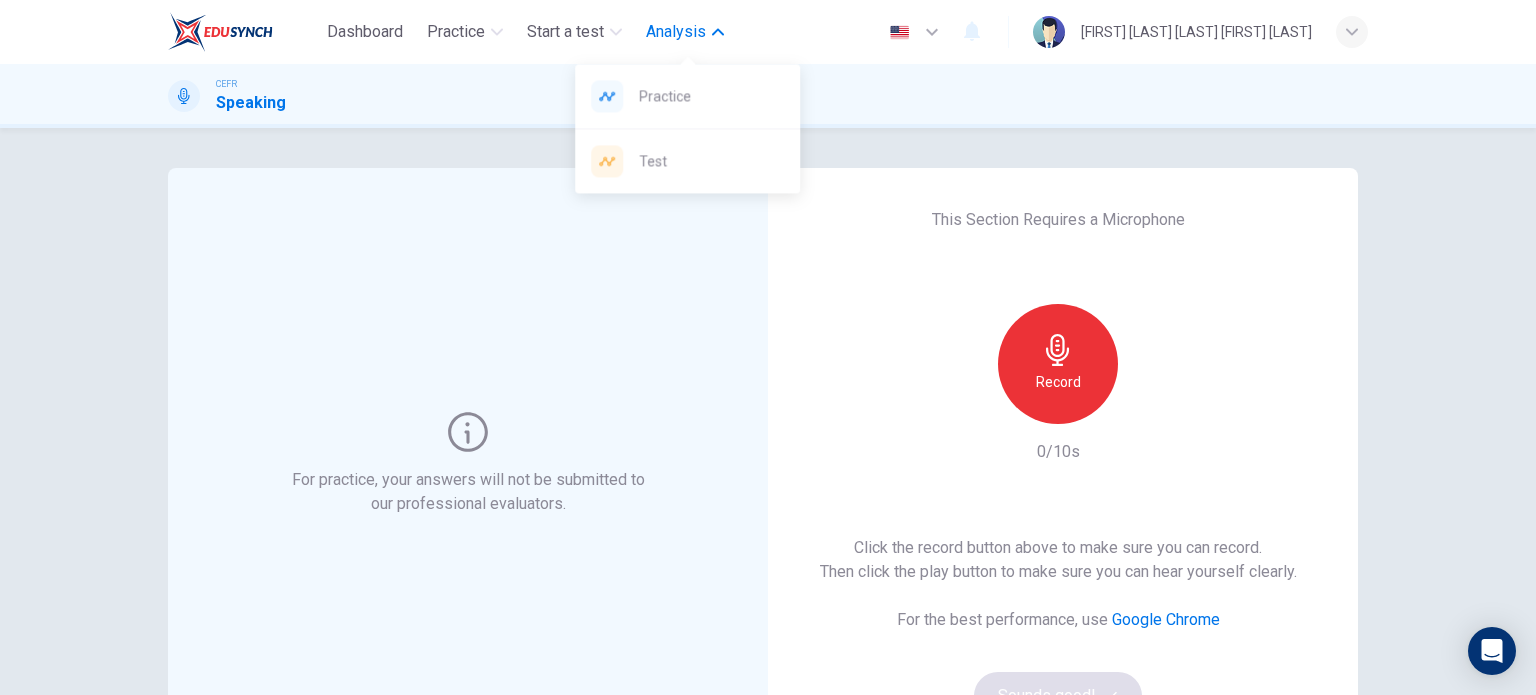 click on "Practice" at bounding box center (711, 96) 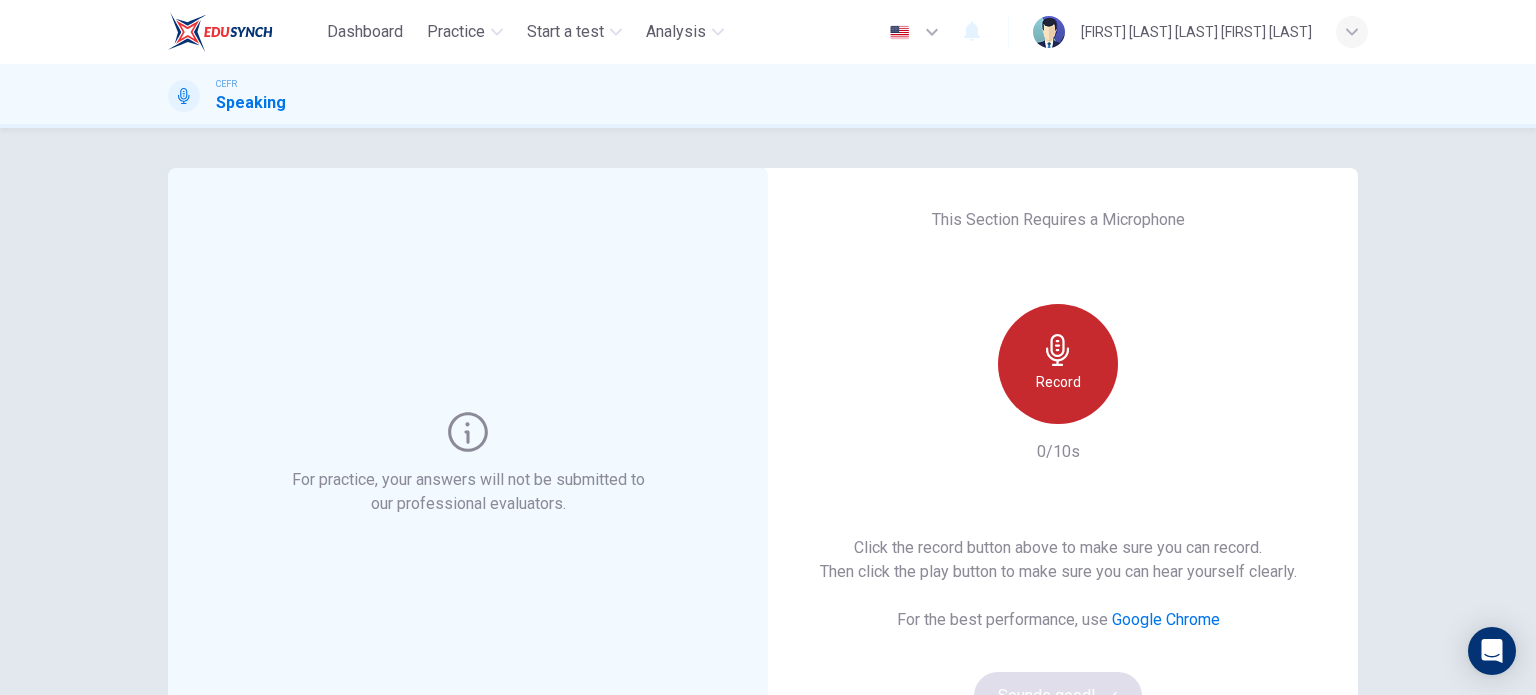 click at bounding box center [1058, 350] 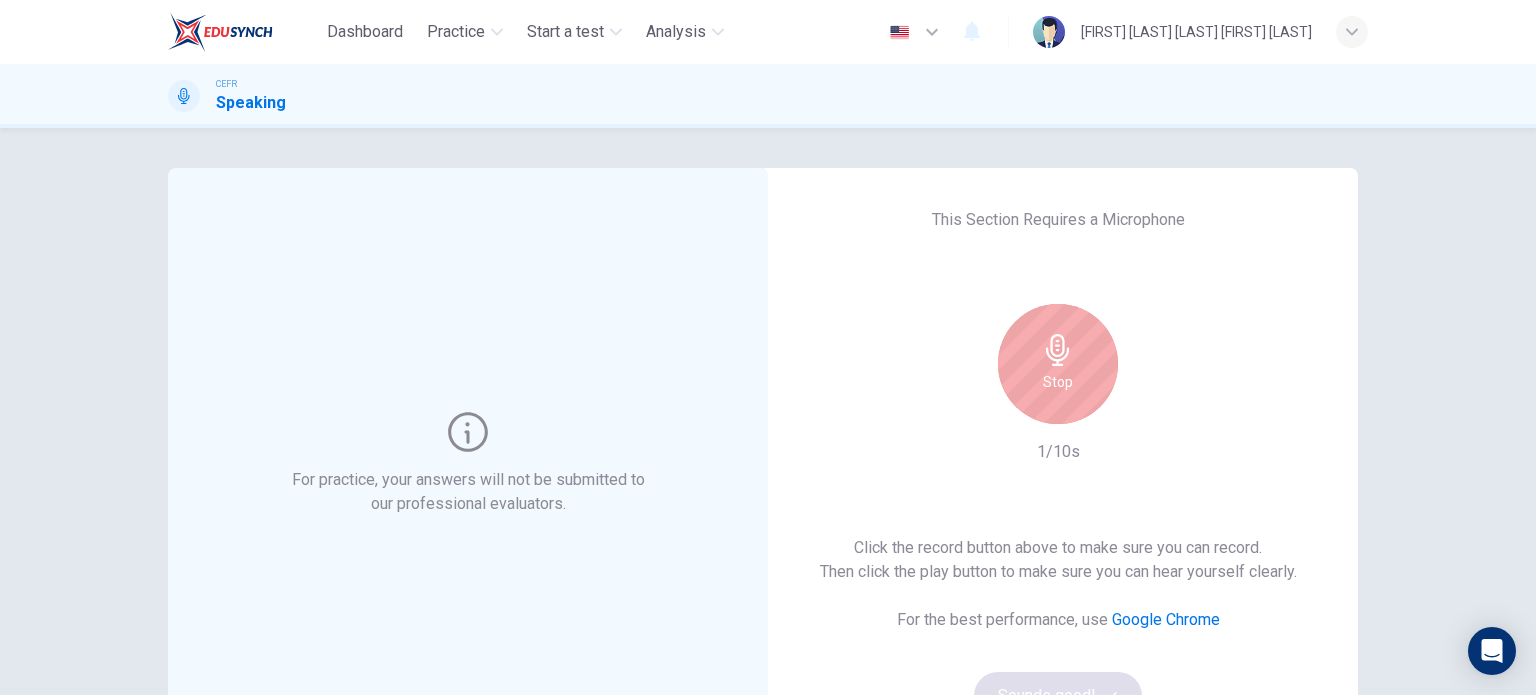 click on "Stop" at bounding box center [1058, 364] 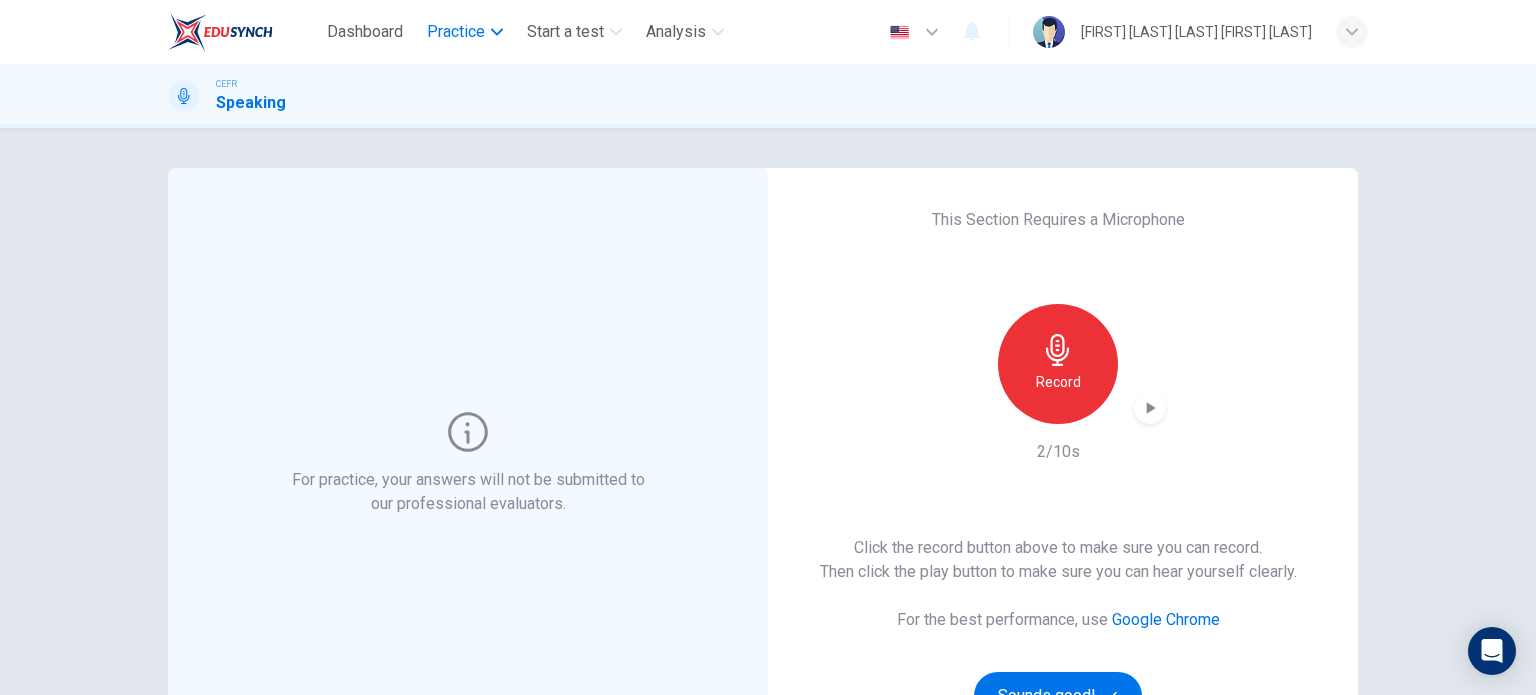 click on "Practice" at bounding box center (465, 32) 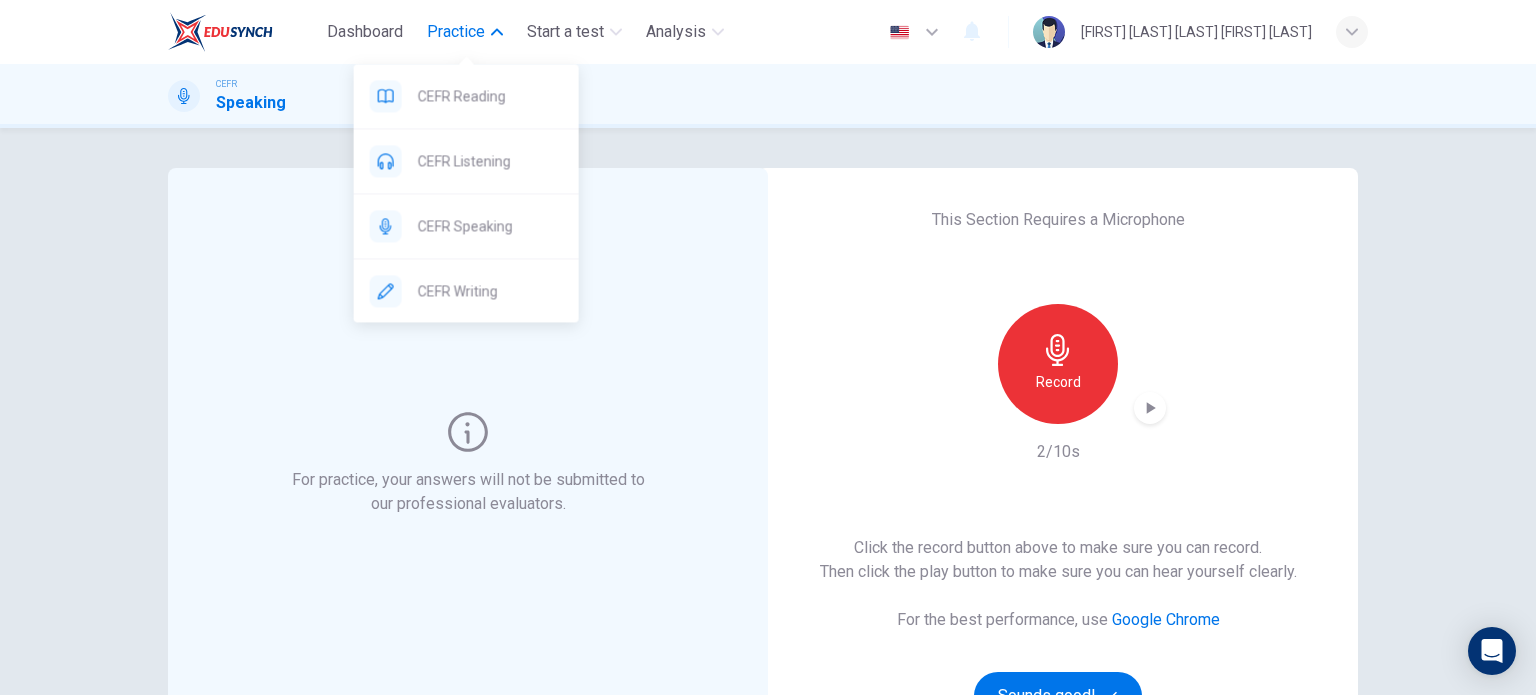 click on "Practice" at bounding box center [456, 32] 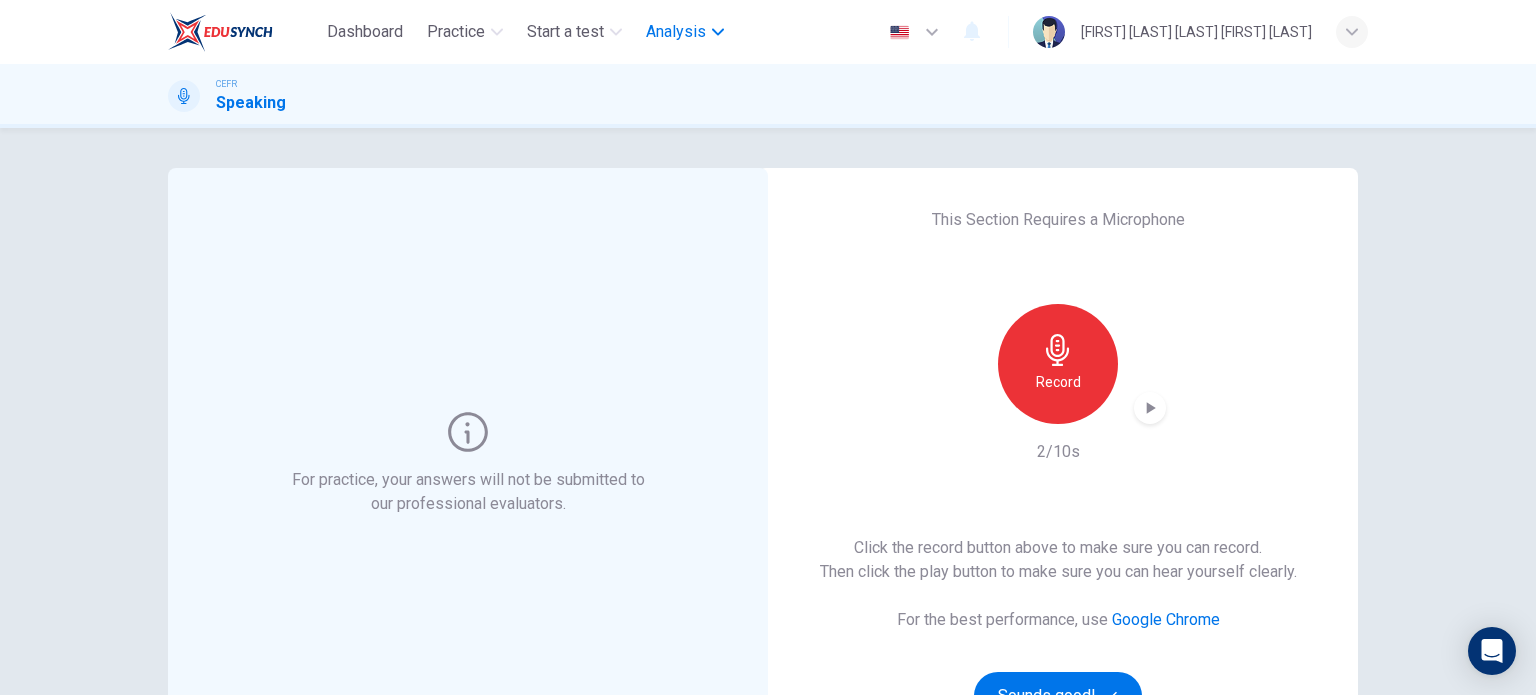 click on "Analysis" at bounding box center (465, 32) 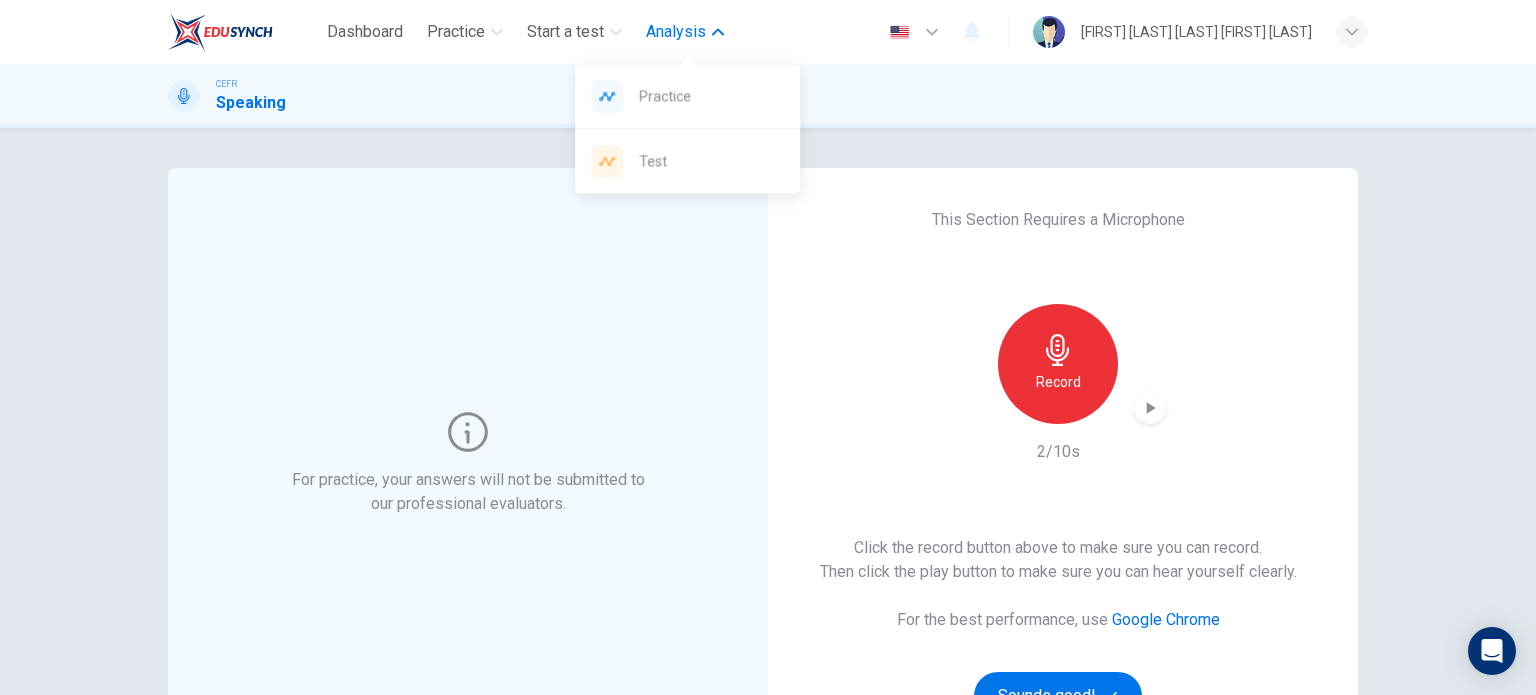 click on "Analysis" at bounding box center (676, 32) 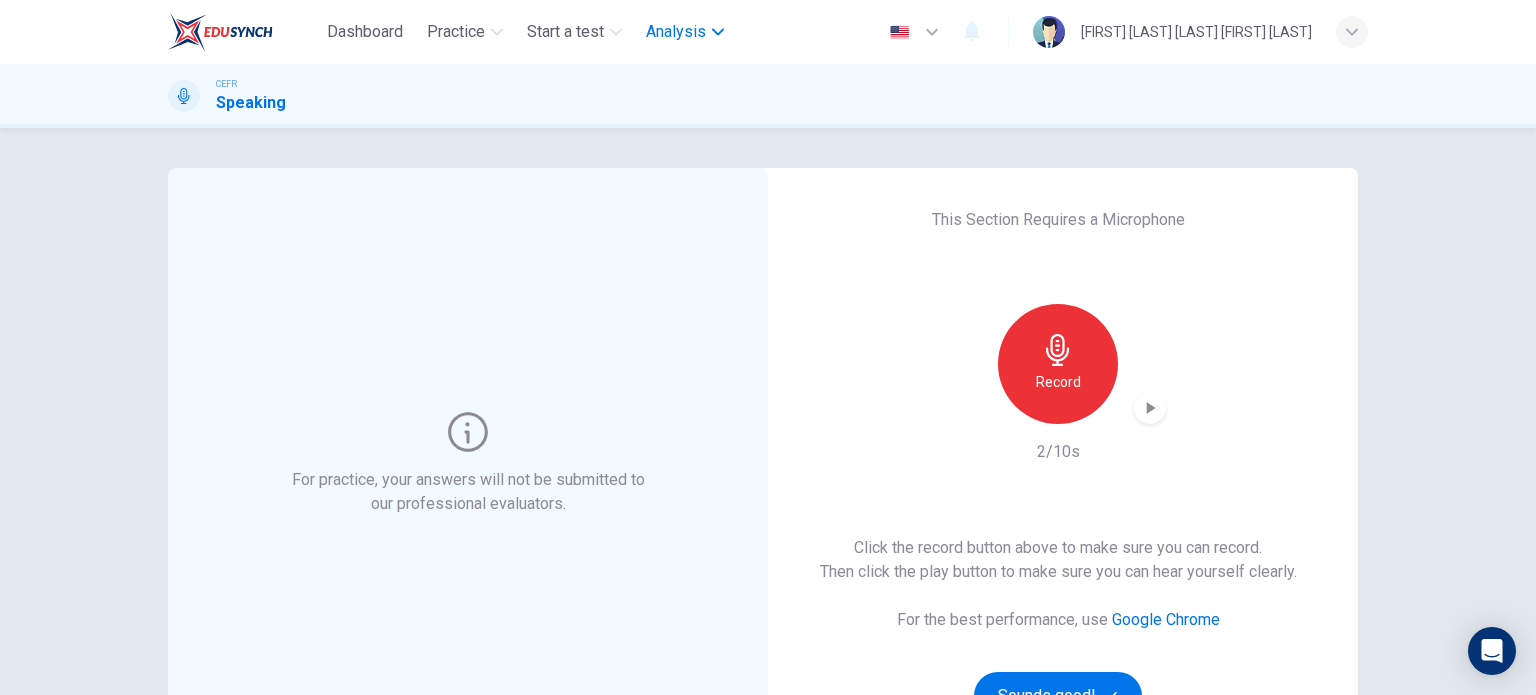 click on "Analysis" at bounding box center (676, 32) 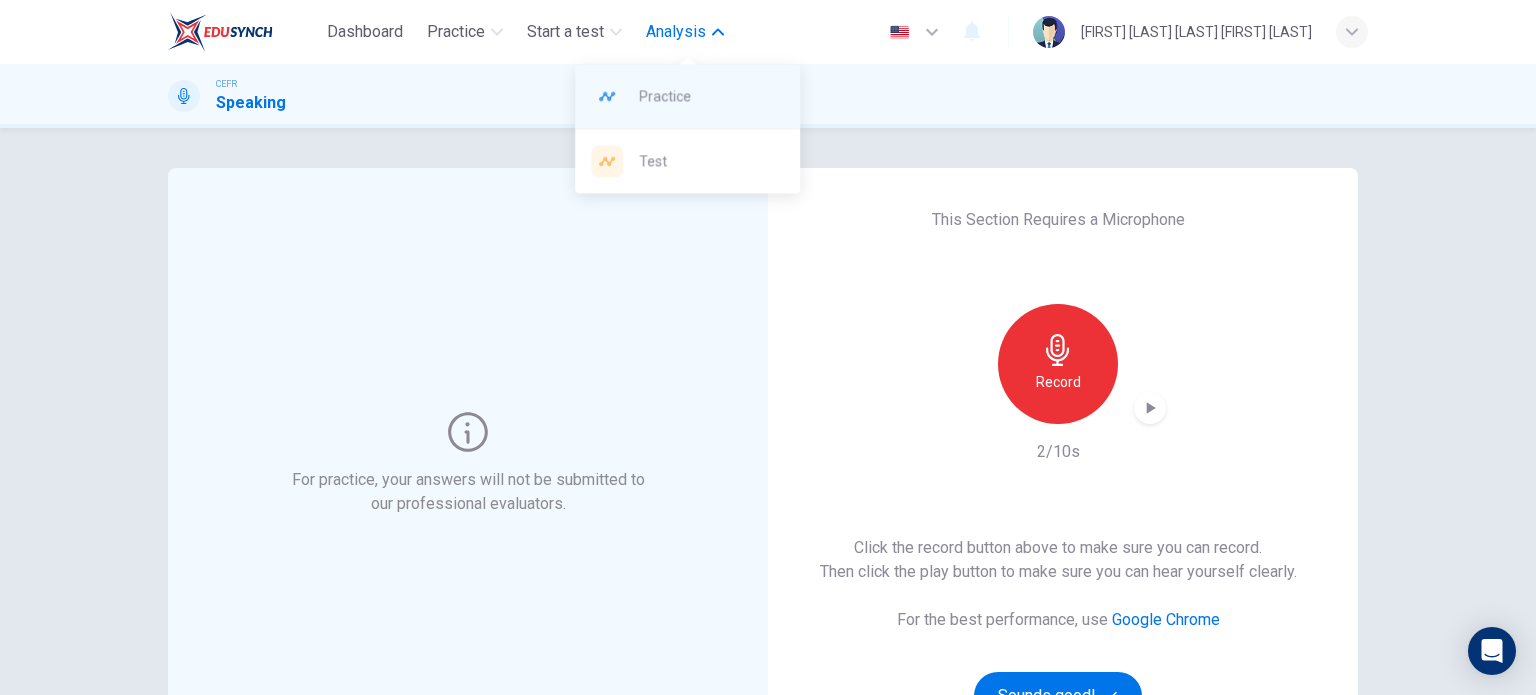 click on "Practice" at bounding box center [711, 96] 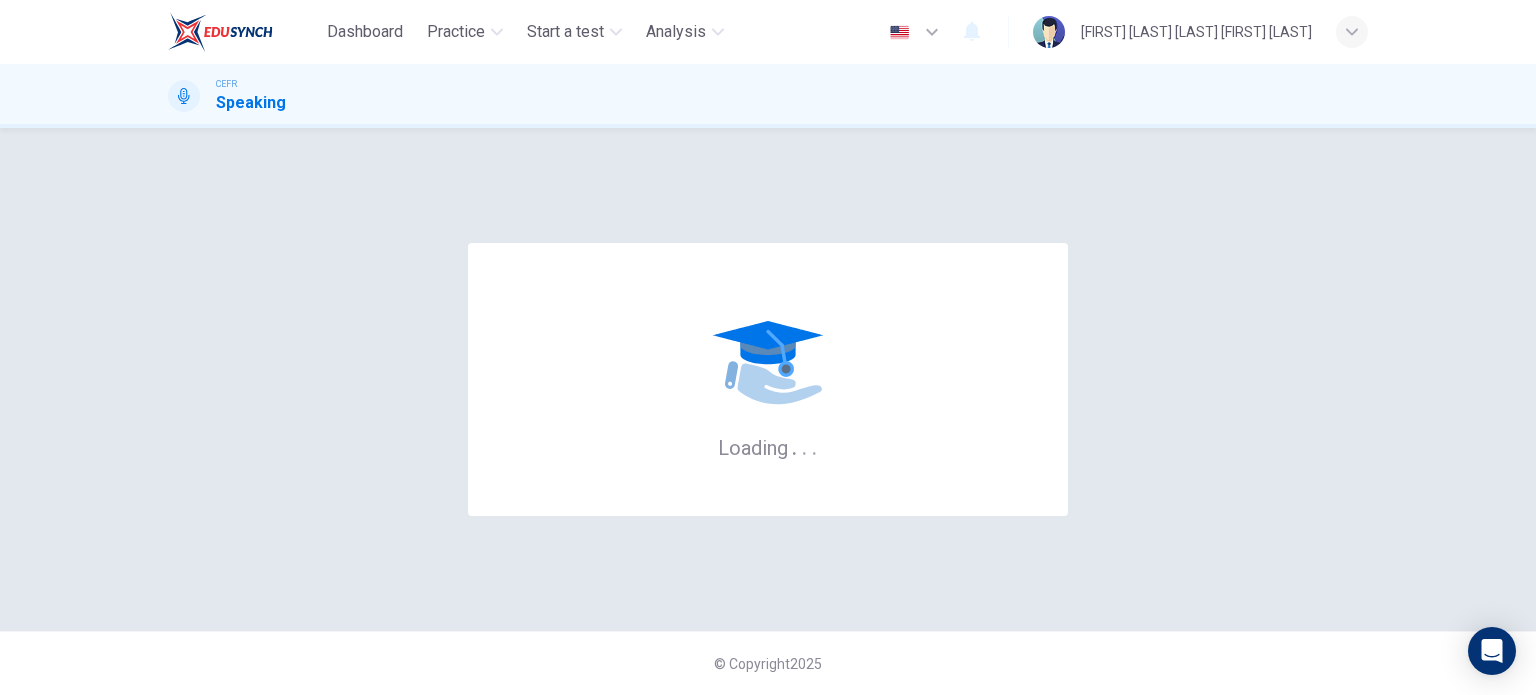 scroll, scrollTop: 0, scrollLeft: 0, axis: both 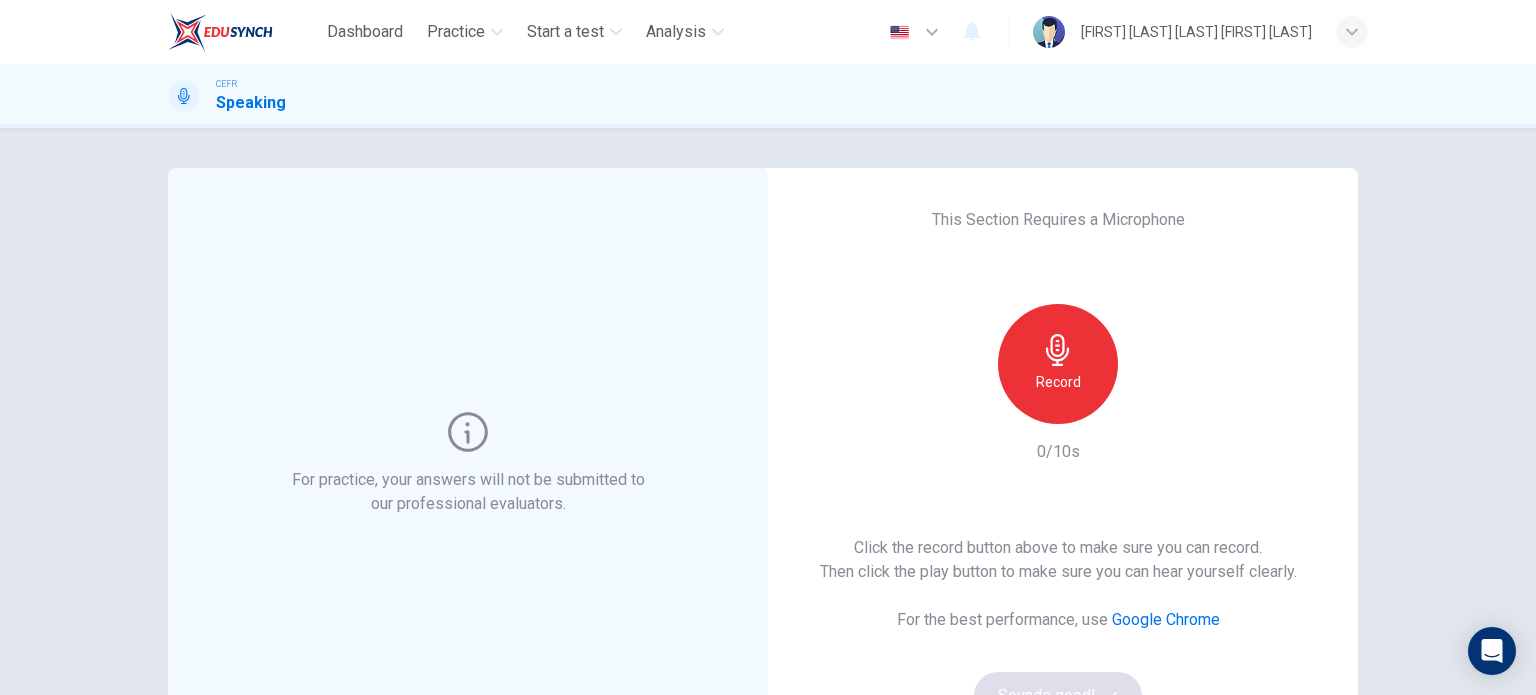 click on "Record" at bounding box center (1058, 364) 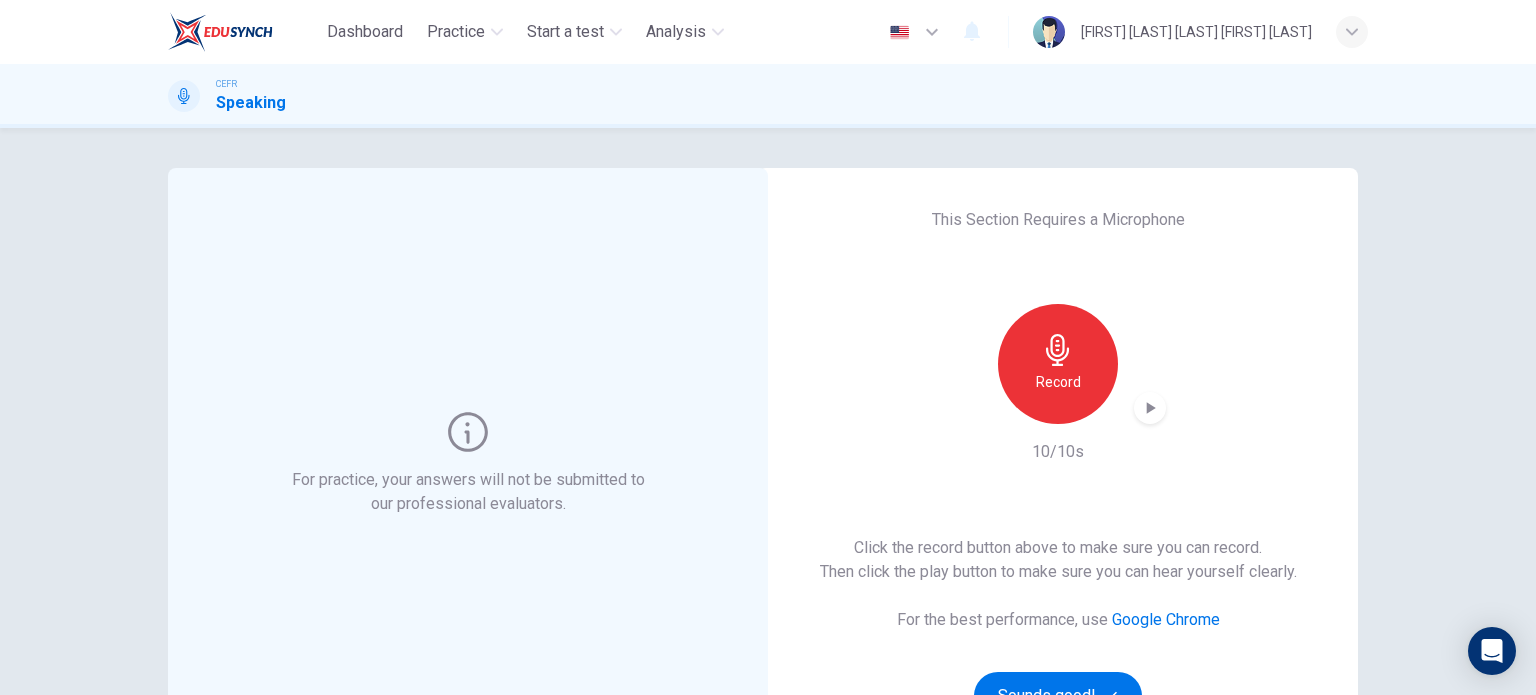 click at bounding box center [1151, 408] 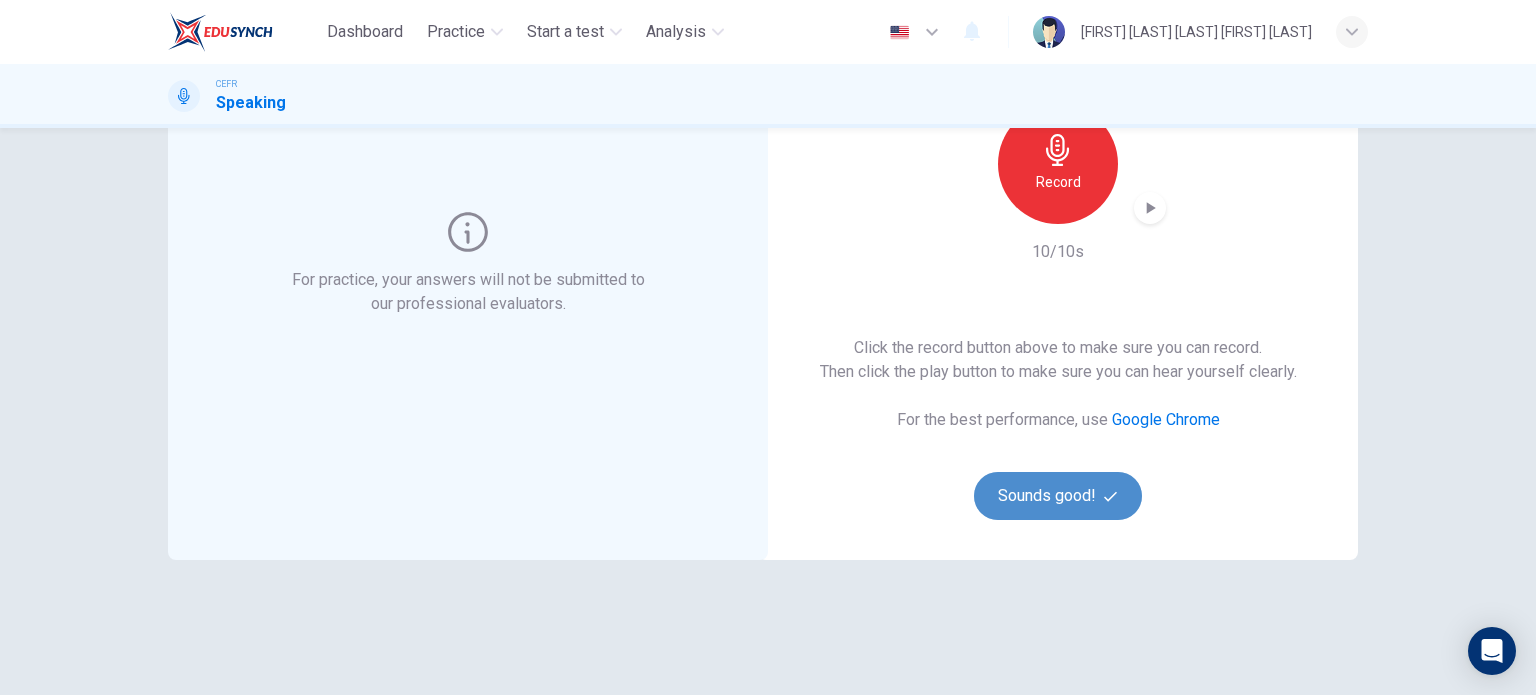 click on "Sounds good!" at bounding box center [1058, 496] 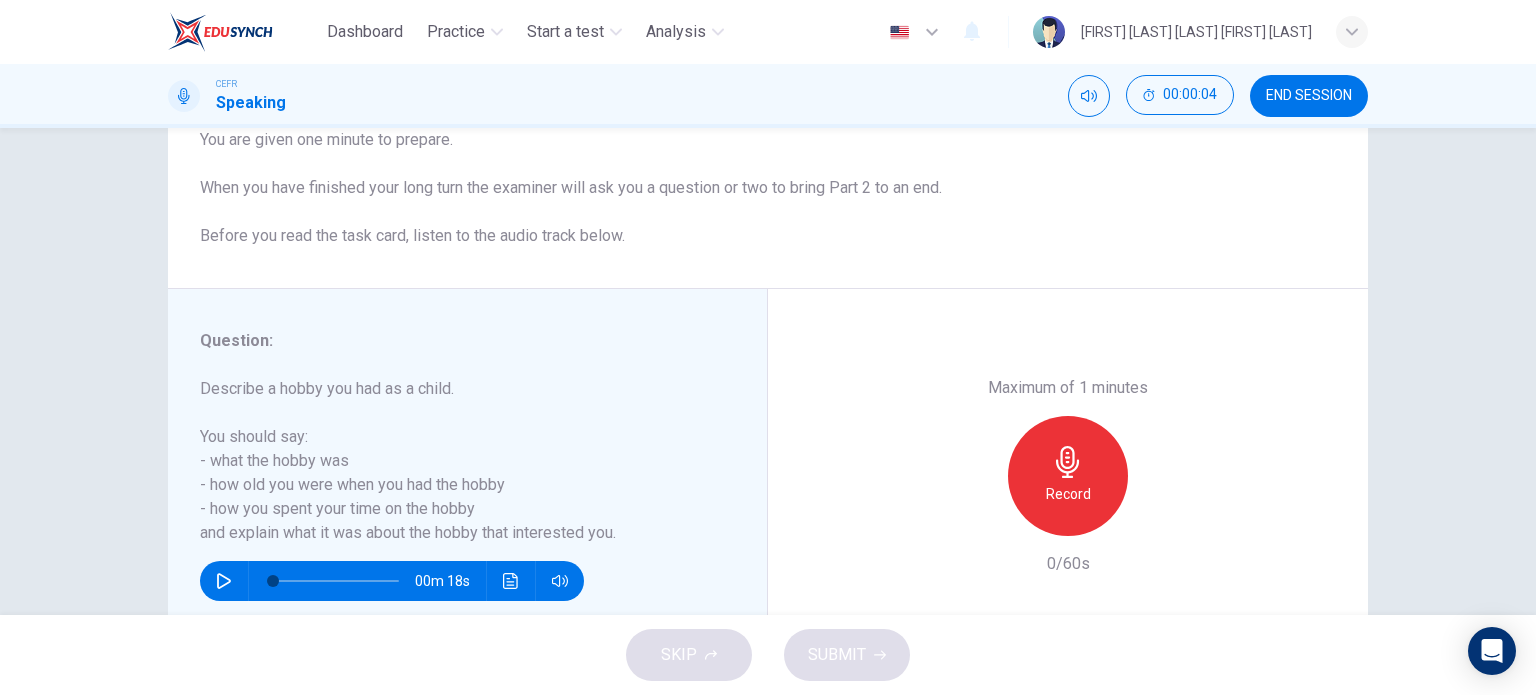 scroll, scrollTop: 288, scrollLeft: 0, axis: vertical 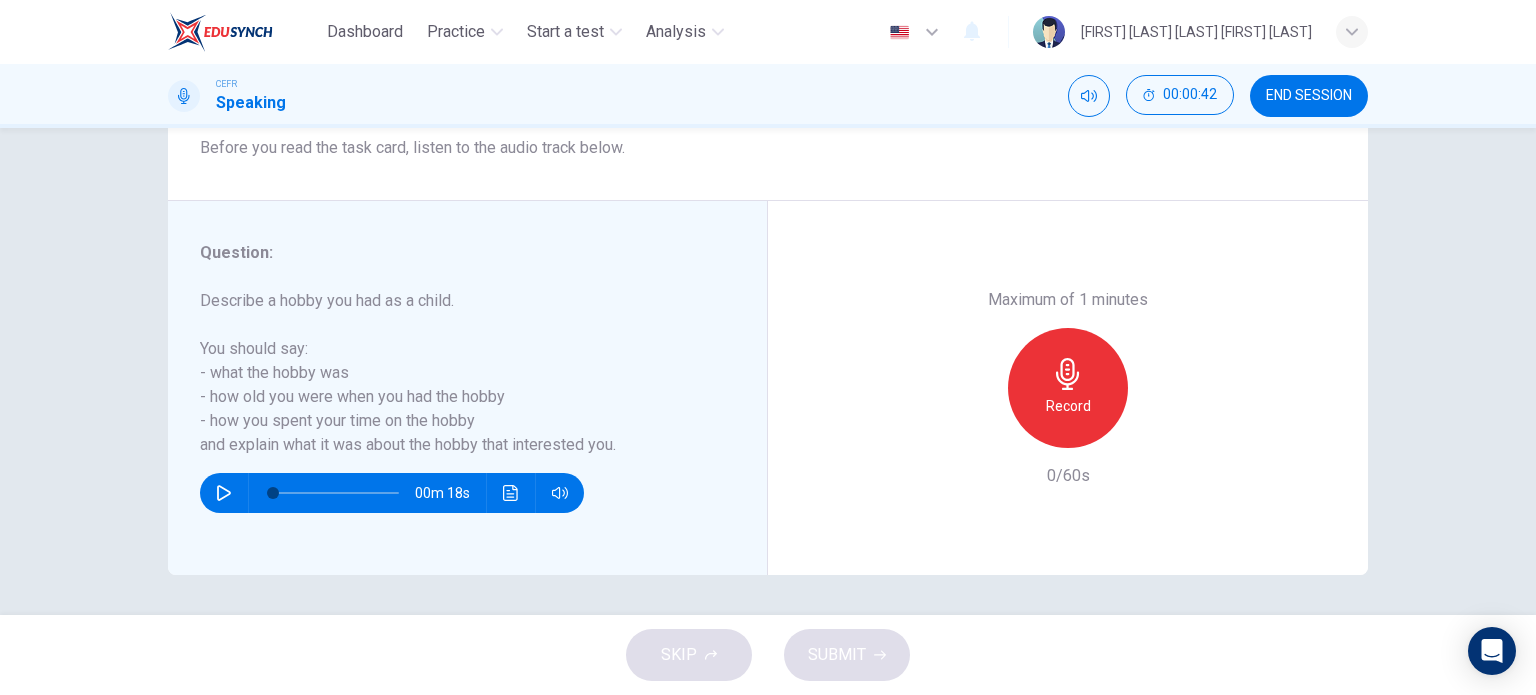 click on "Record" at bounding box center (1068, 406) 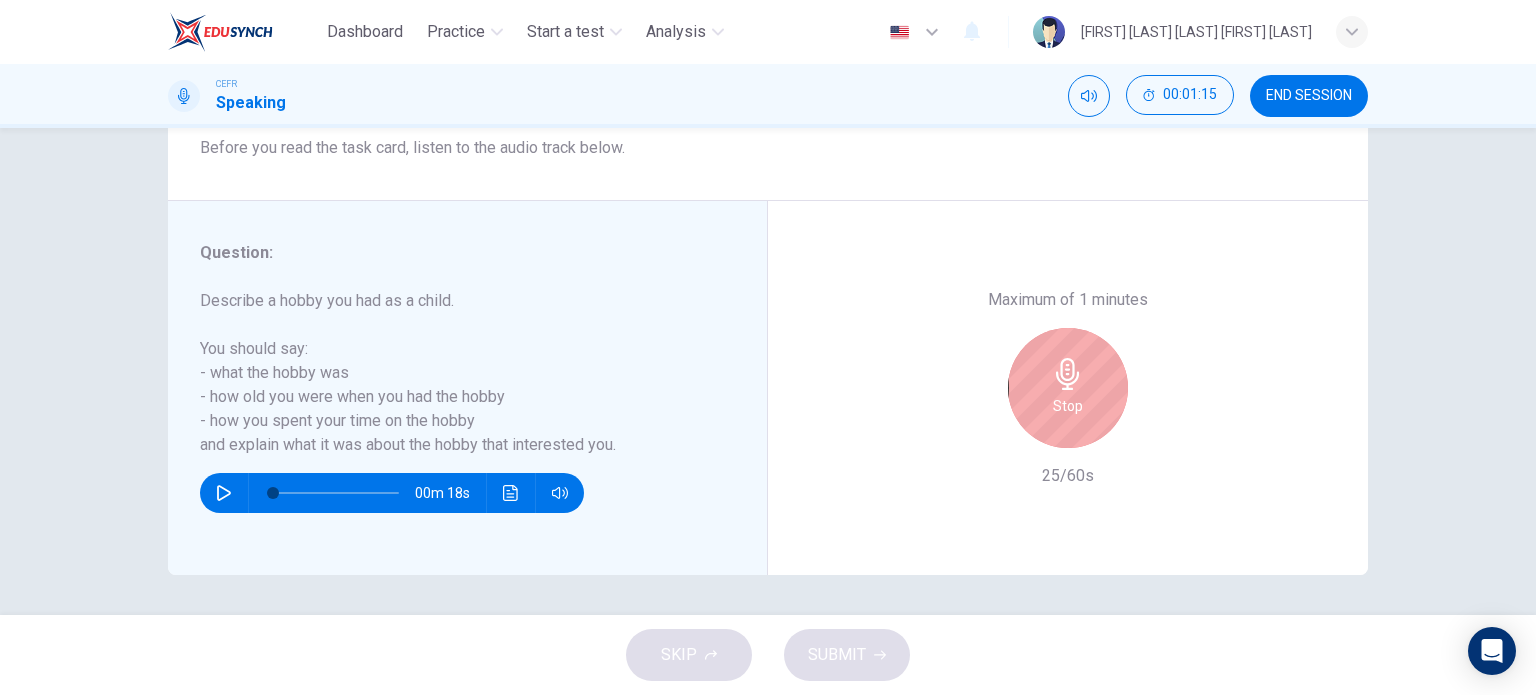 click on "Stop" at bounding box center (1068, 406) 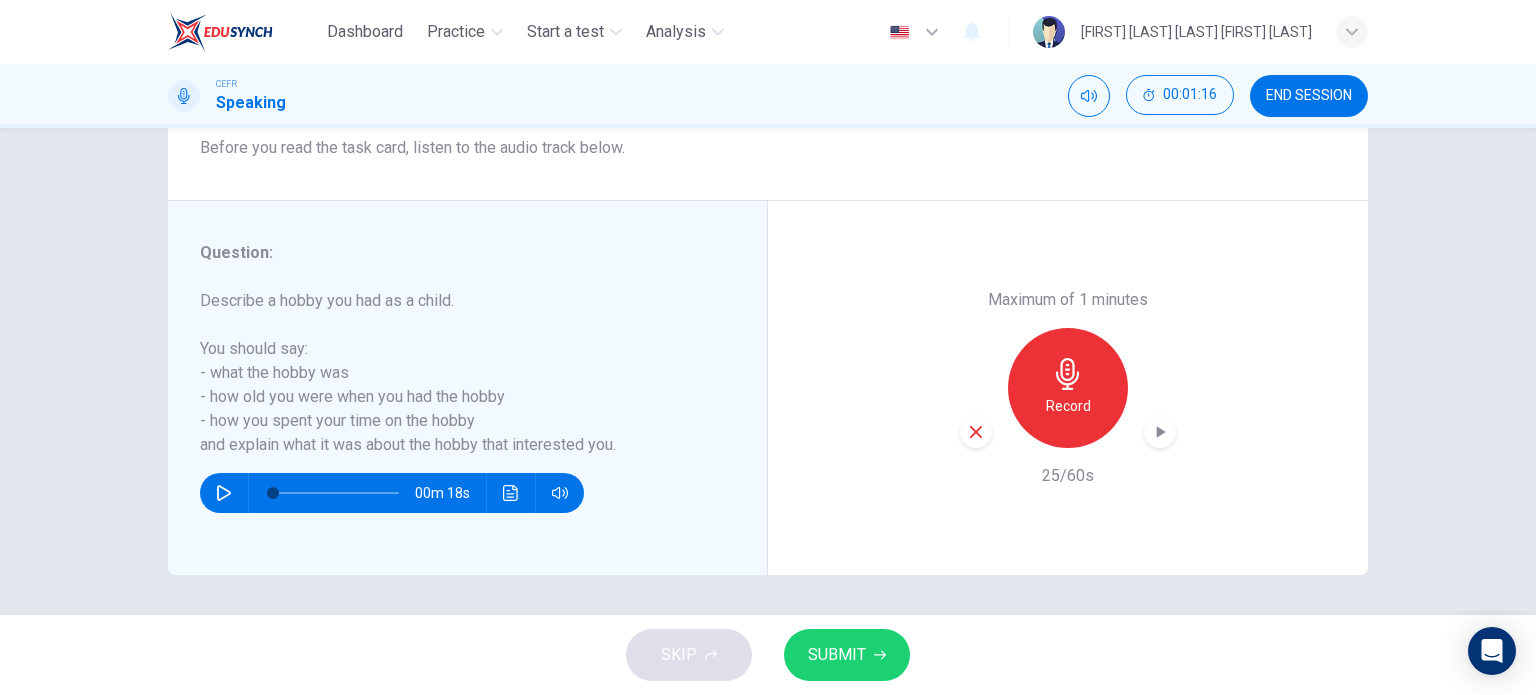 click at bounding box center (976, 432) 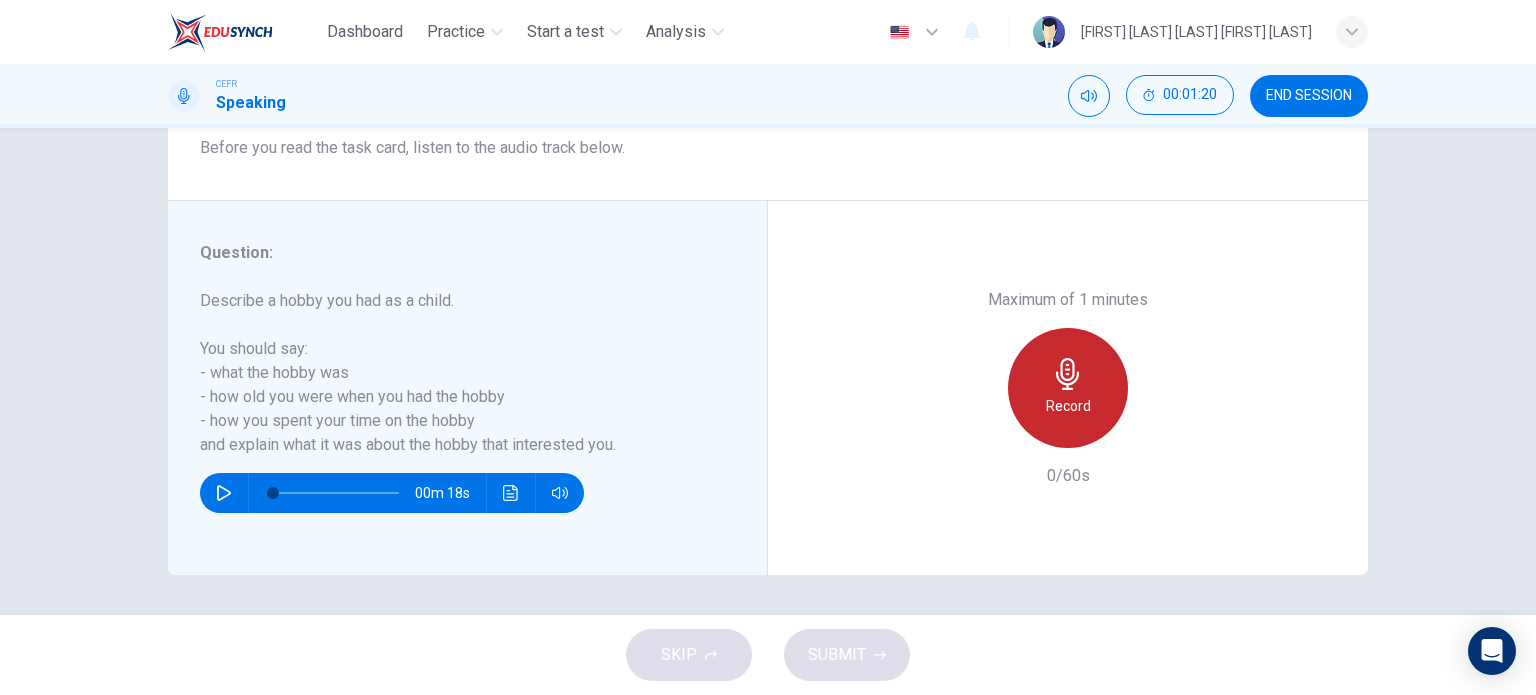 click on "Record" at bounding box center [1068, 388] 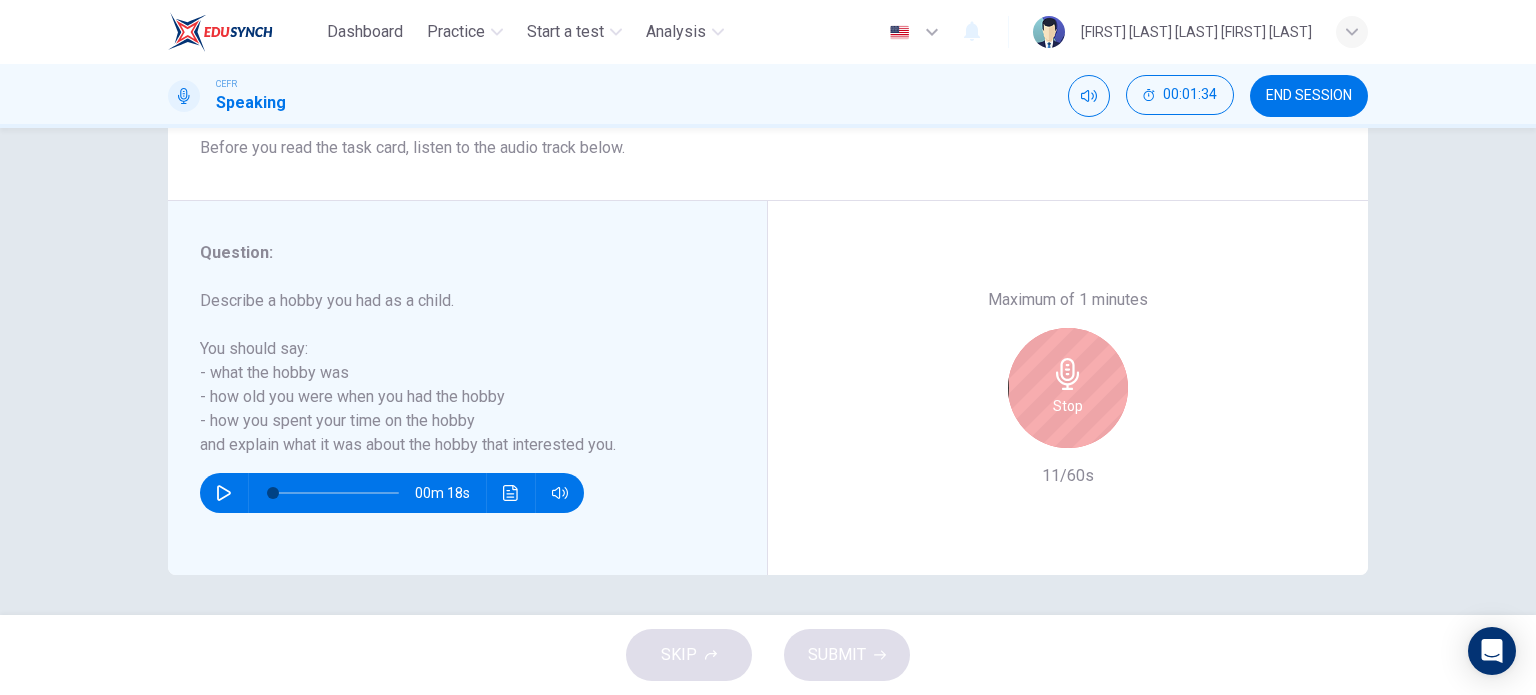 click at bounding box center [1068, 374] 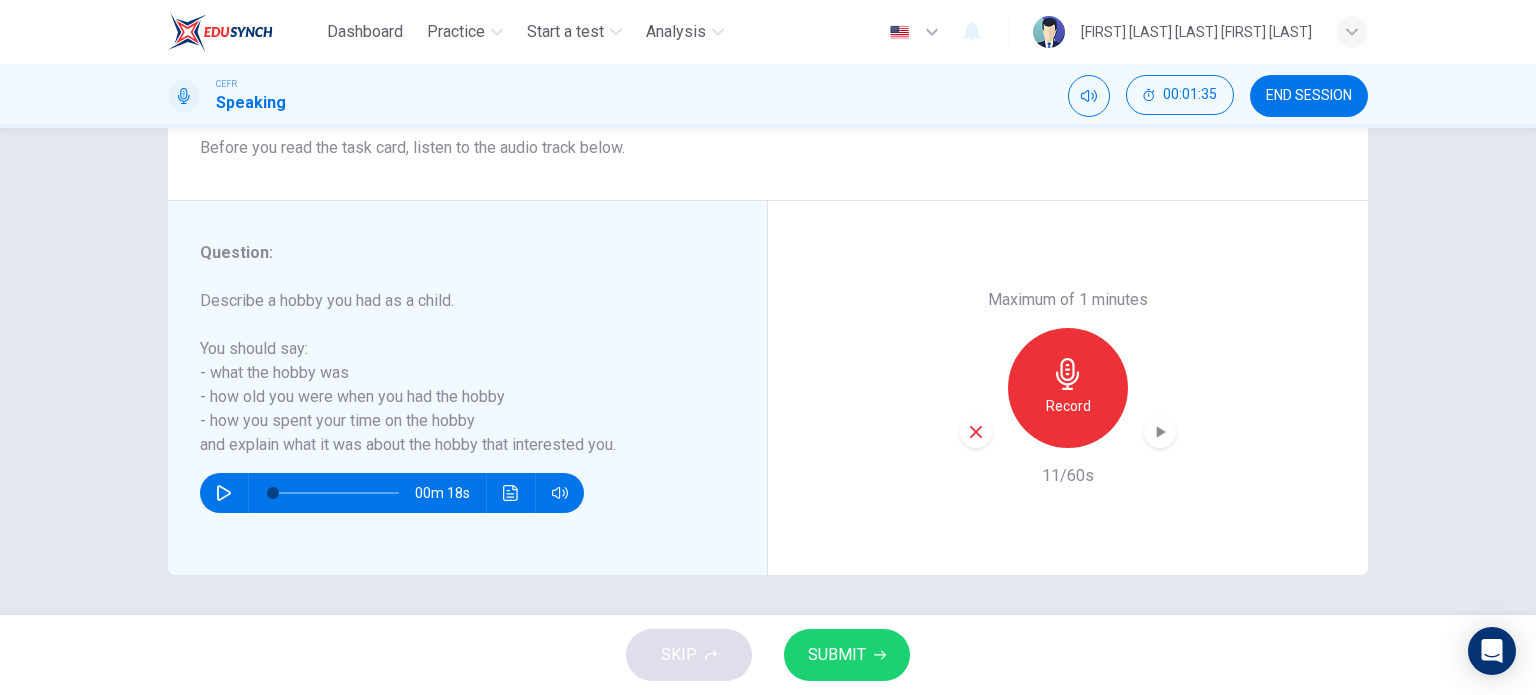 click at bounding box center [976, 432] 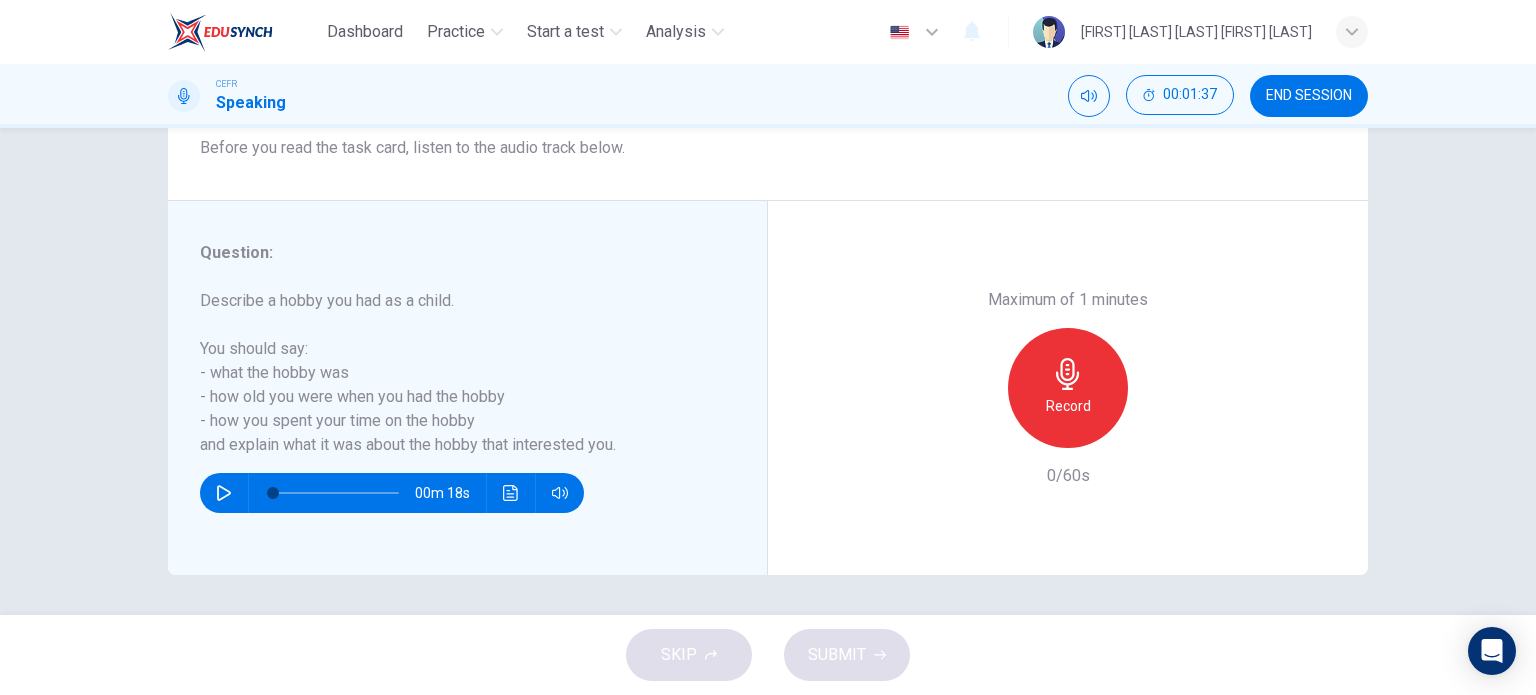 click on "Record" at bounding box center [1068, 406] 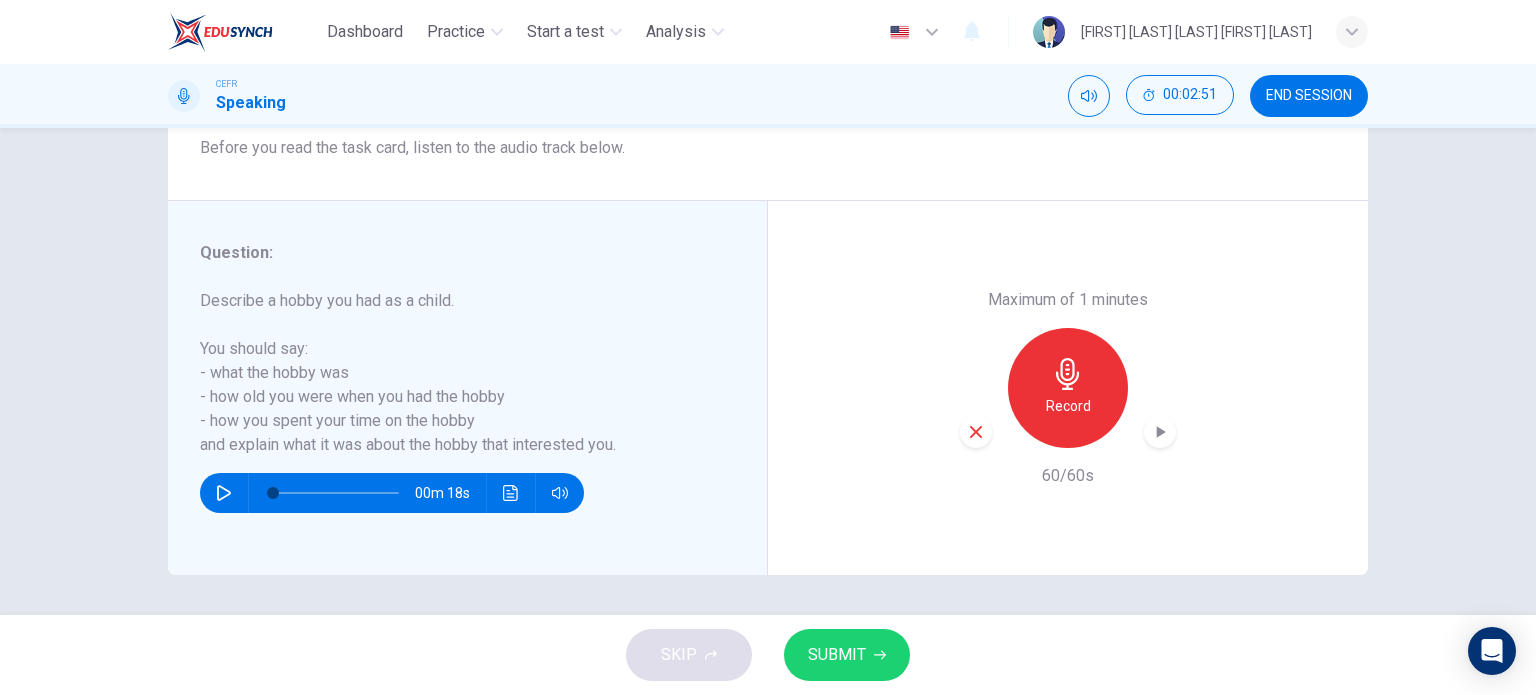 click on "SUBMIT" at bounding box center (847, 655) 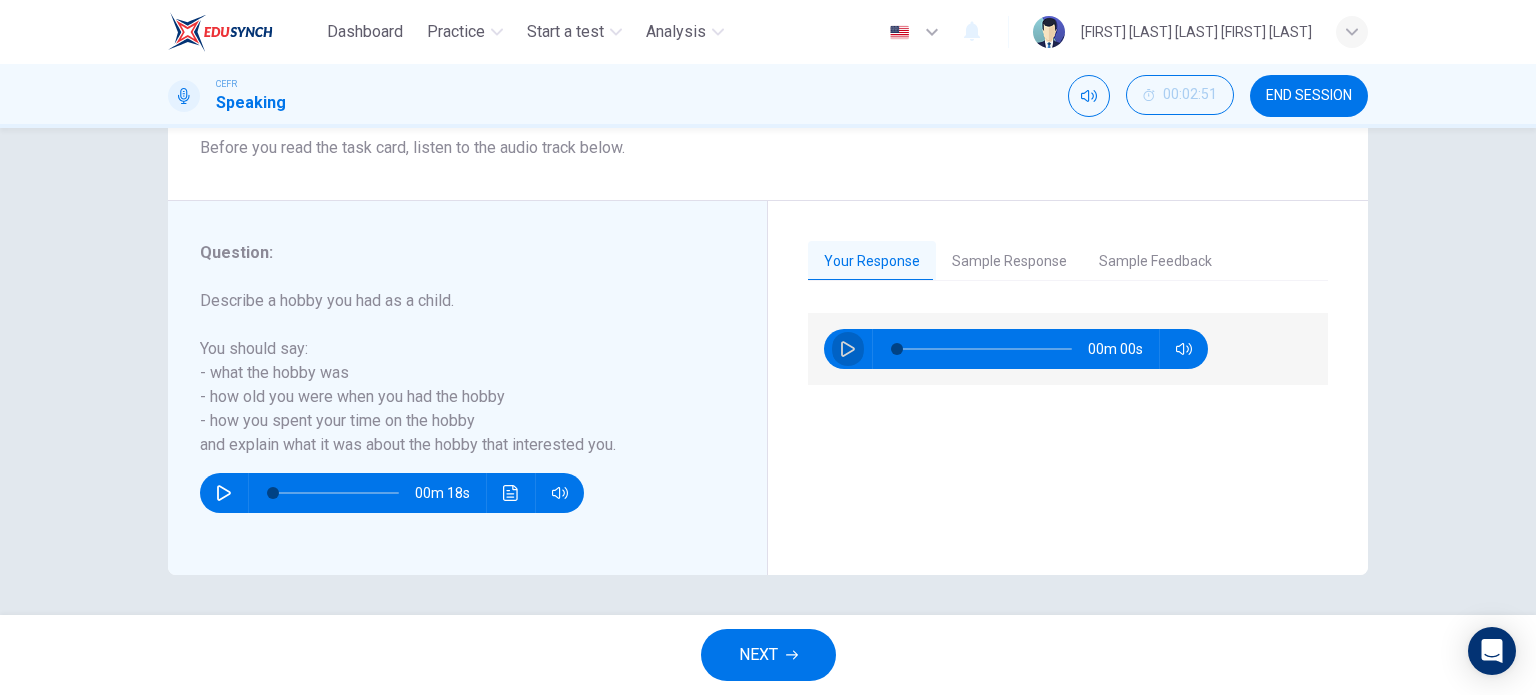 click at bounding box center [848, 349] 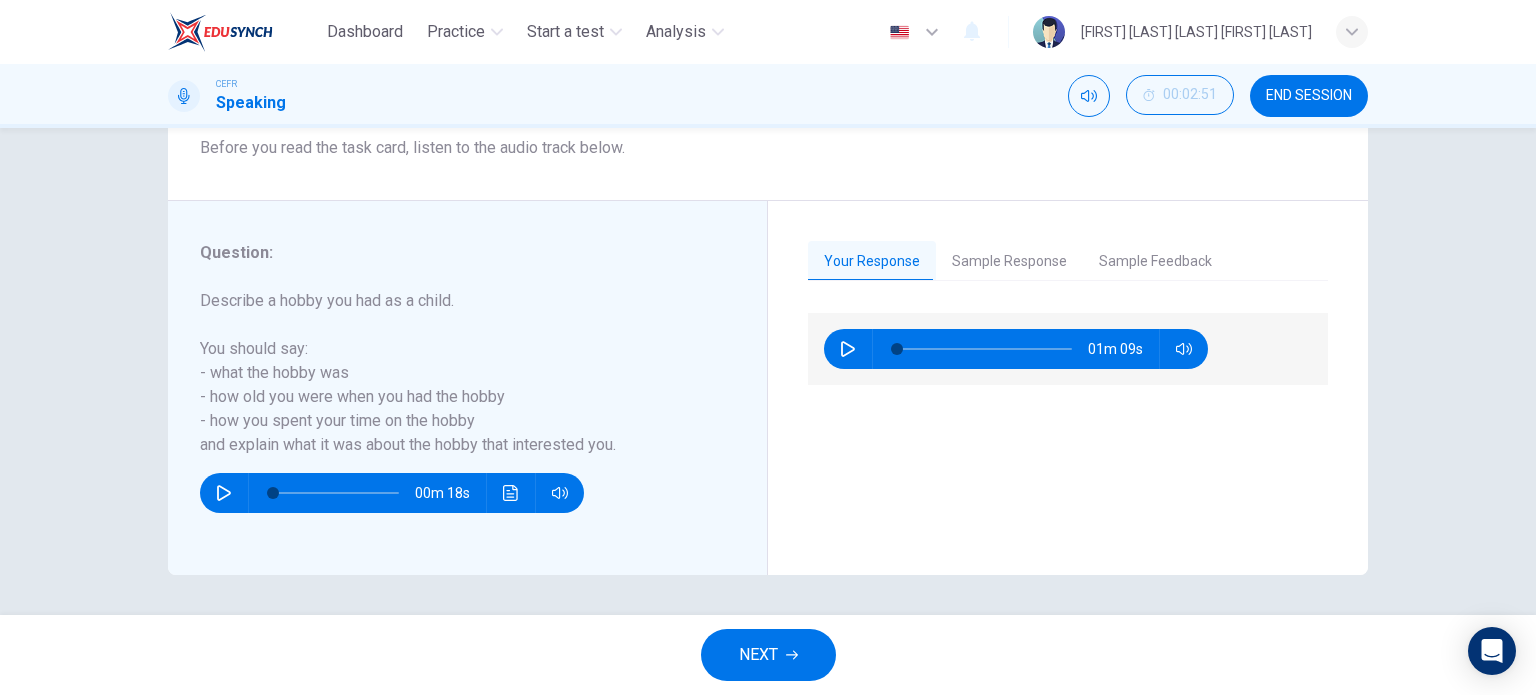 click at bounding box center (792, 655) 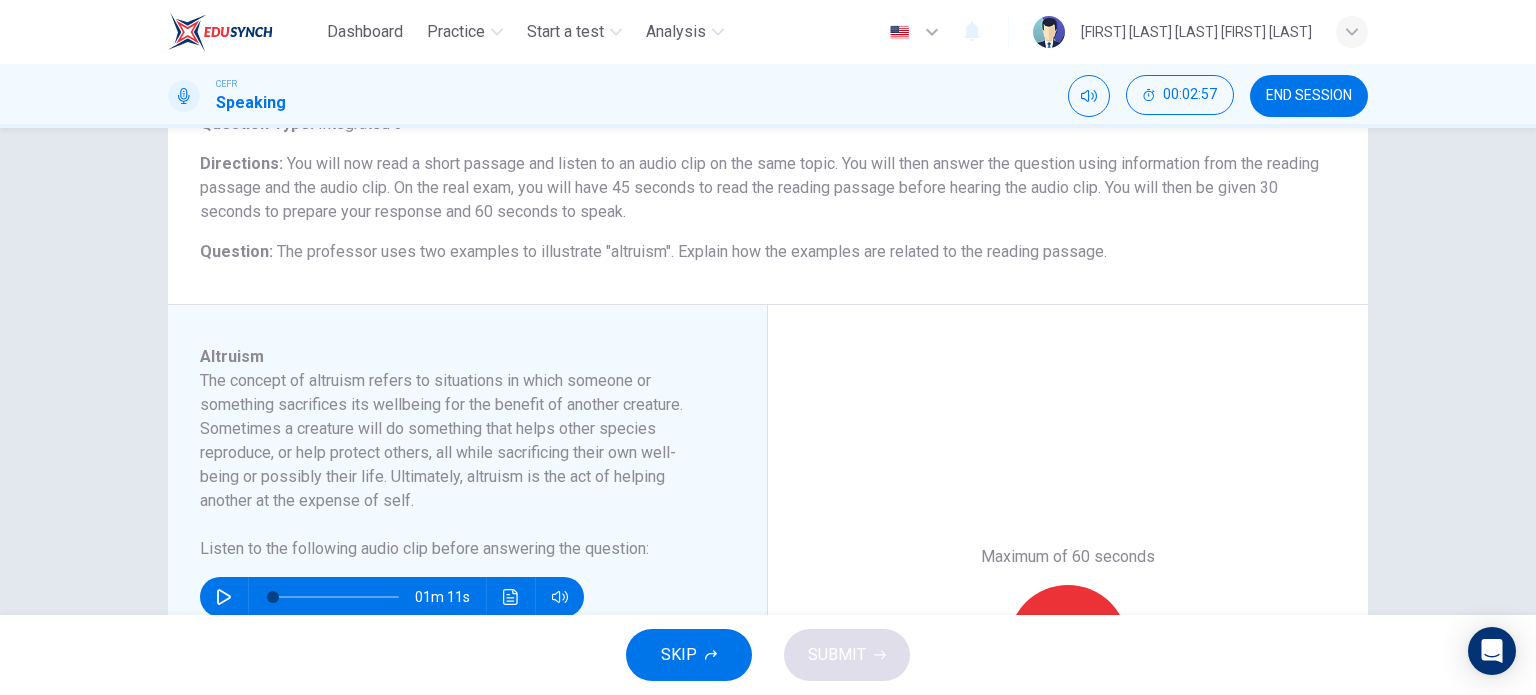 scroll, scrollTop: 200, scrollLeft: 0, axis: vertical 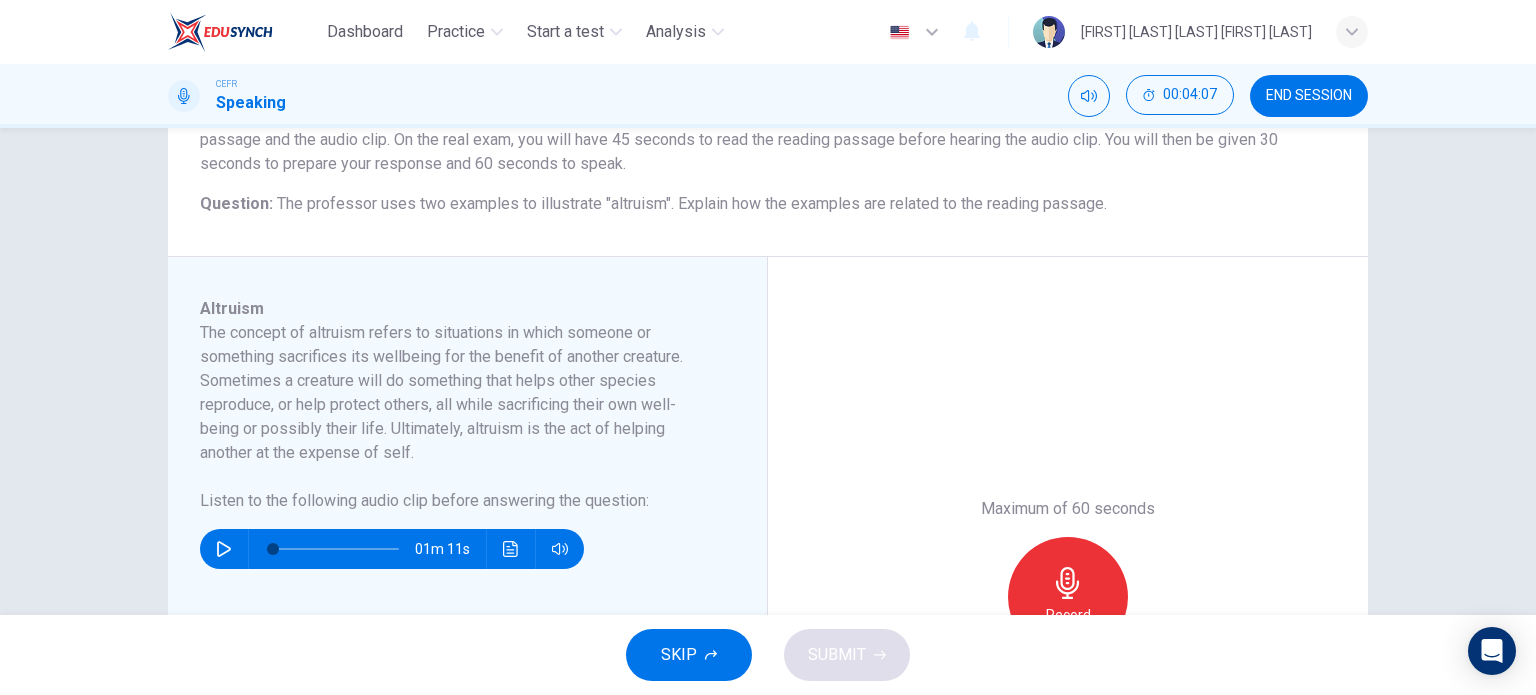 click at bounding box center (224, 549) 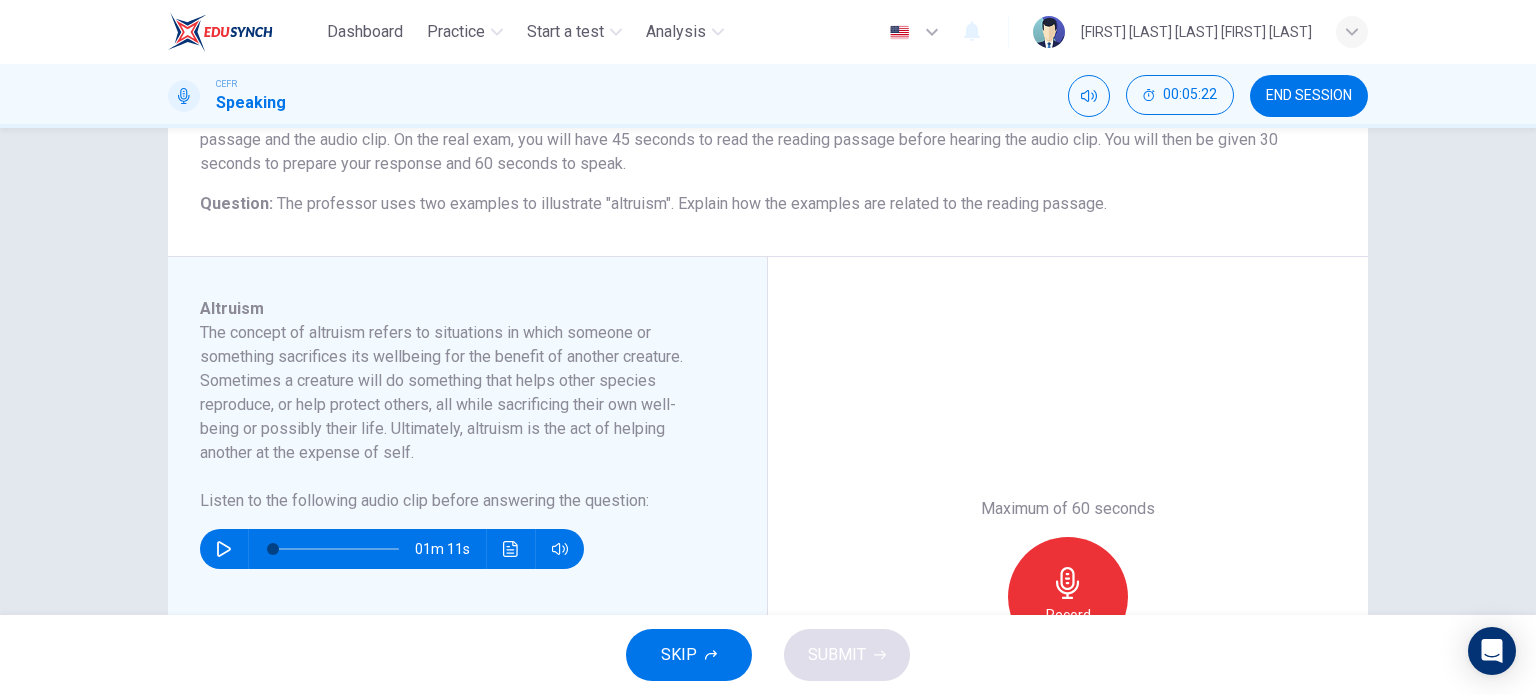 click at bounding box center (336, 549) 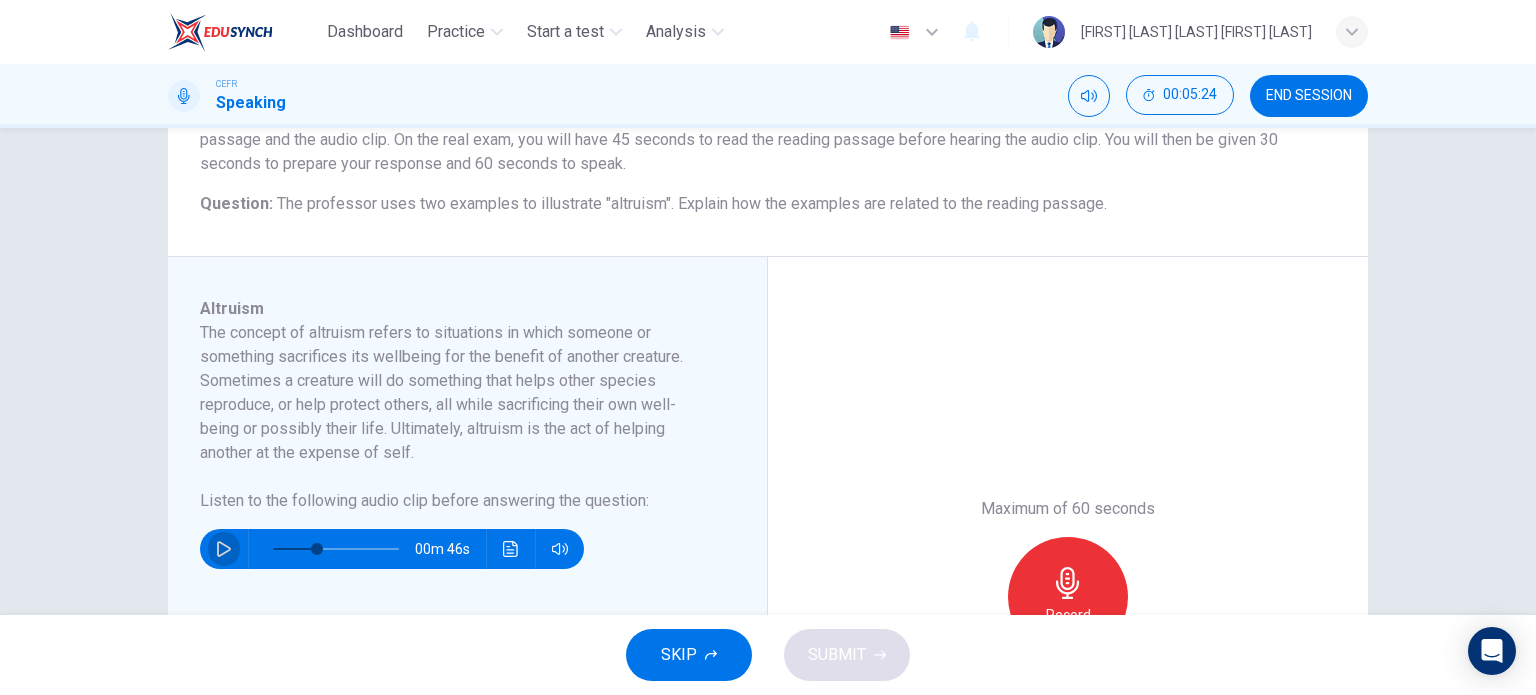 click at bounding box center (224, 549) 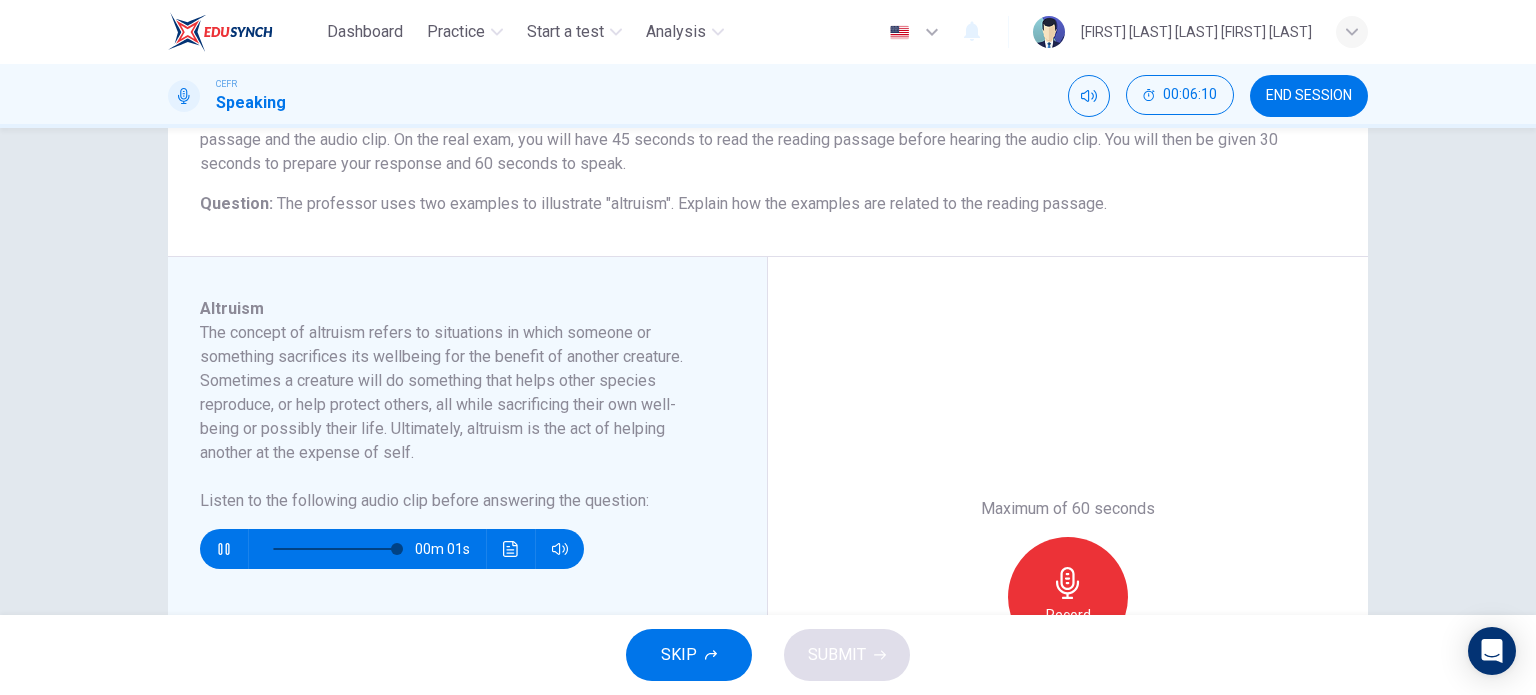 scroll, scrollTop: 400, scrollLeft: 0, axis: vertical 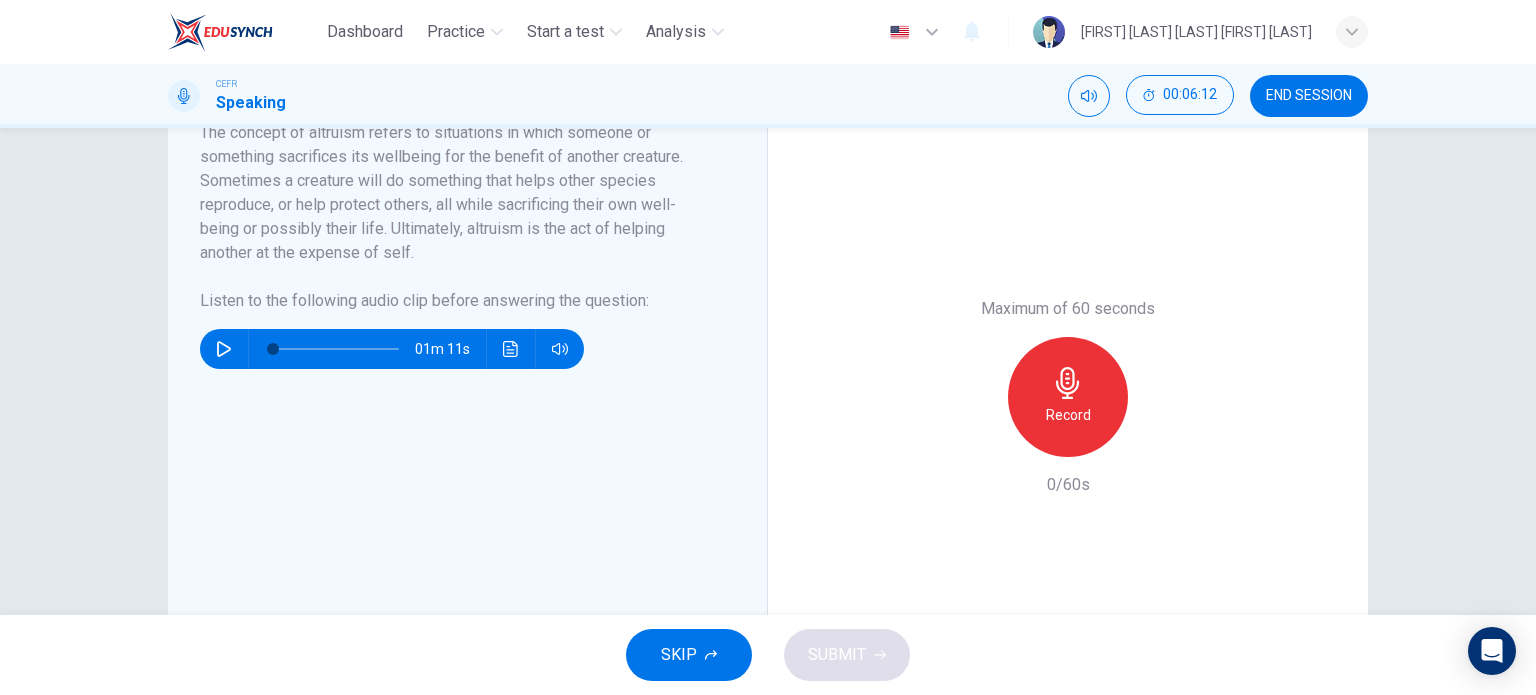 click at bounding box center [1067, 383] 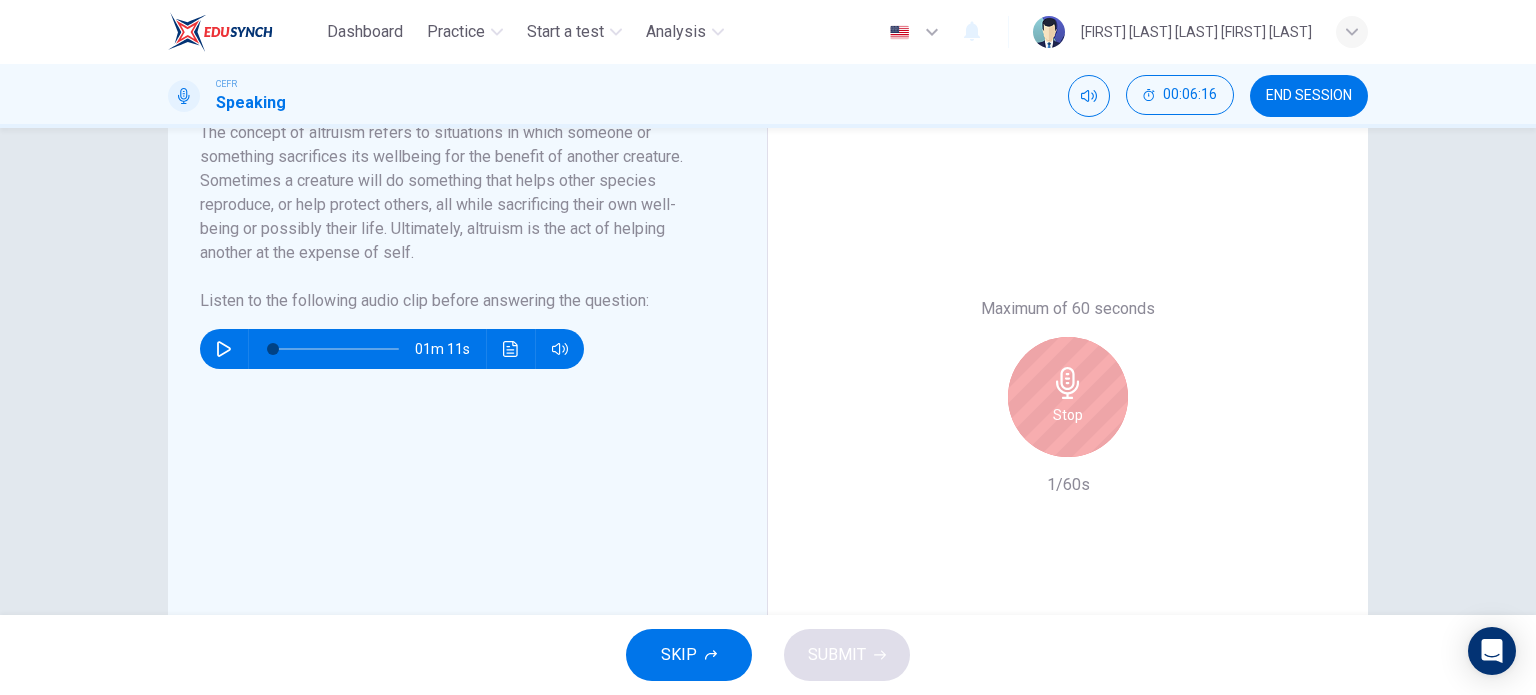 drag, startPoint x: 1063, startPoint y: 403, endPoint x: 1145, endPoint y: 391, distance: 82.8734 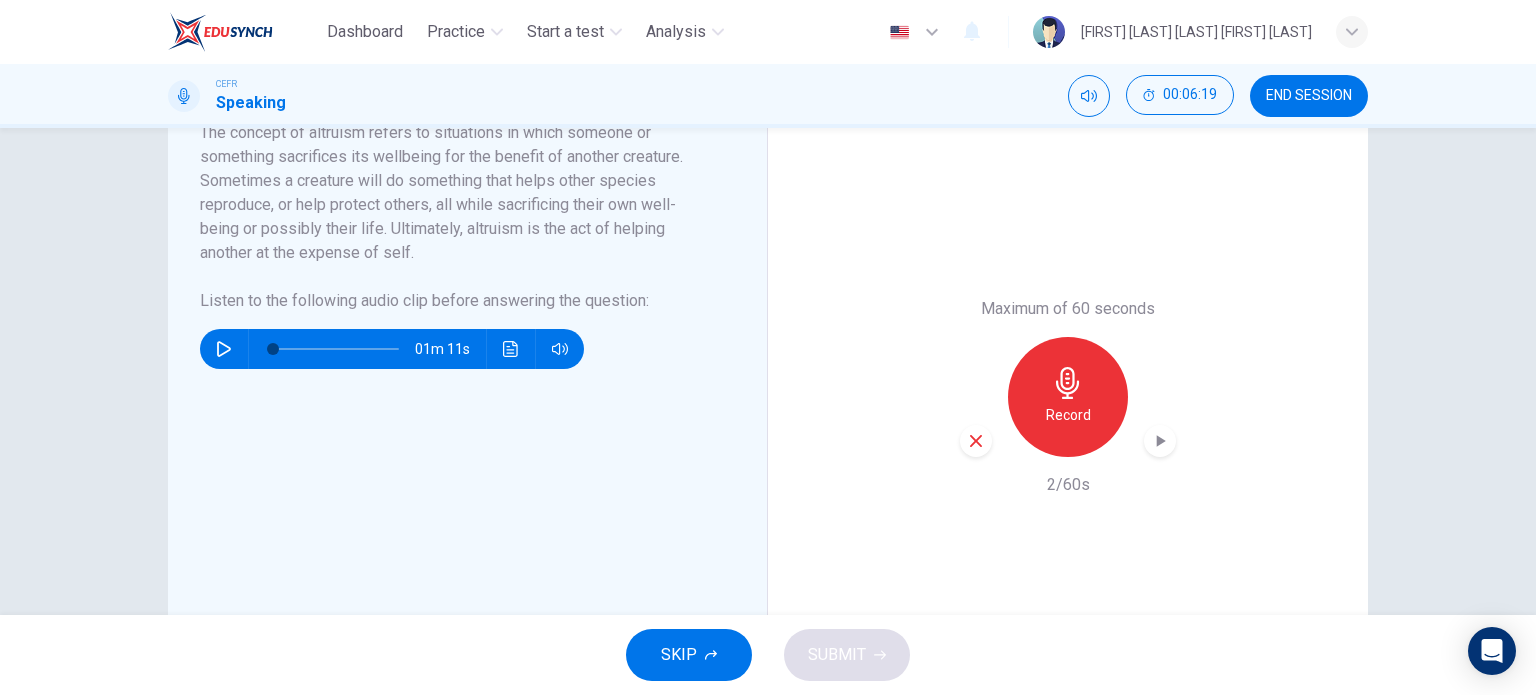 click at bounding box center [976, 441] 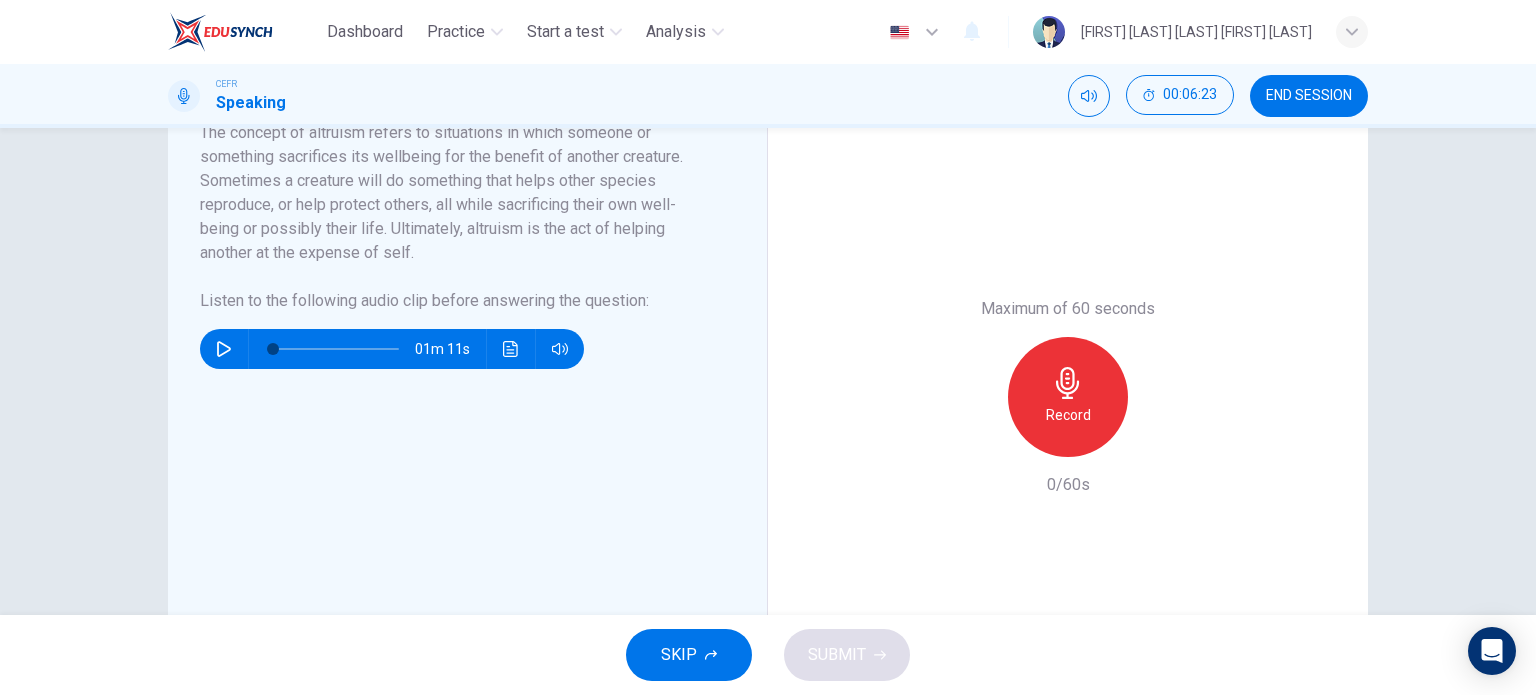 click on "Record" at bounding box center (1068, 397) 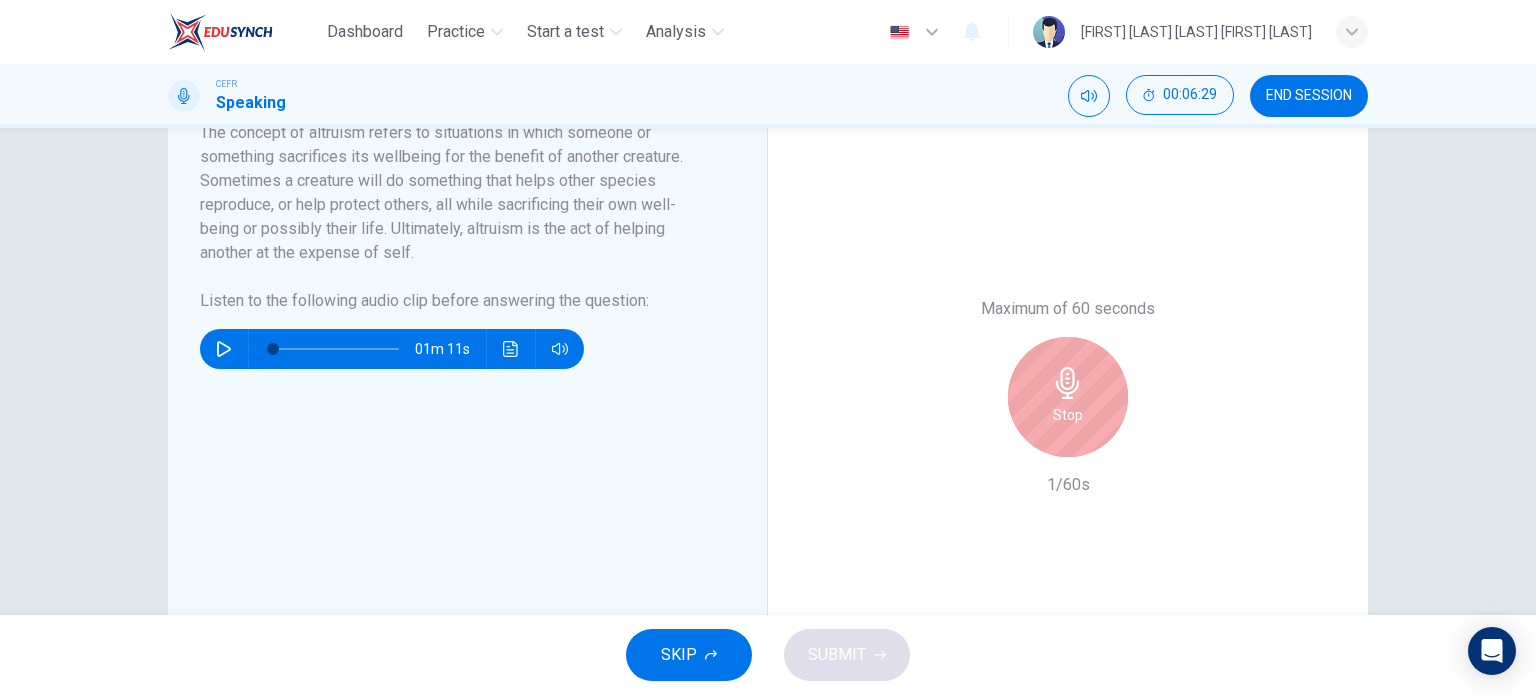 click on "Stop" at bounding box center (1068, 397) 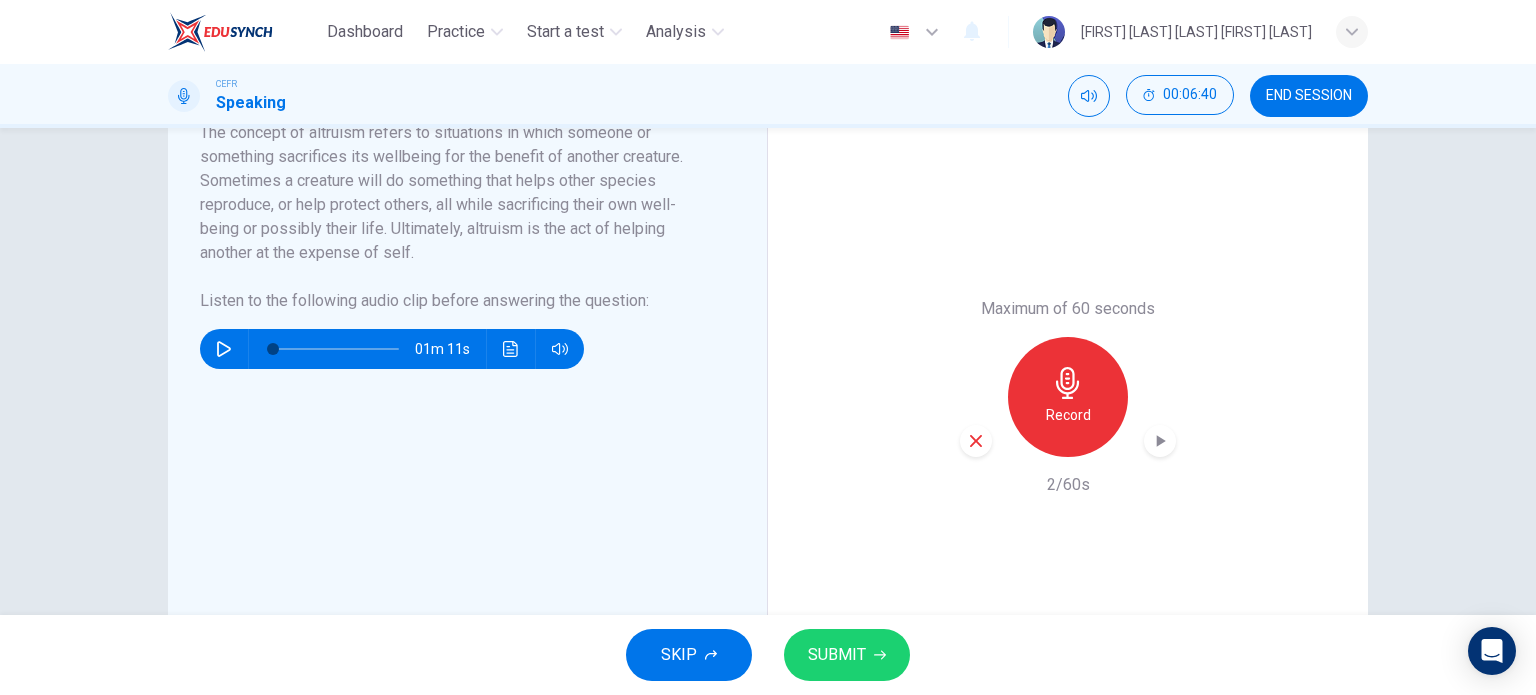 click at bounding box center [976, 441] 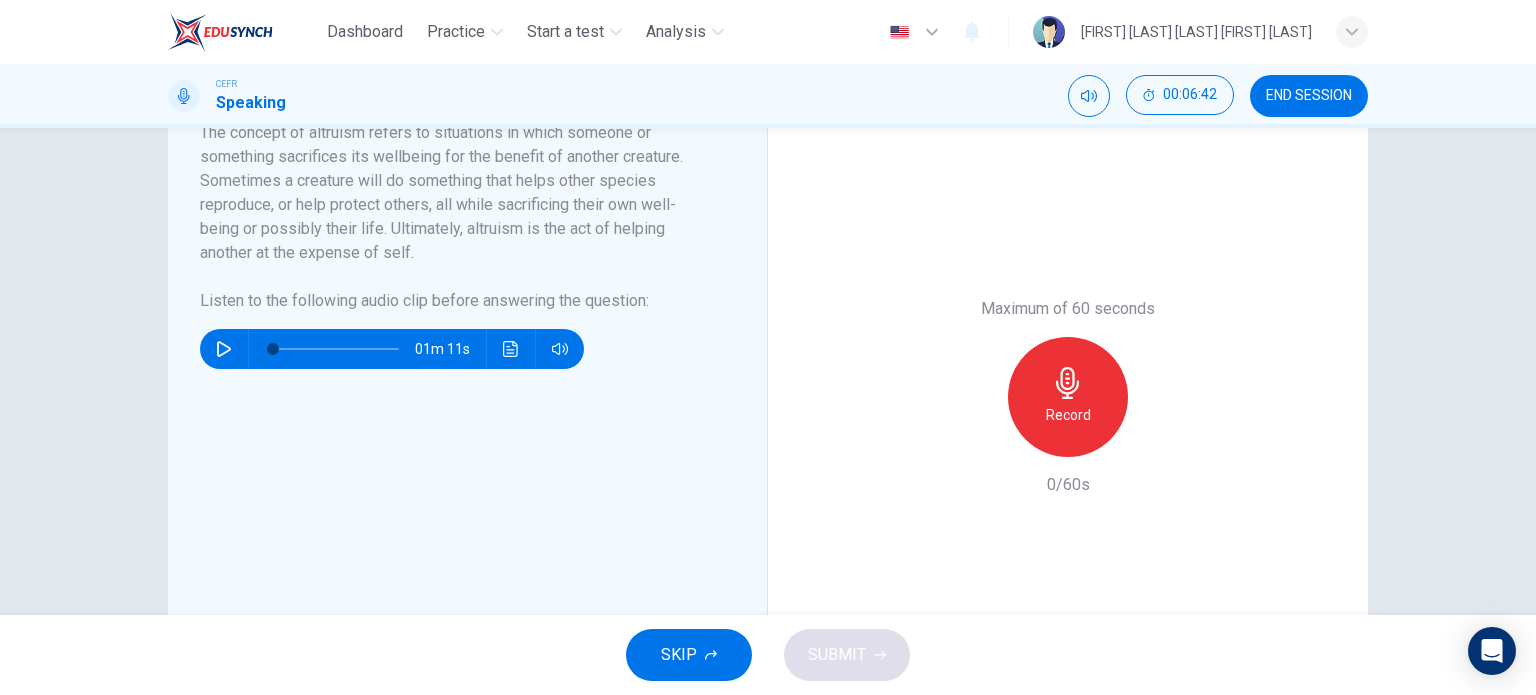 click on "Record" at bounding box center (1068, 415) 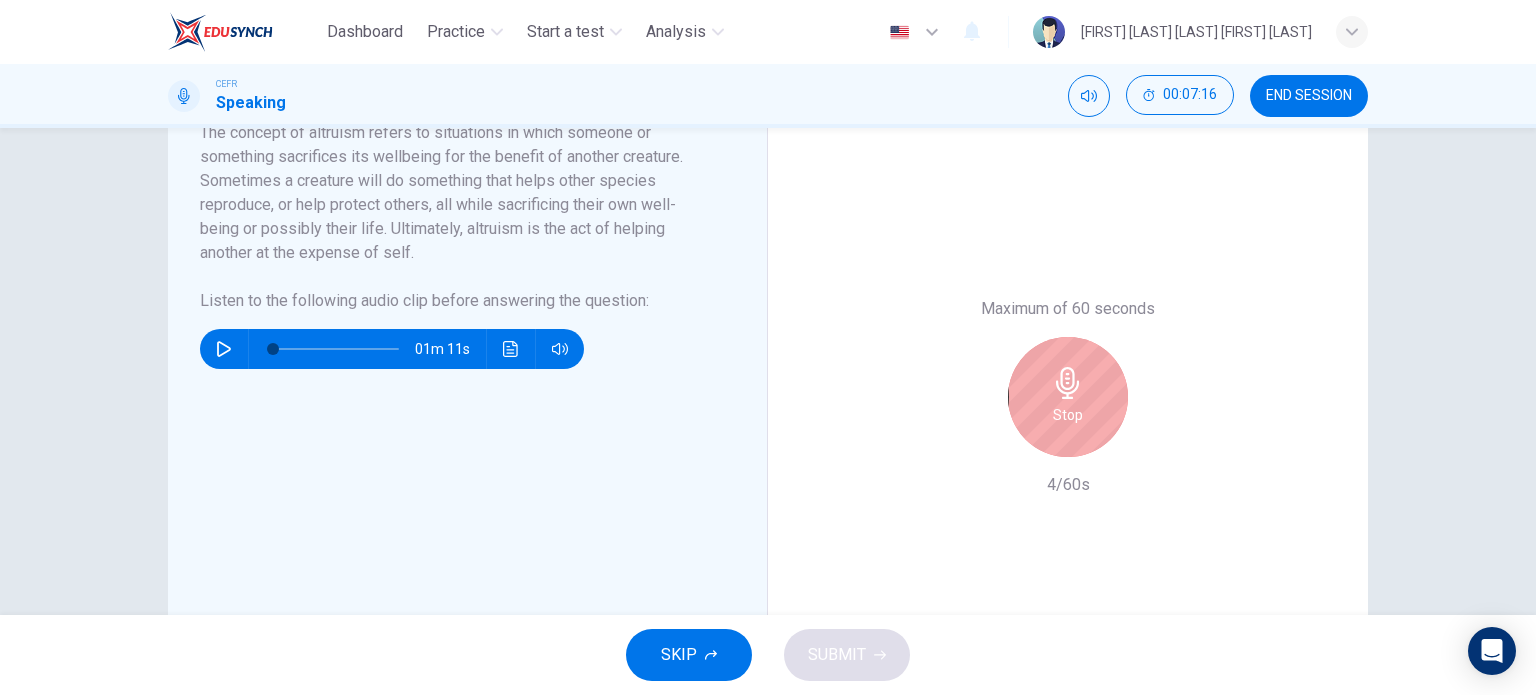 click at bounding box center (1068, 383) 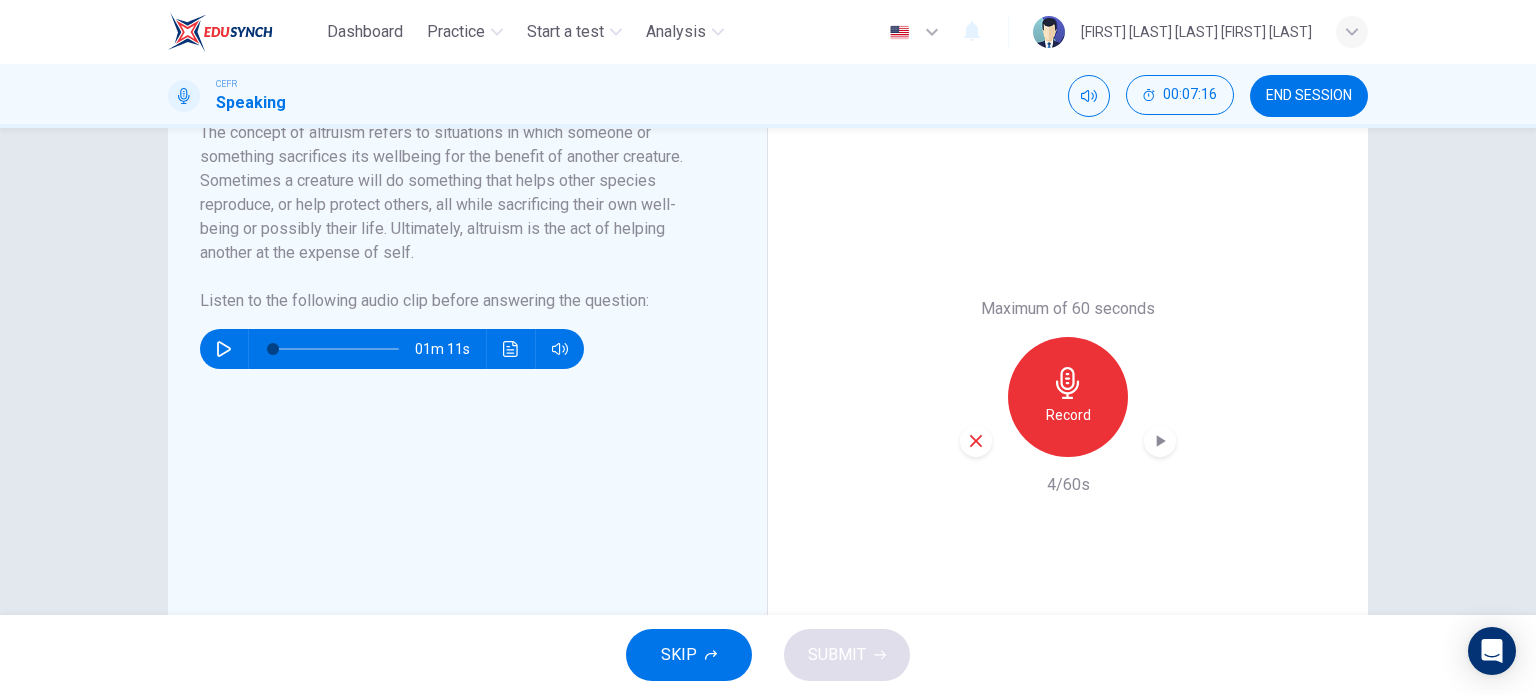 click at bounding box center (976, 441) 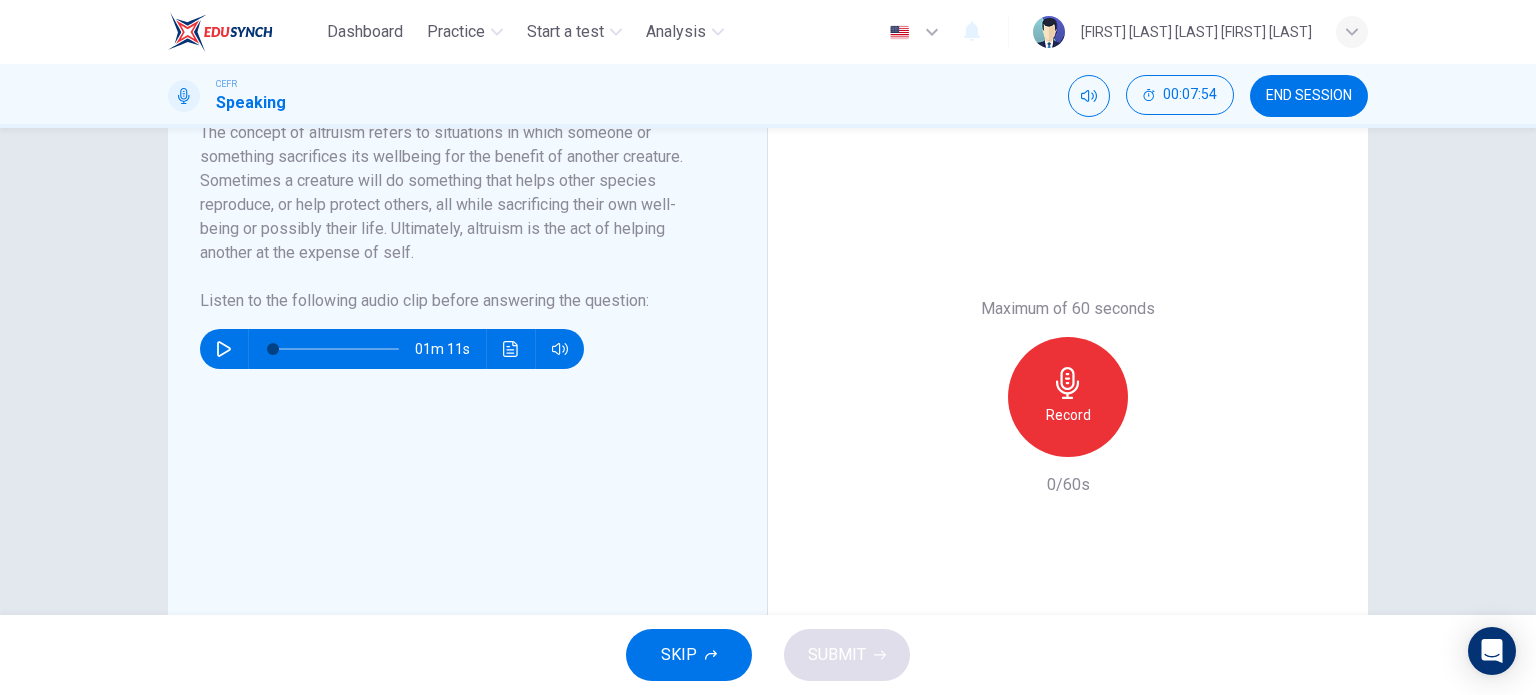 scroll, scrollTop: 461, scrollLeft: 0, axis: vertical 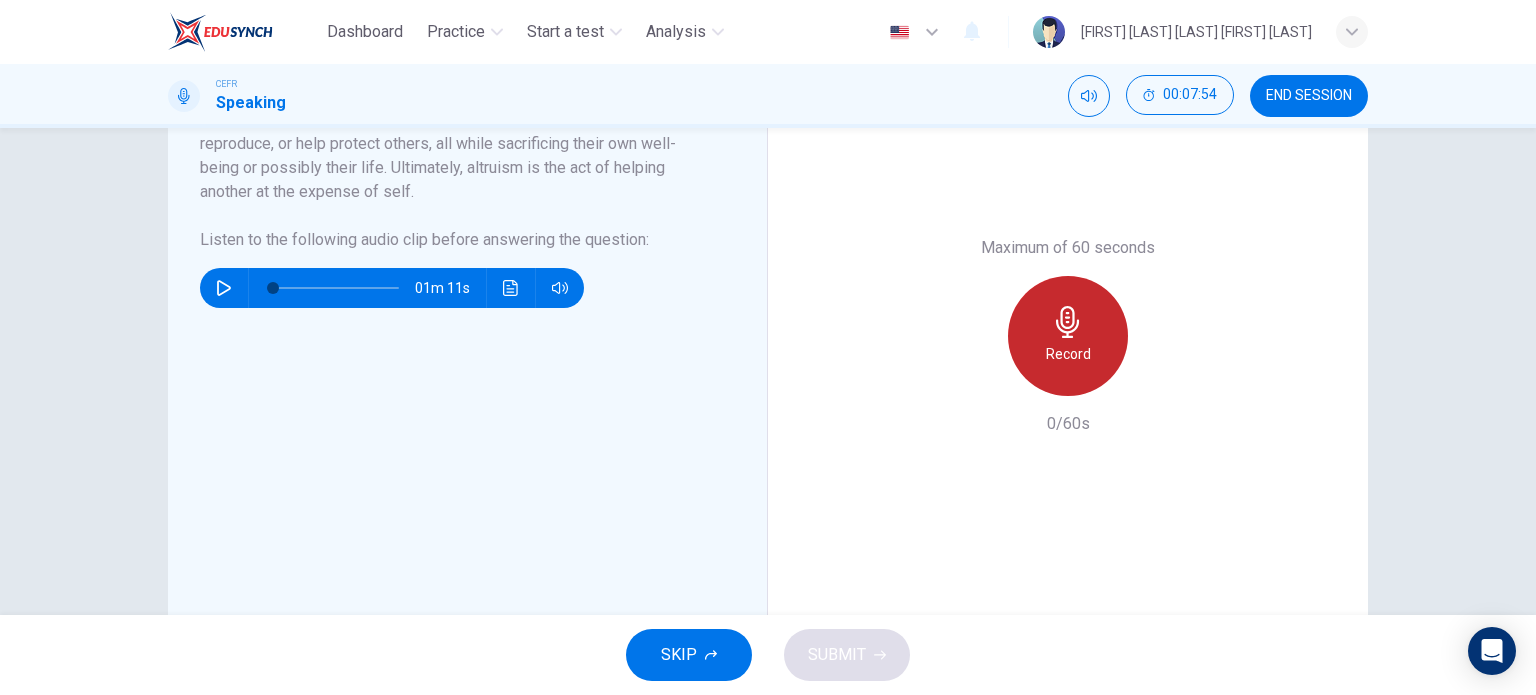 click at bounding box center [1068, 322] 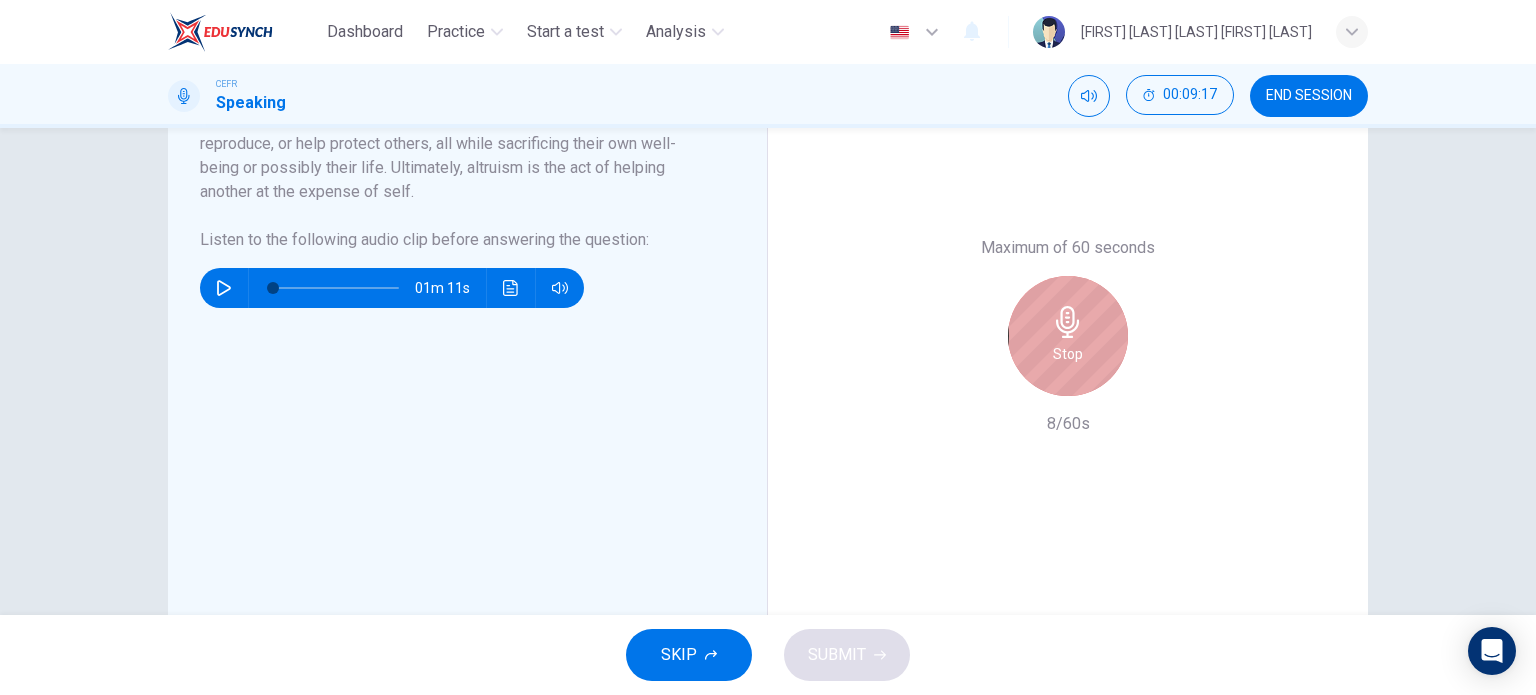 click on "Stop" at bounding box center [1068, 354] 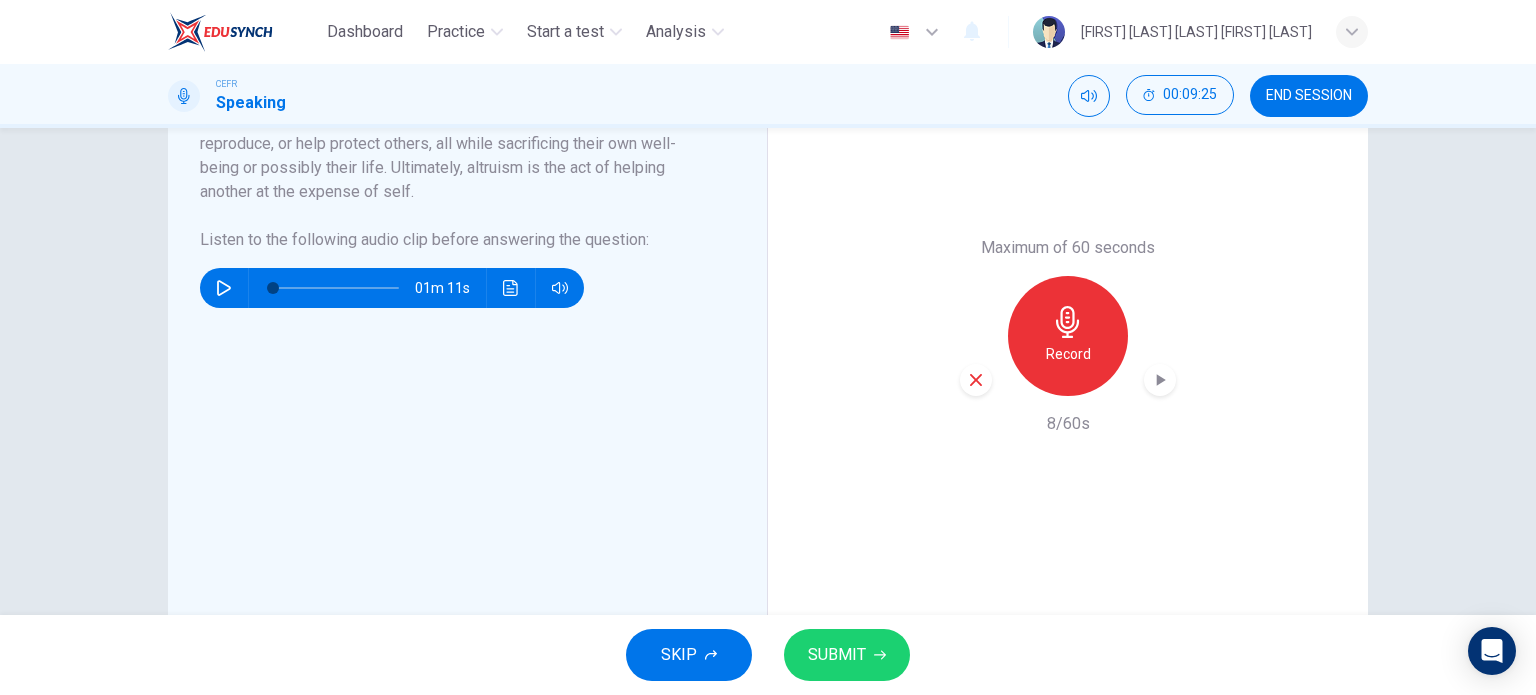 click on "SUBMIT" at bounding box center (847, 655) 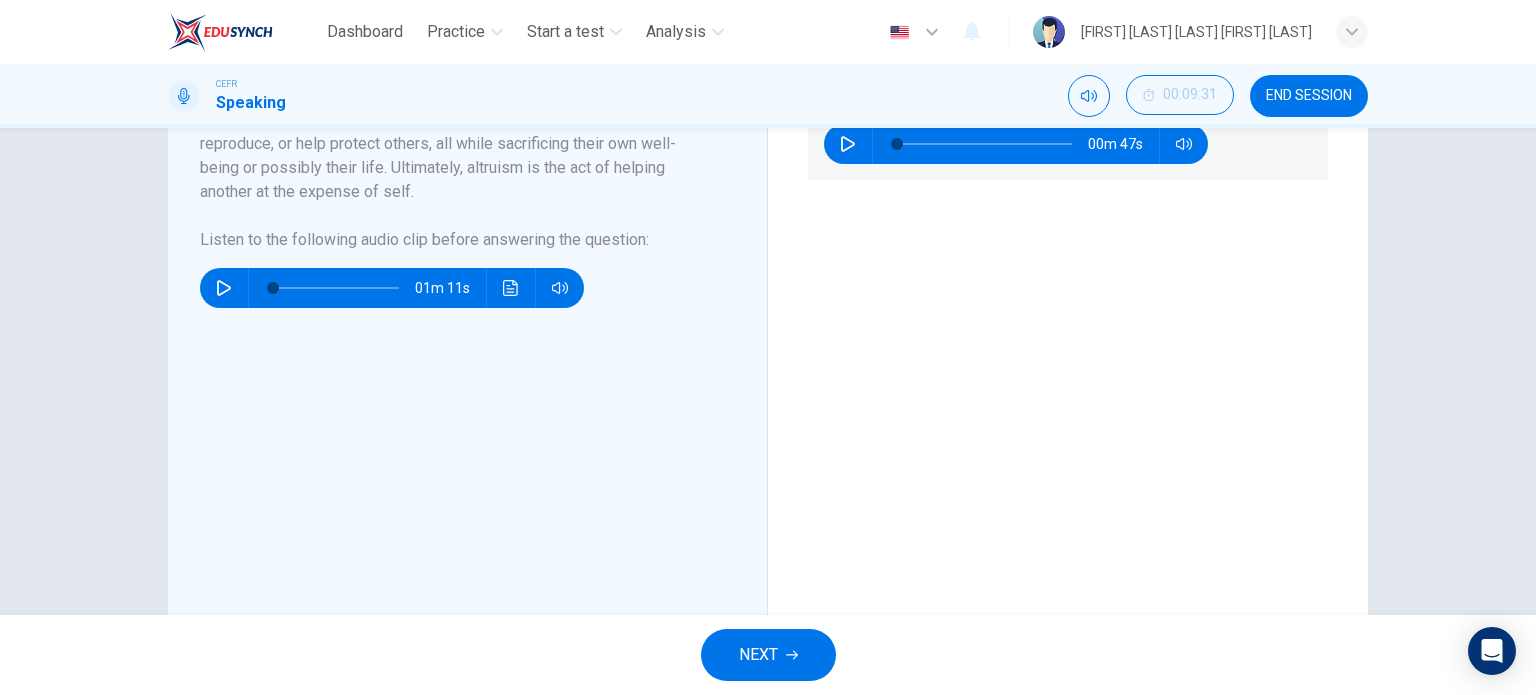 click at bounding box center [848, 144] 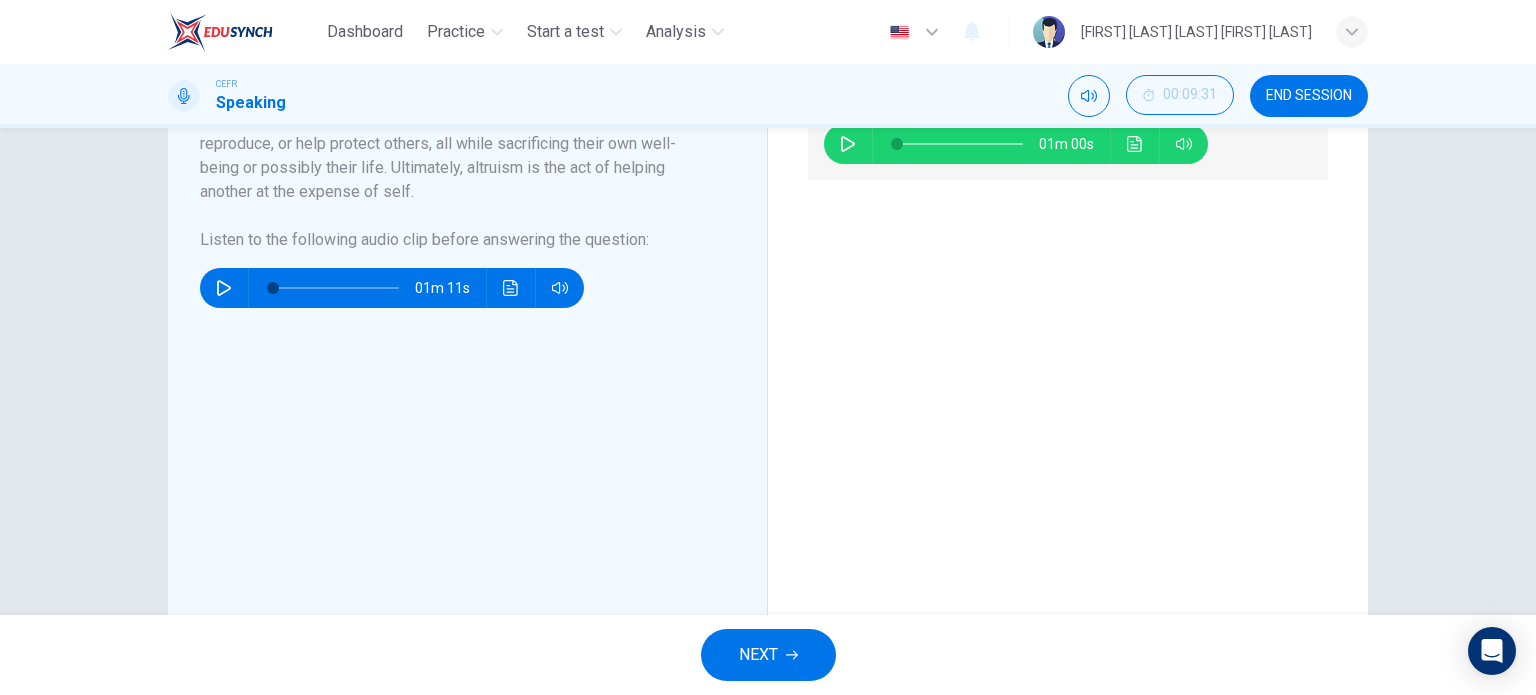 click on "Your Response" at bounding box center [872, 57] 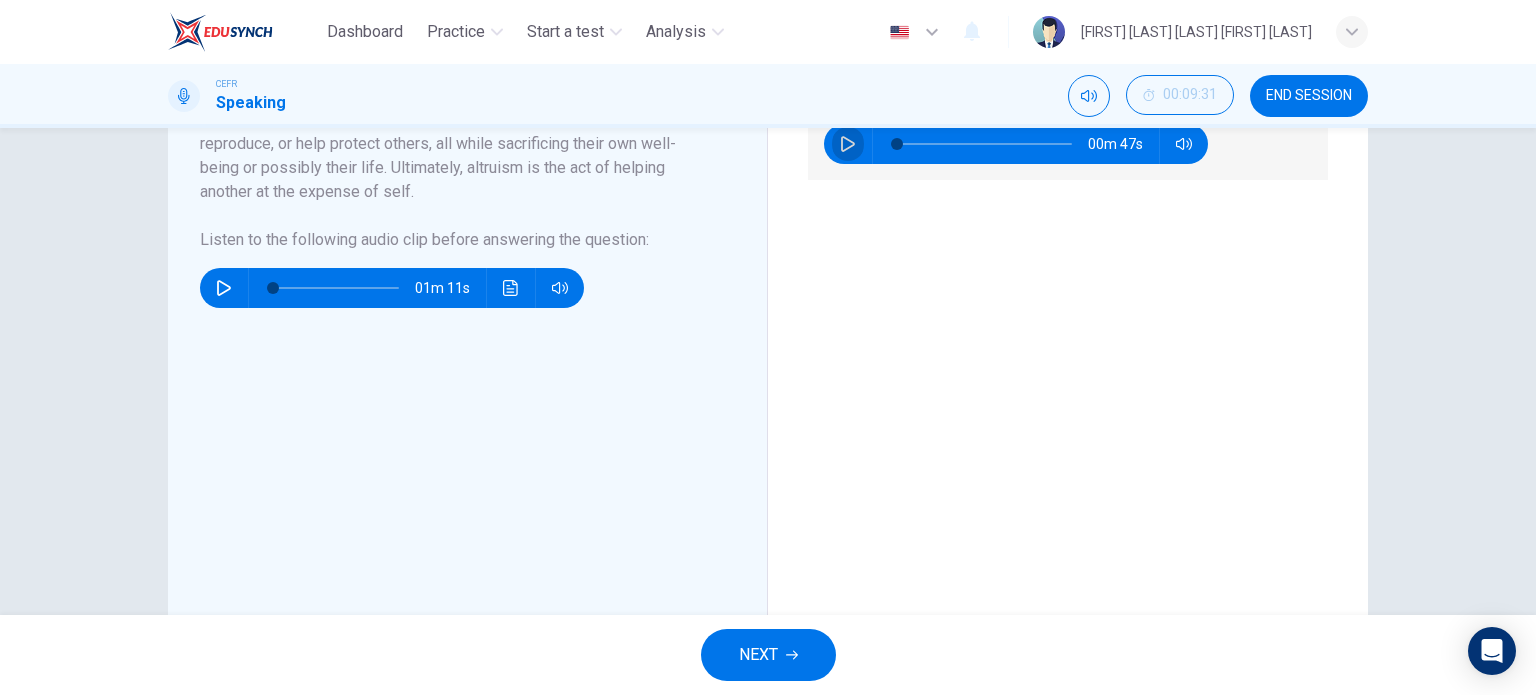 click at bounding box center (848, 144) 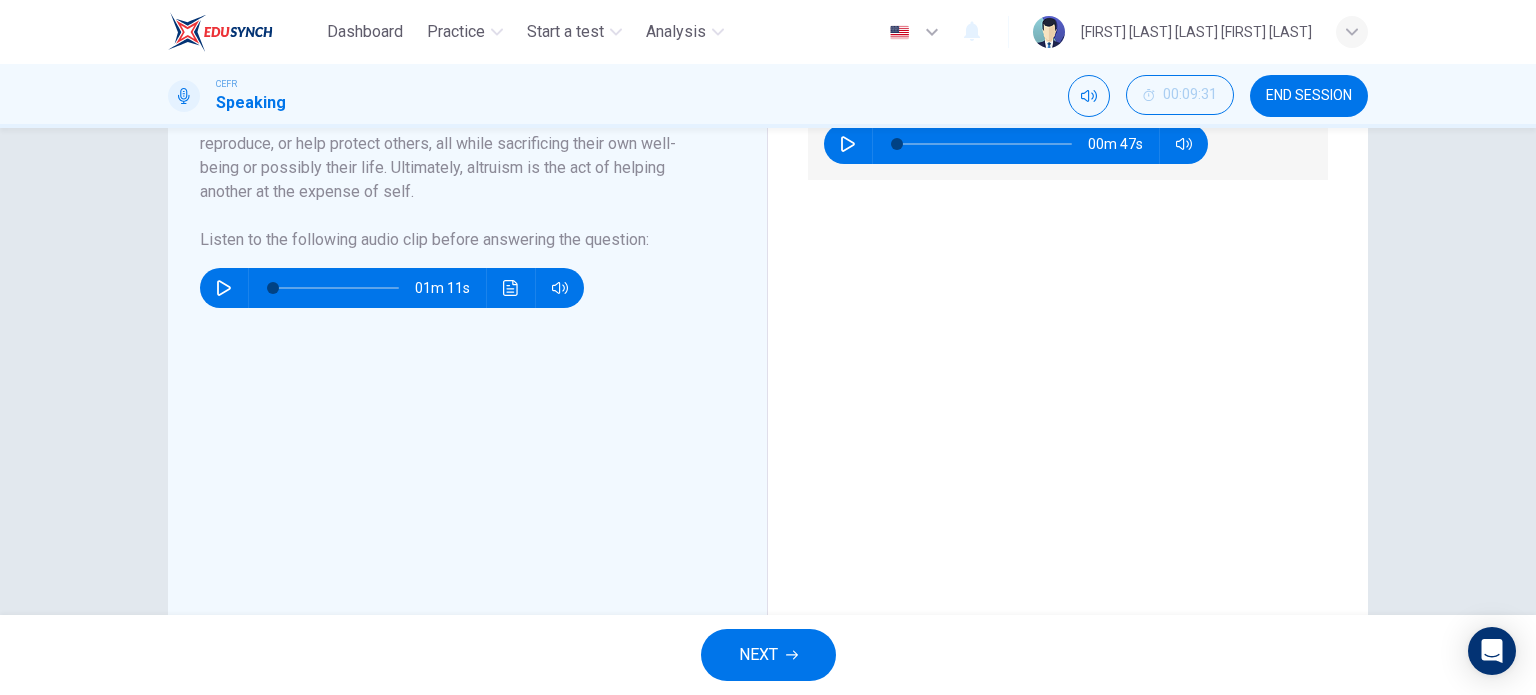 click on "Sample Response" at bounding box center (1009, 57) 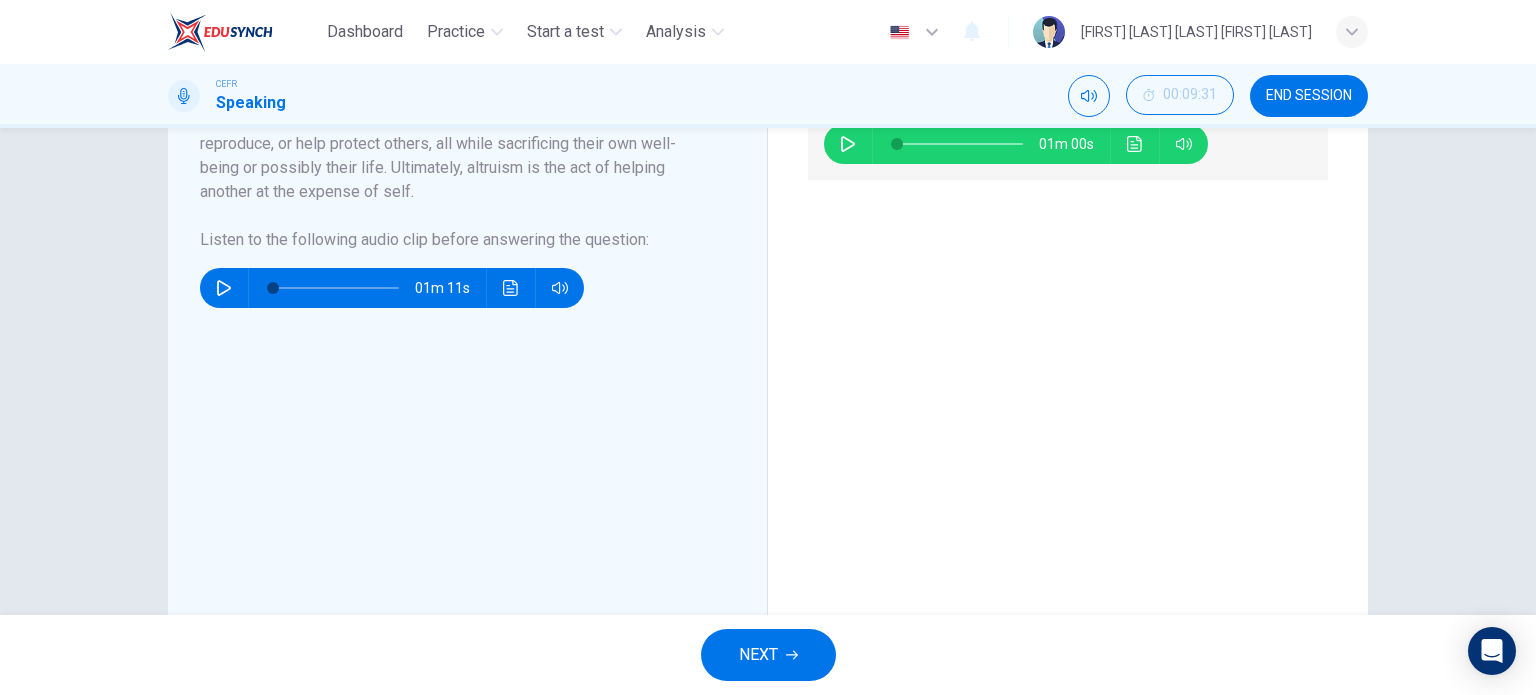 click at bounding box center [1135, 144] 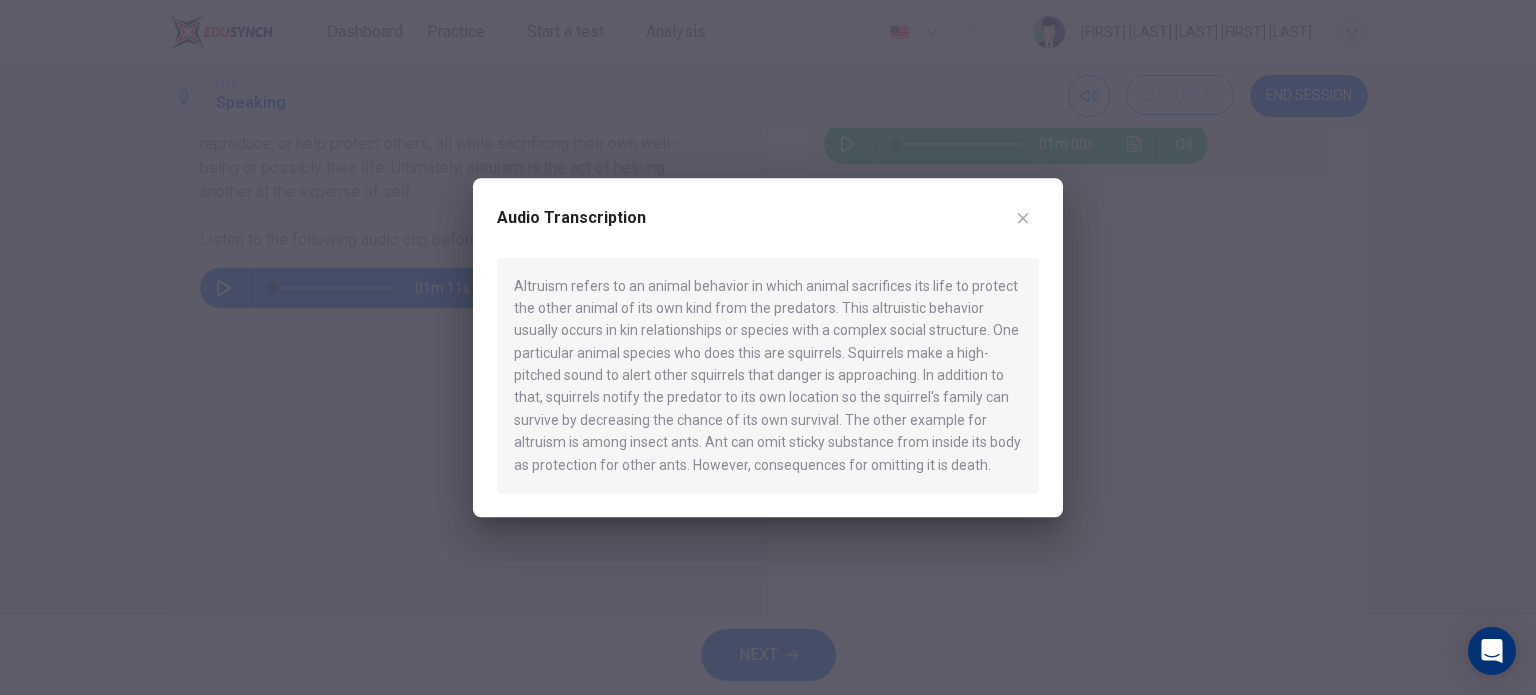 scroll, scrollTop: 261, scrollLeft: 0, axis: vertical 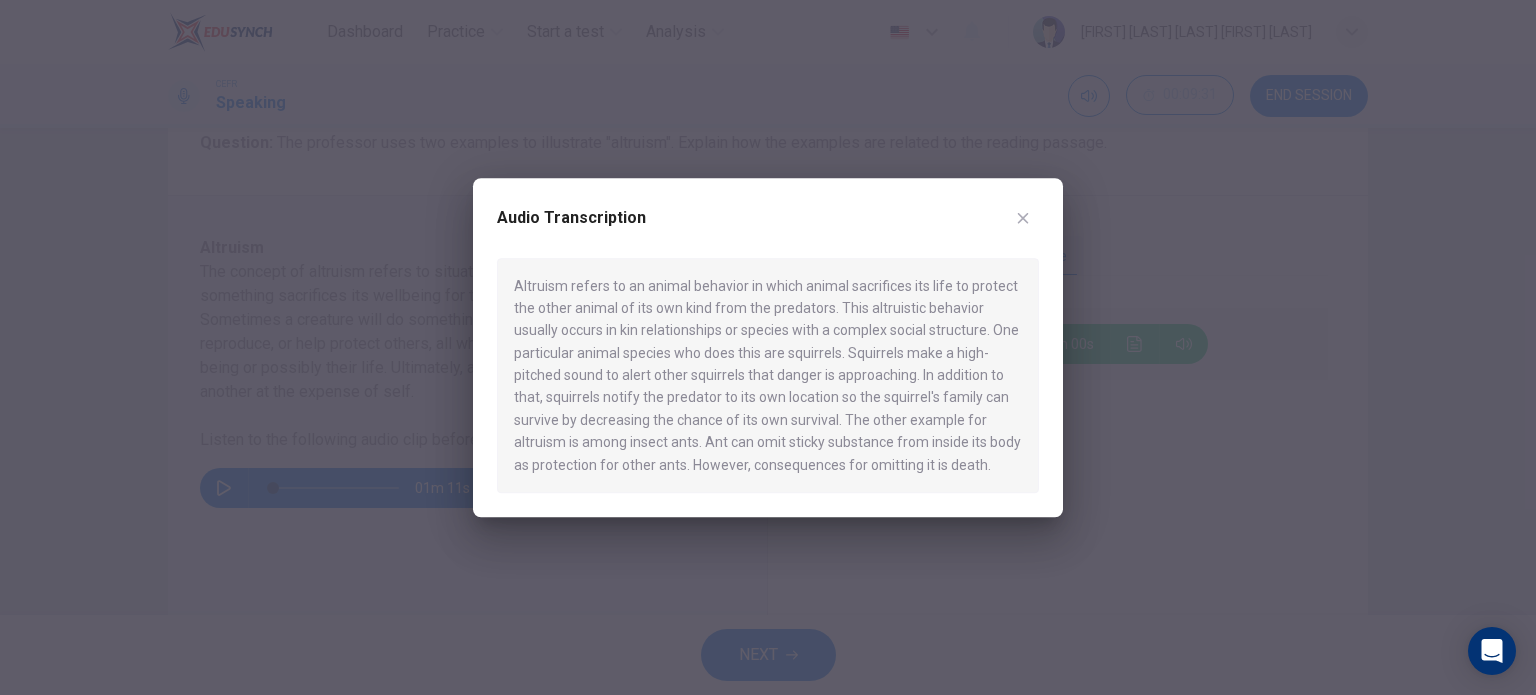 click at bounding box center (1023, 217) 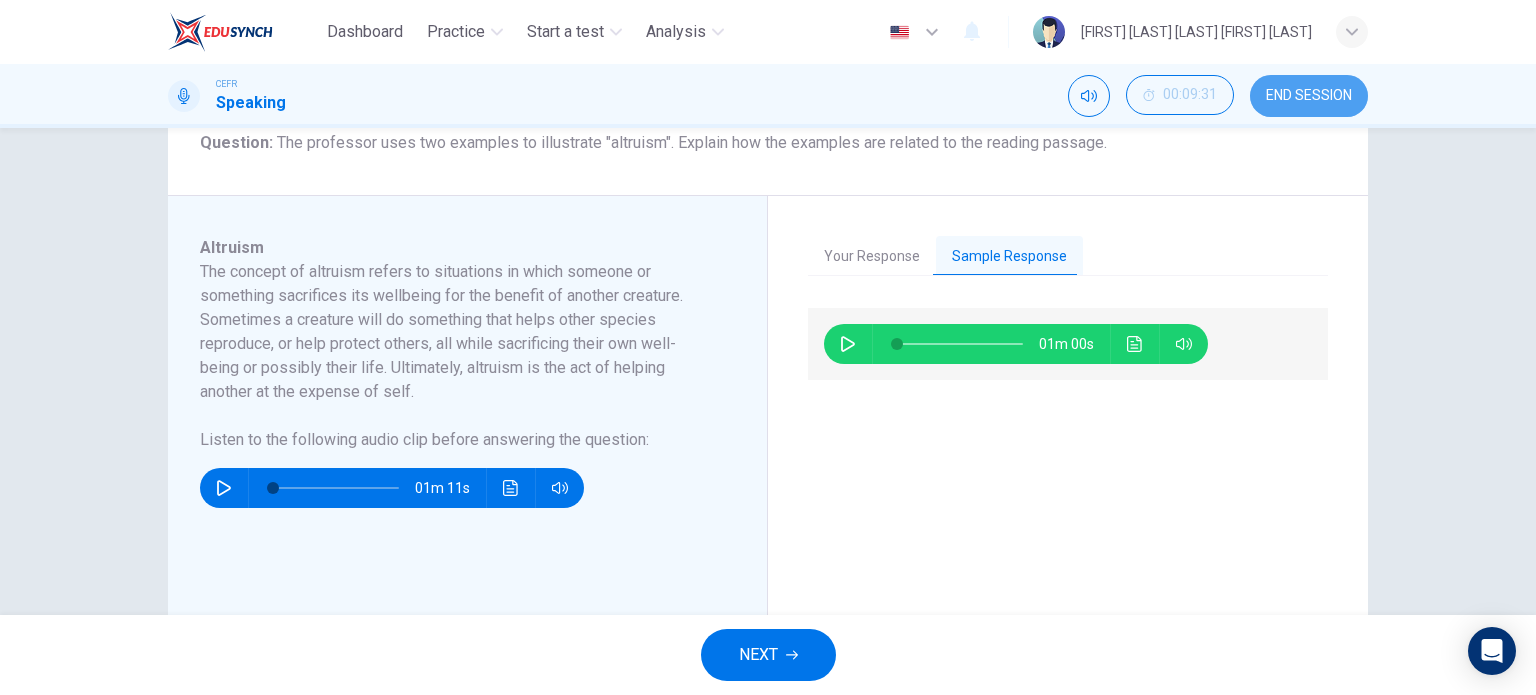 click on "END SESSION" at bounding box center (1309, 96) 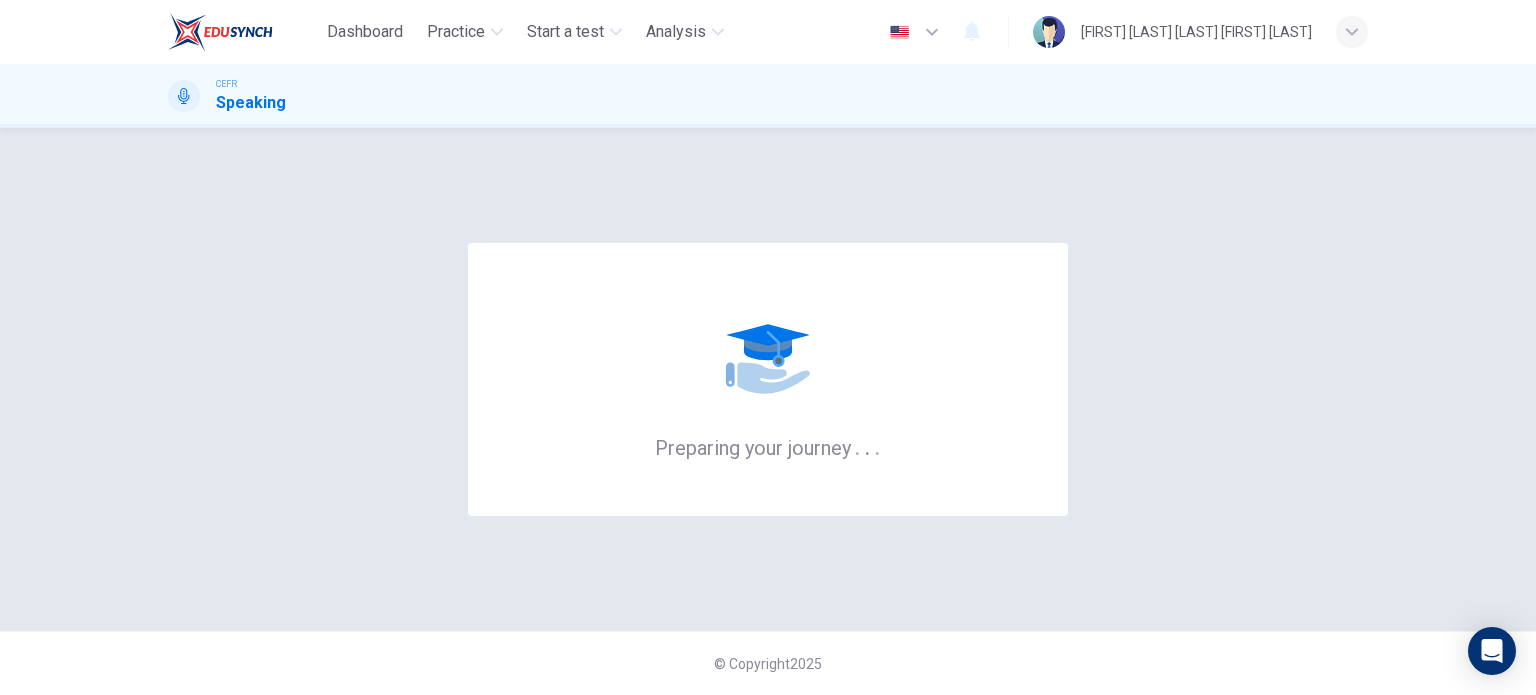 scroll, scrollTop: 0, scrollLeft: 0, axis: both 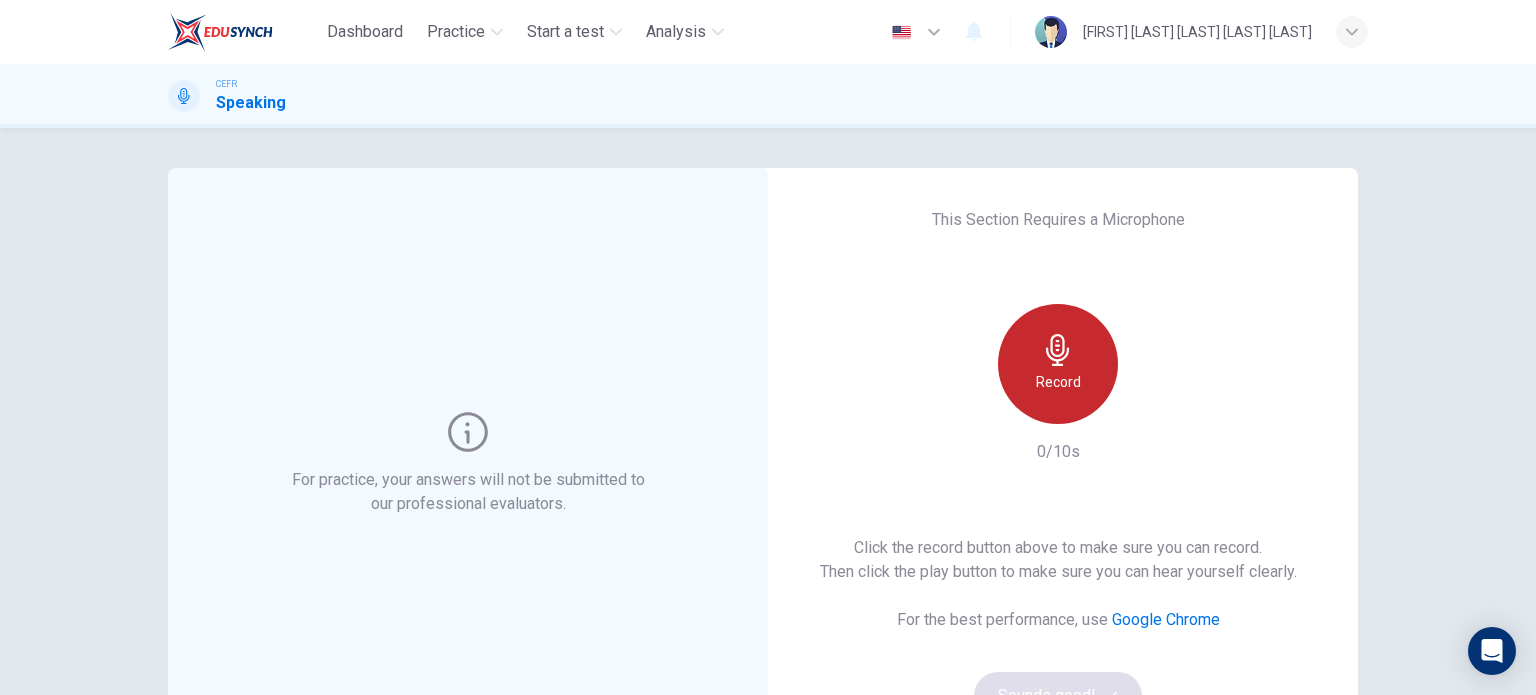 drag, startPoint x: 1057, startPoint y: 368, endPoint x: 1189, endPoint y: 347, distance: 133.66002 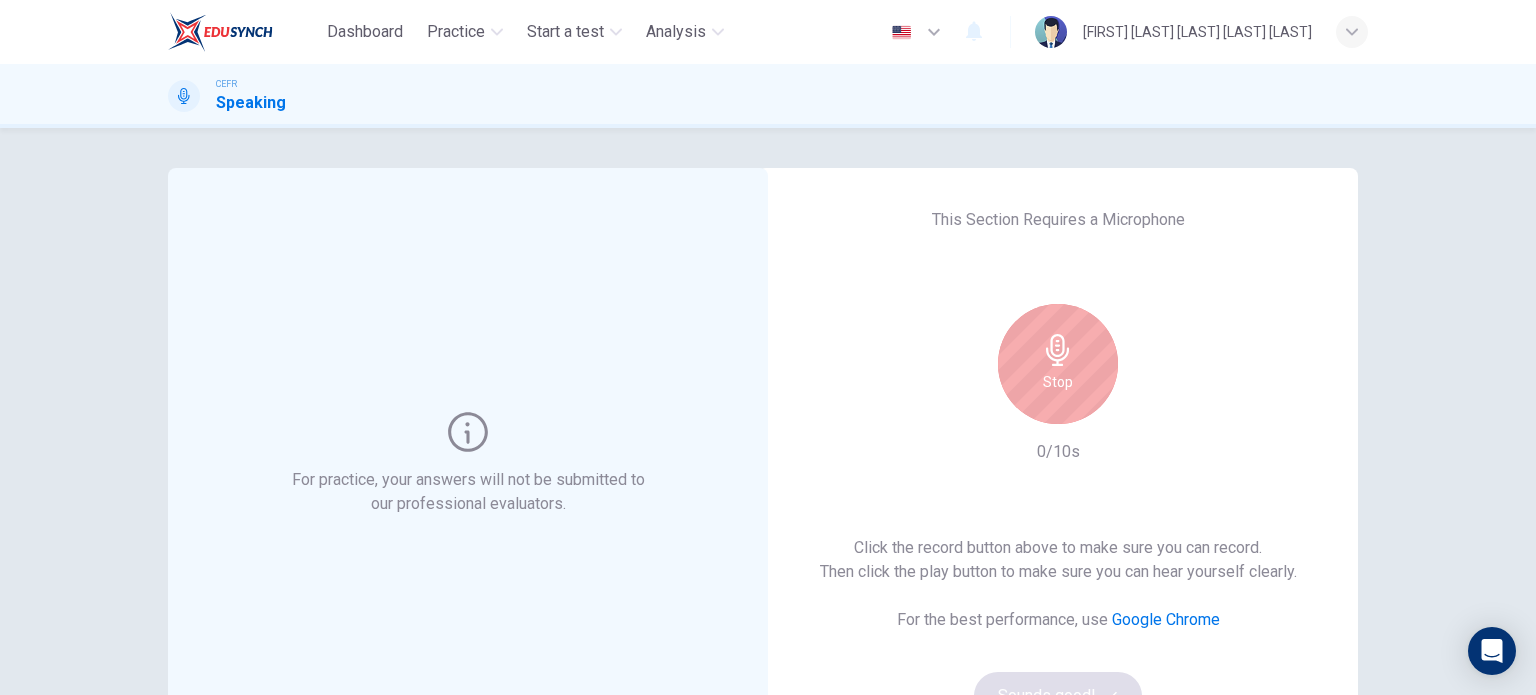 scroll, scrollTop: 0, scrollLeft: 0, axis: both 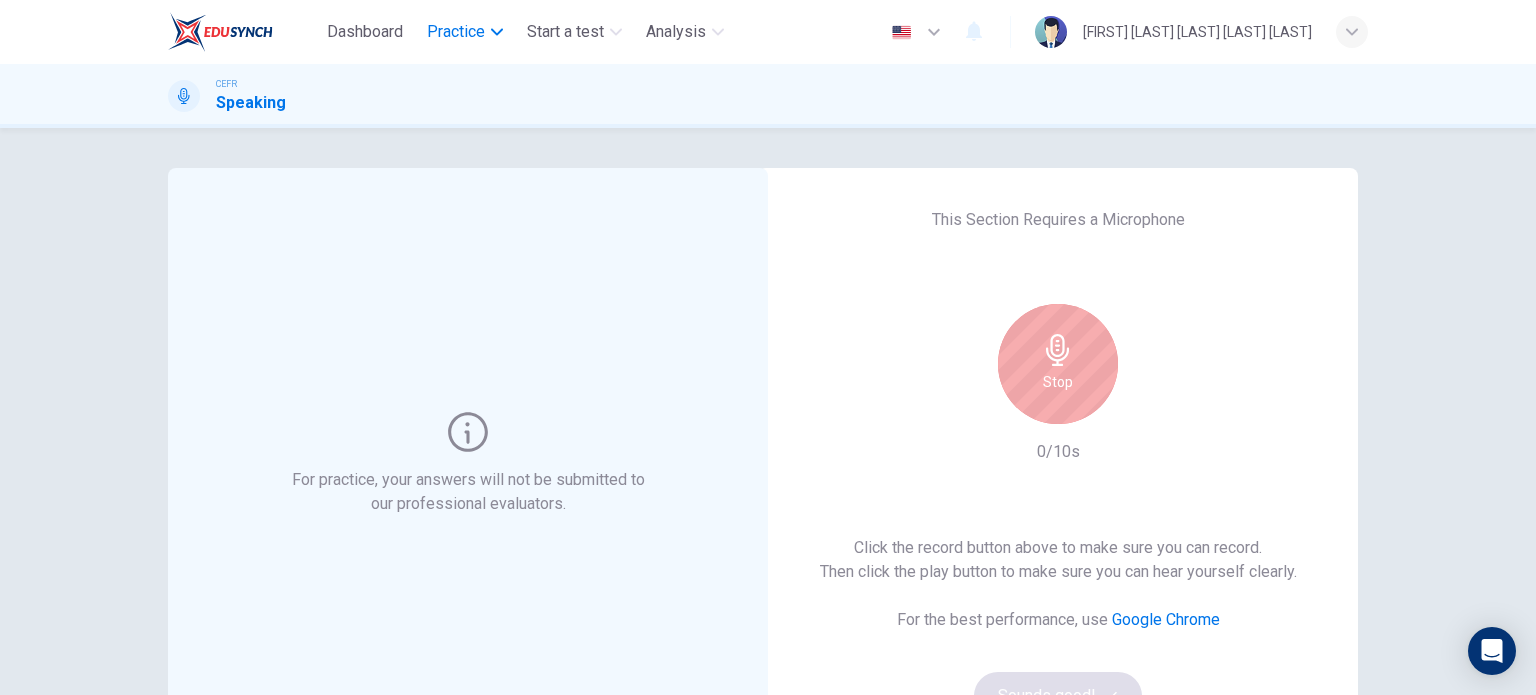 click on "Practice" at bounding box center (456, 32) 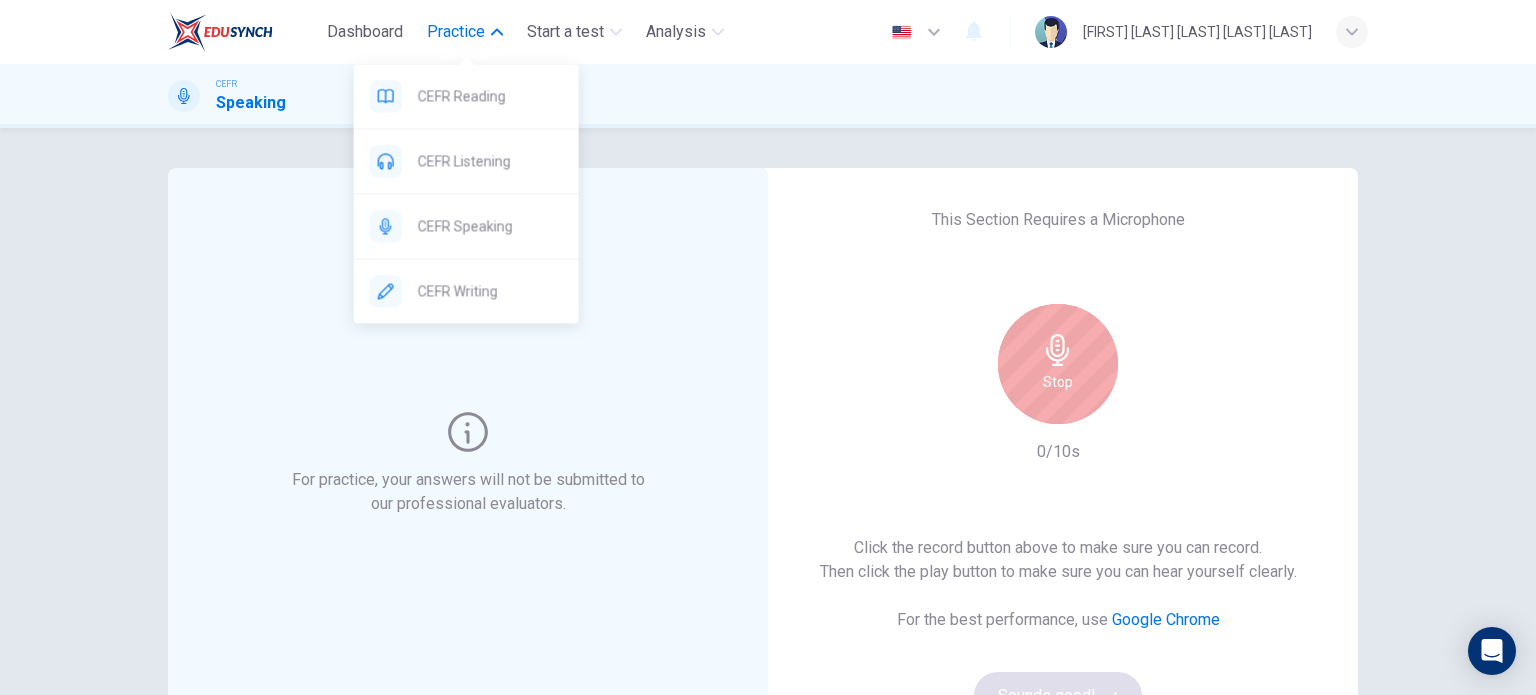 click on "CEFR Writing" at bounding box center (490, 96) 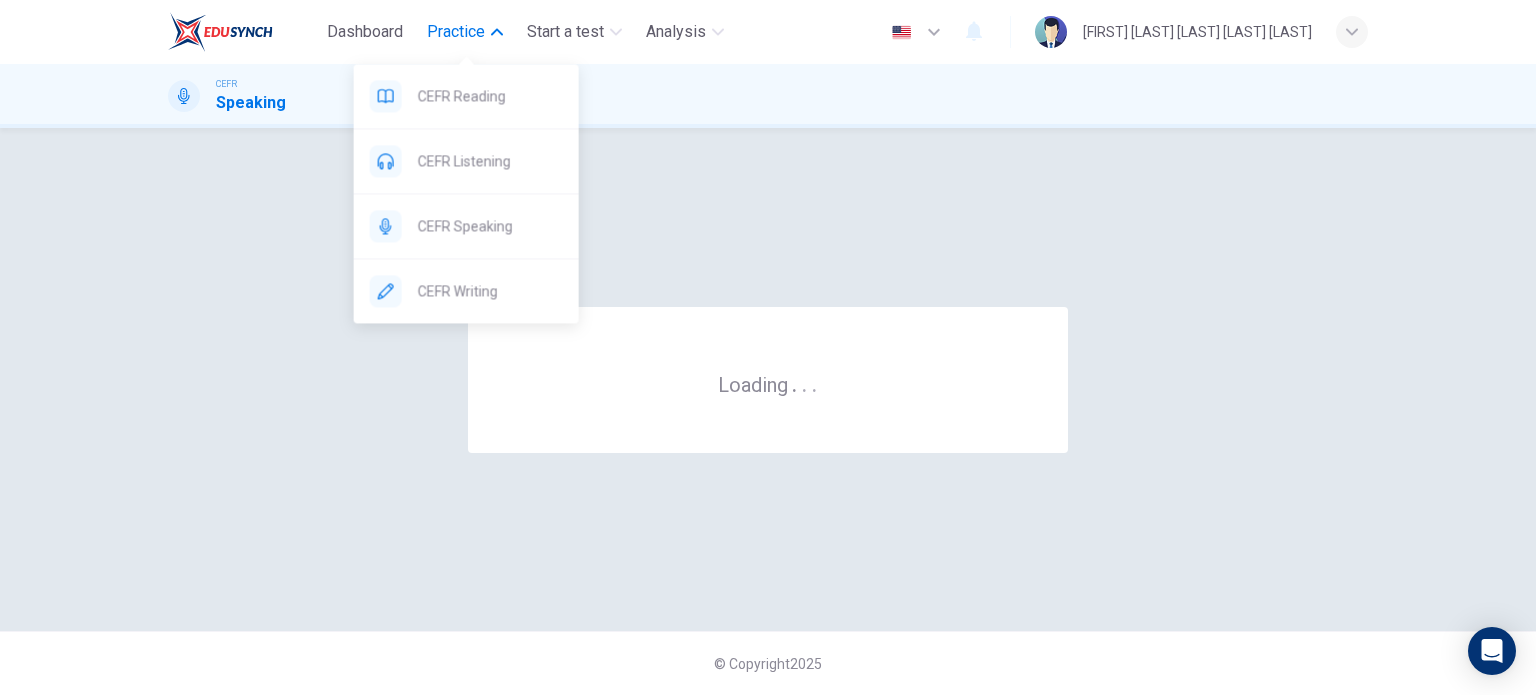 click on "Loading . . ." at bounding box center [768, 379] 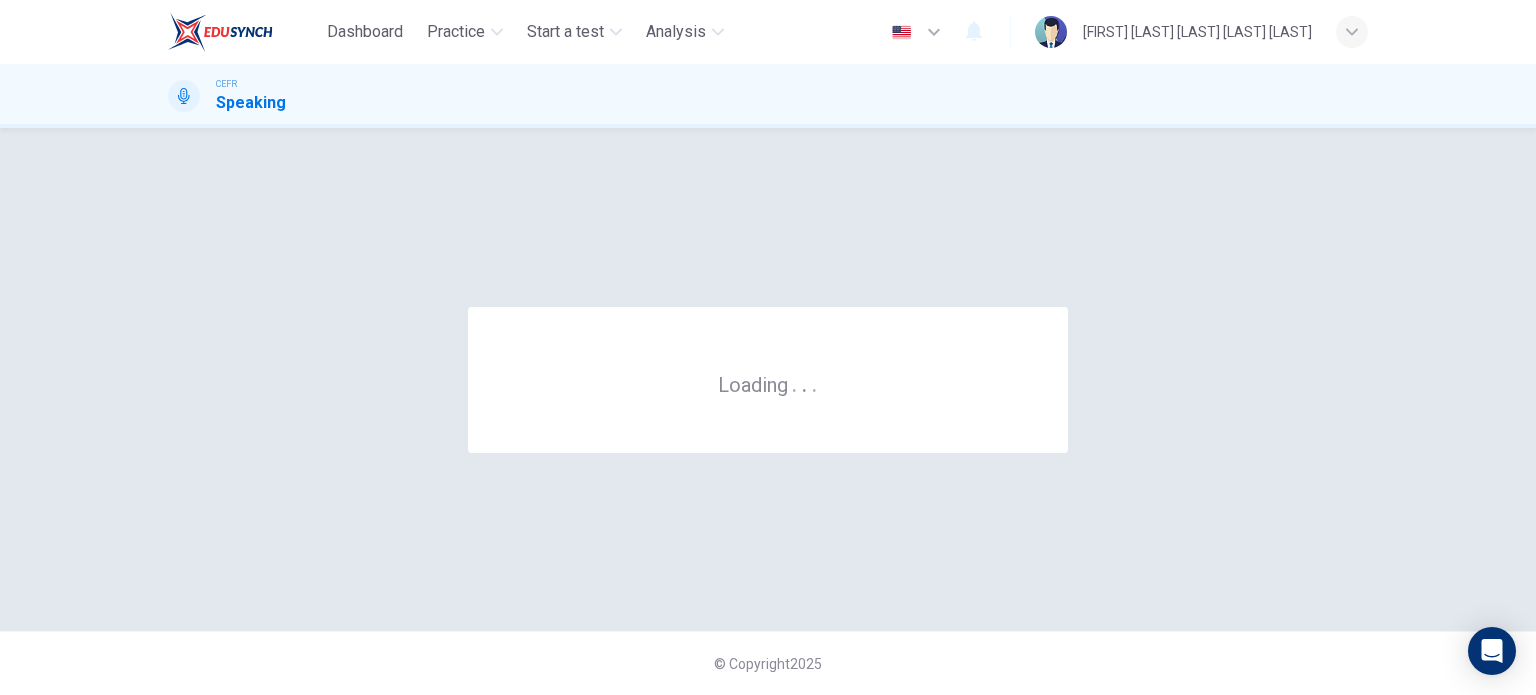 click on "Loading . . . © Copyright  2025" at bounding box center (768, 411) 